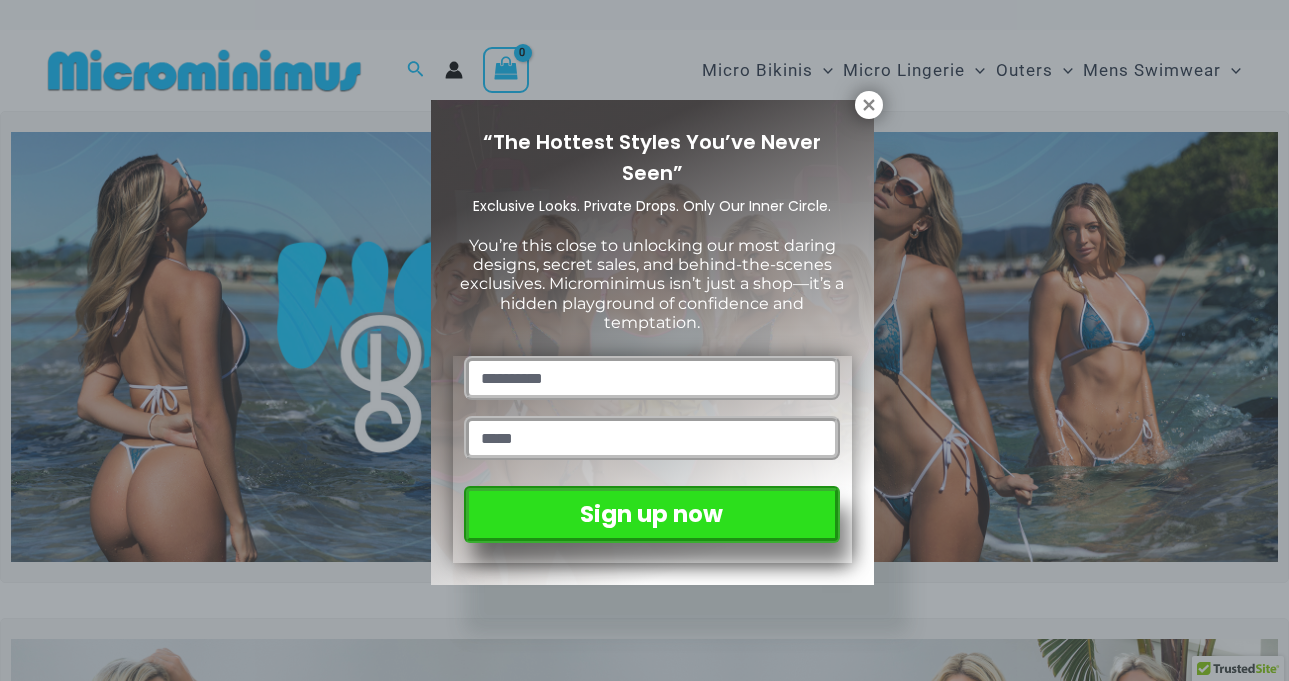 scroll, scrollTop: 0, scrollLeft: 0, axis: both 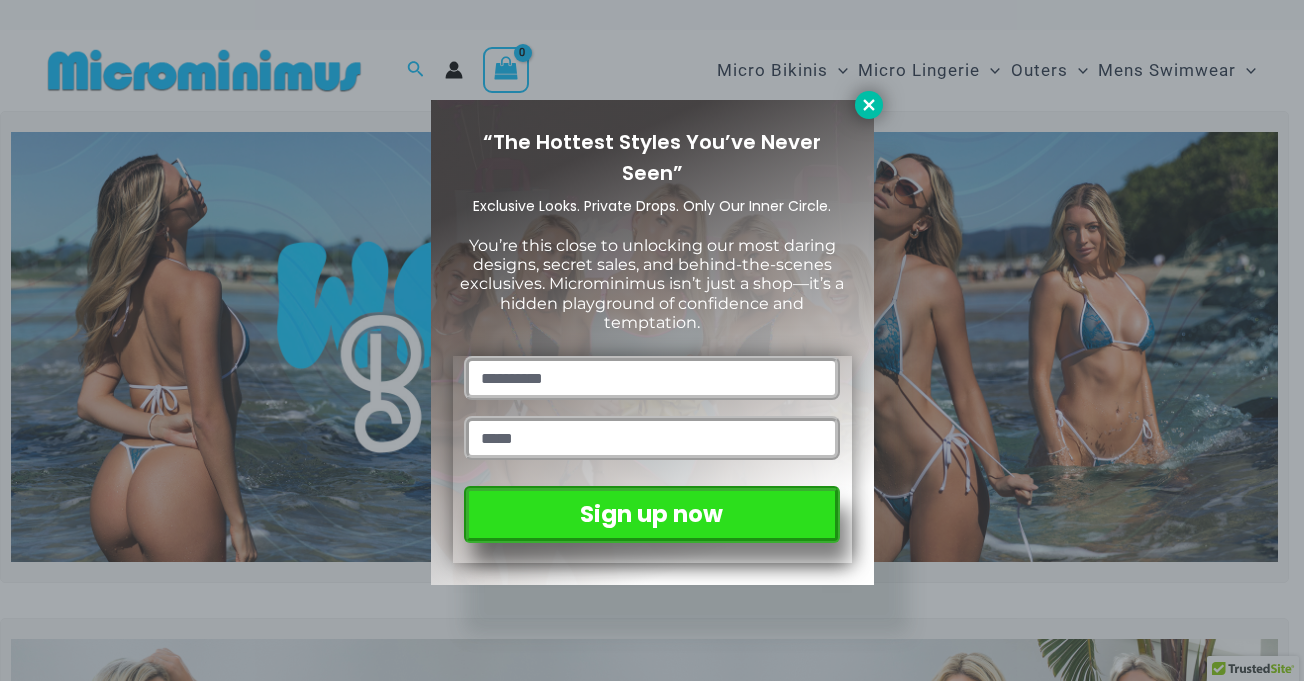 click 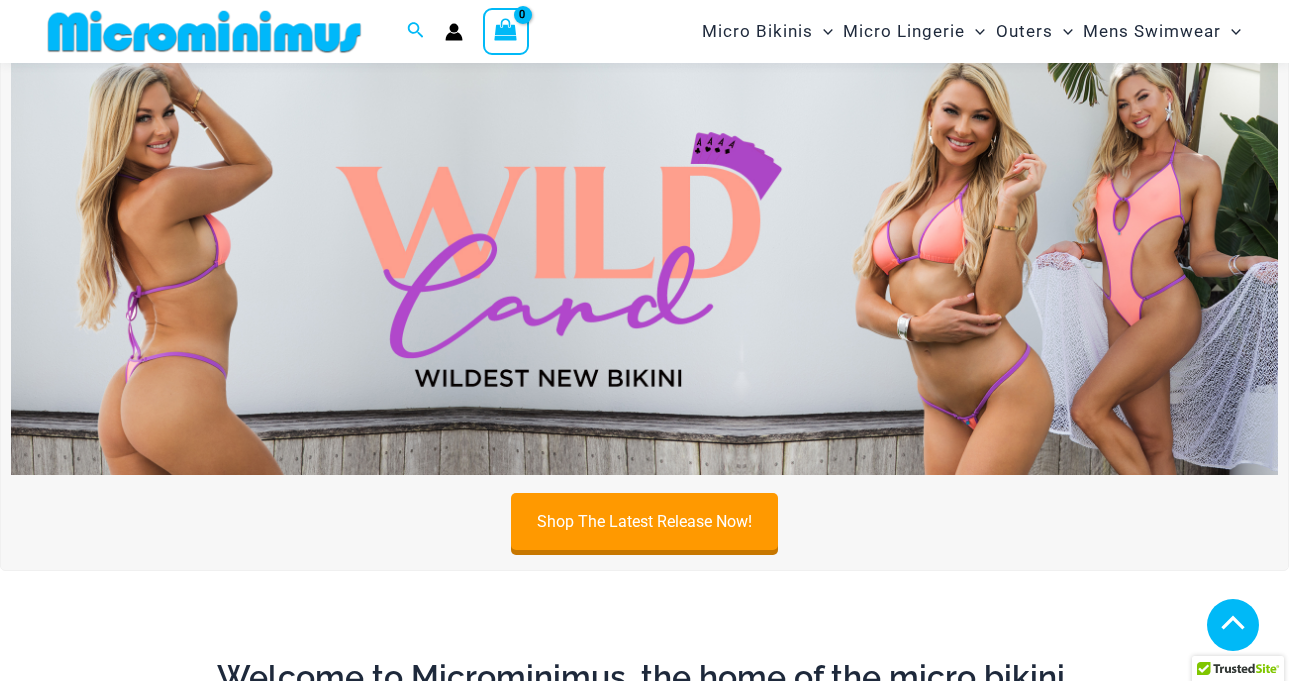 scroll, scrollTop: 577, scrollLeft: 0, axis: vertical 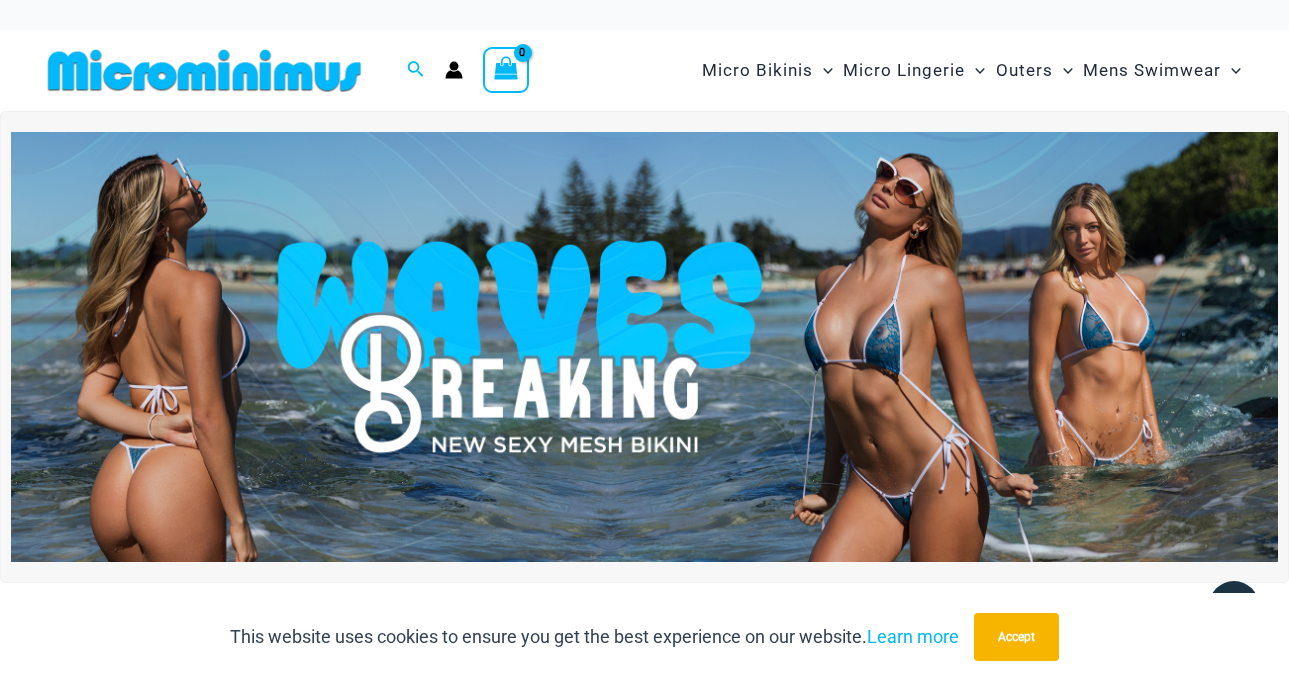 click at bounding box center (644, 347) 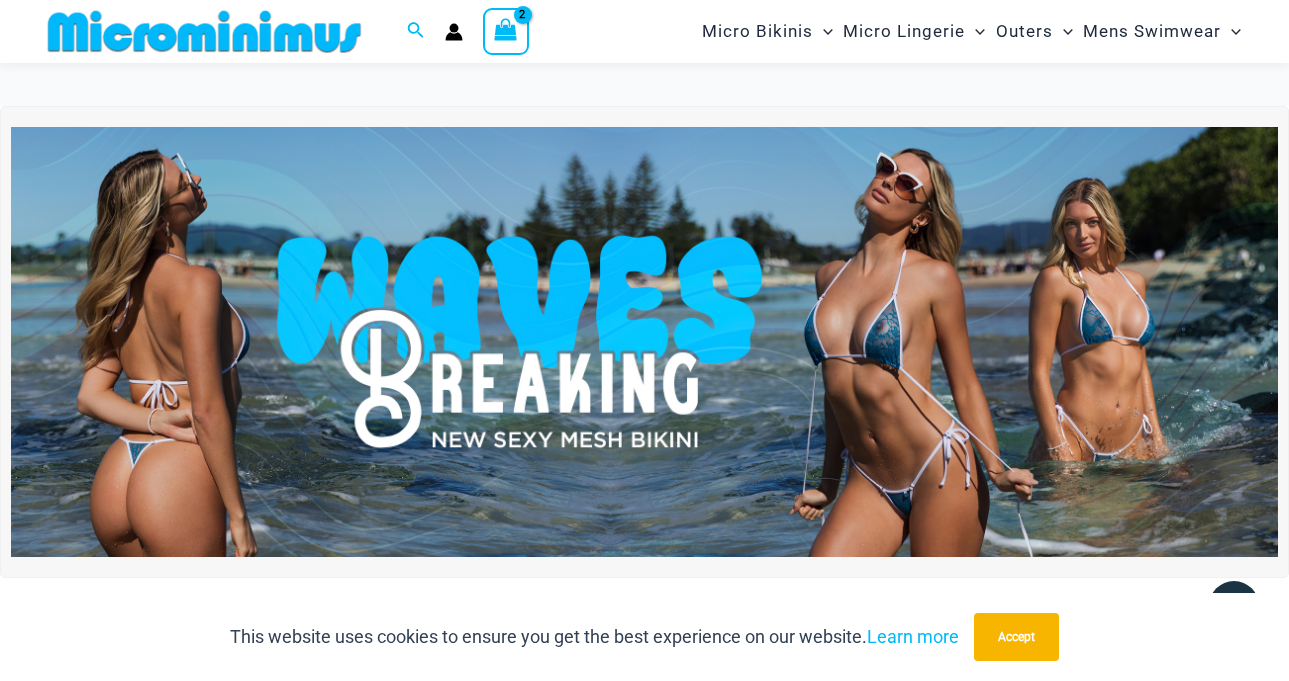 scroll, scrollTop: 576, scrollLeft: 0, axis: vertical 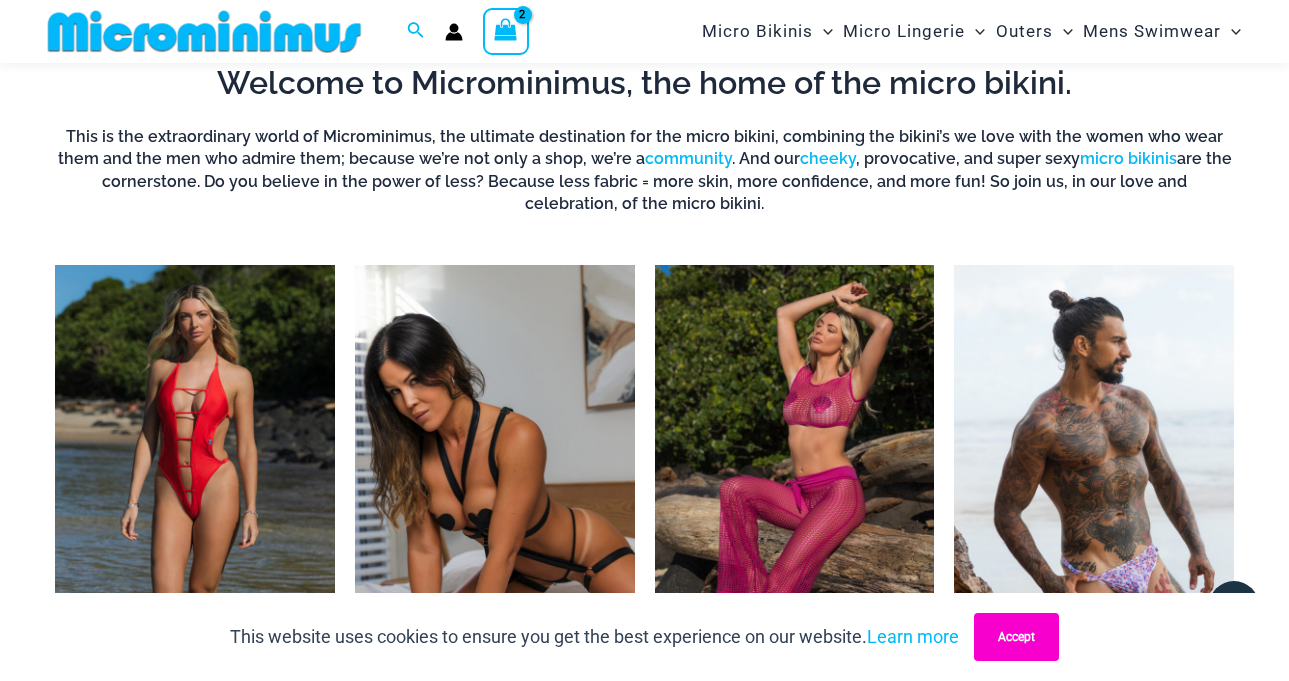 click on "Accept" at bounding box center (1016, 637) 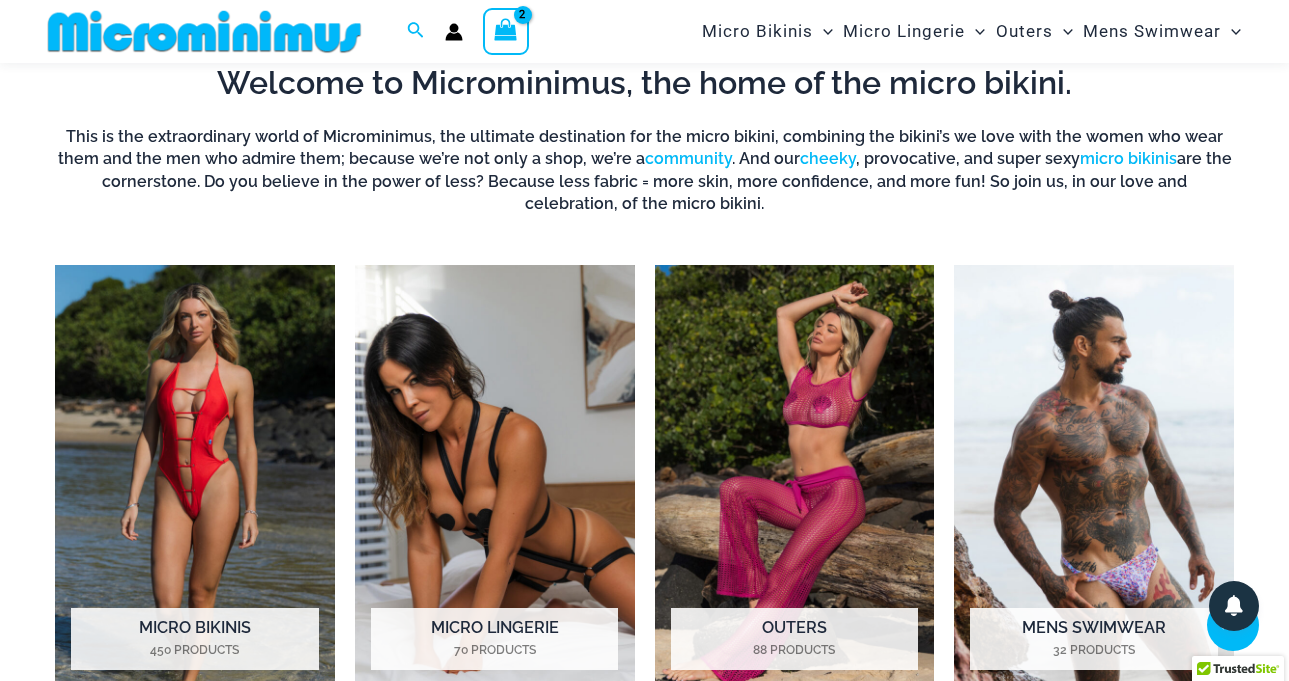 scroll, scrollTop: 1766, scrollLeft: 0, axis: vertical 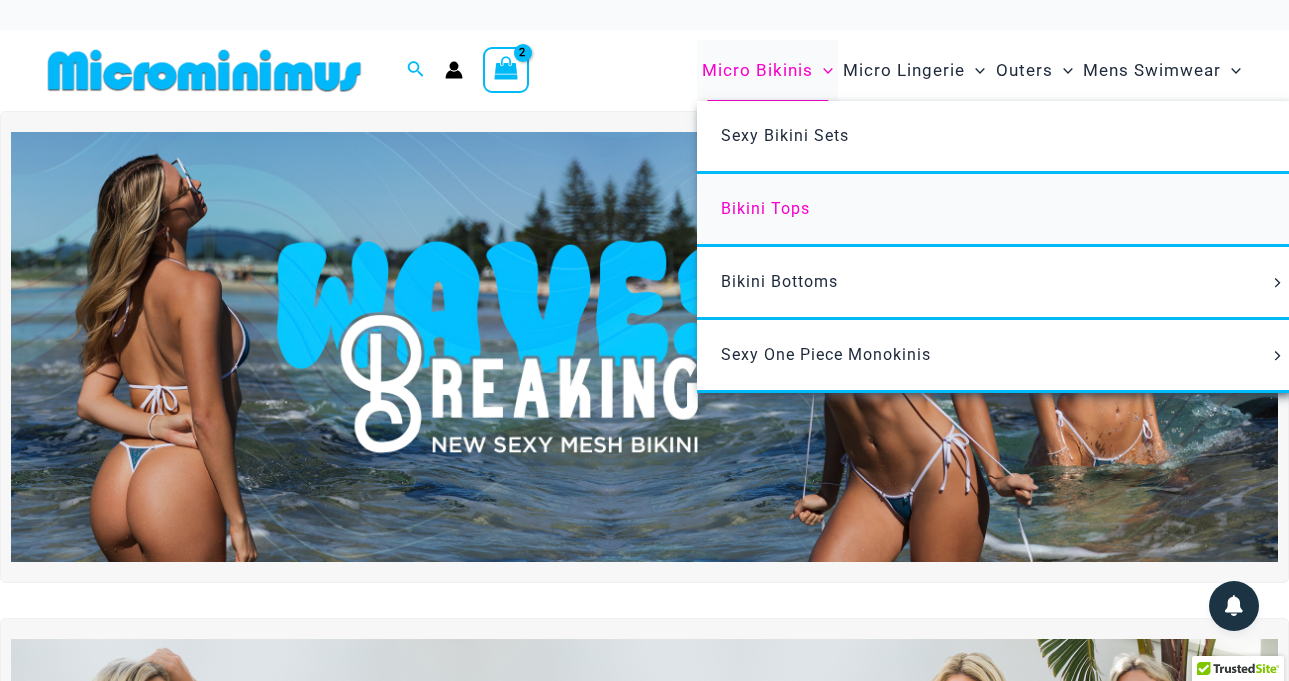 click on "Bikini Tops" at bounding box center [765, 208] 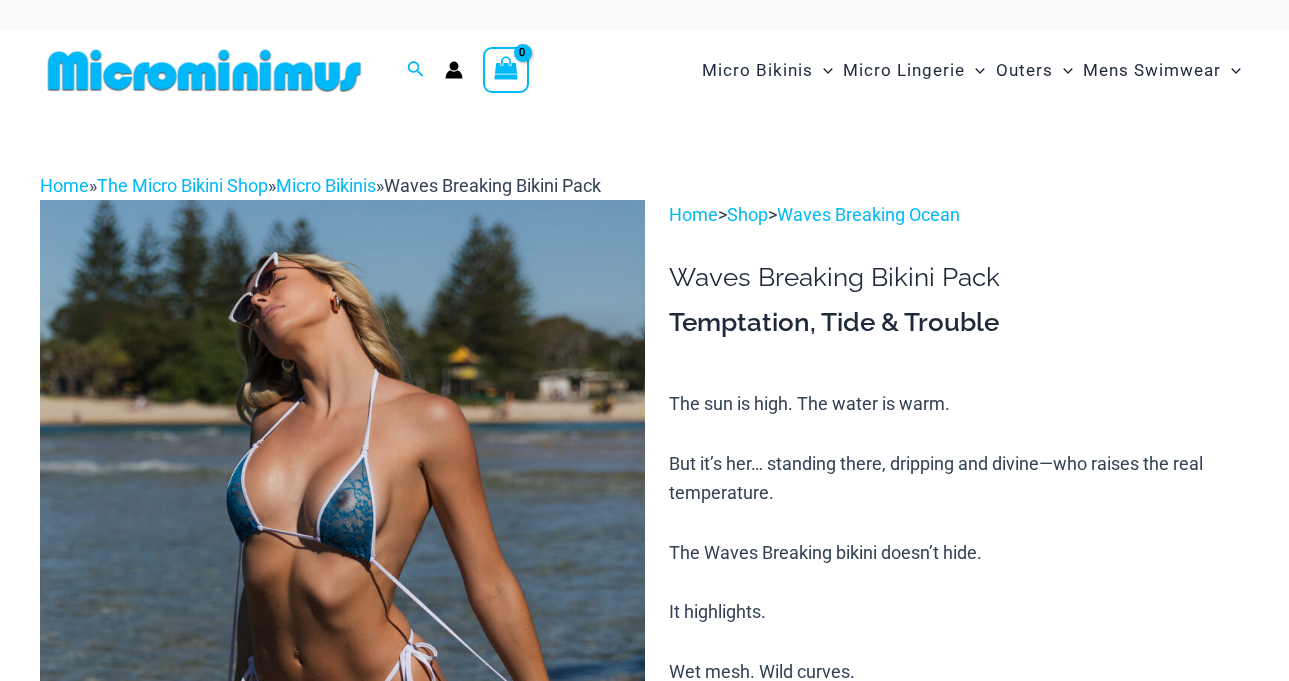 scroll, scrollTop: 0, scrollLeft: 0, axis: both 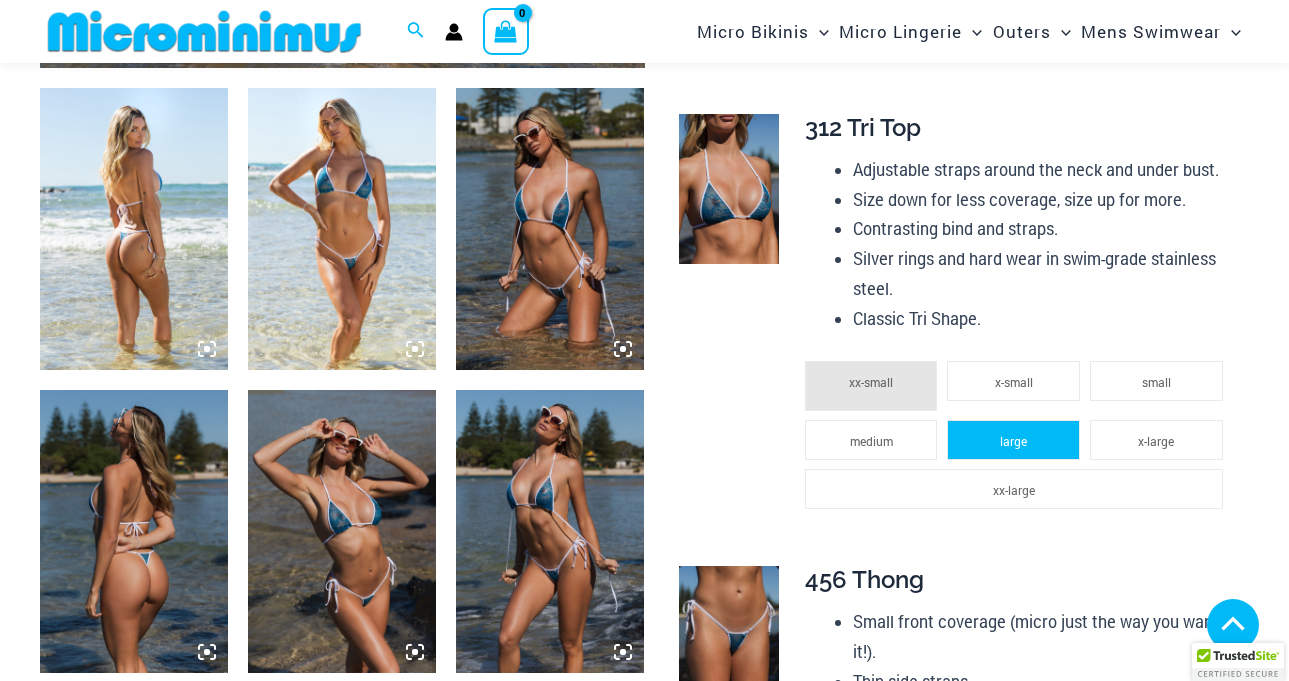 click on "large" 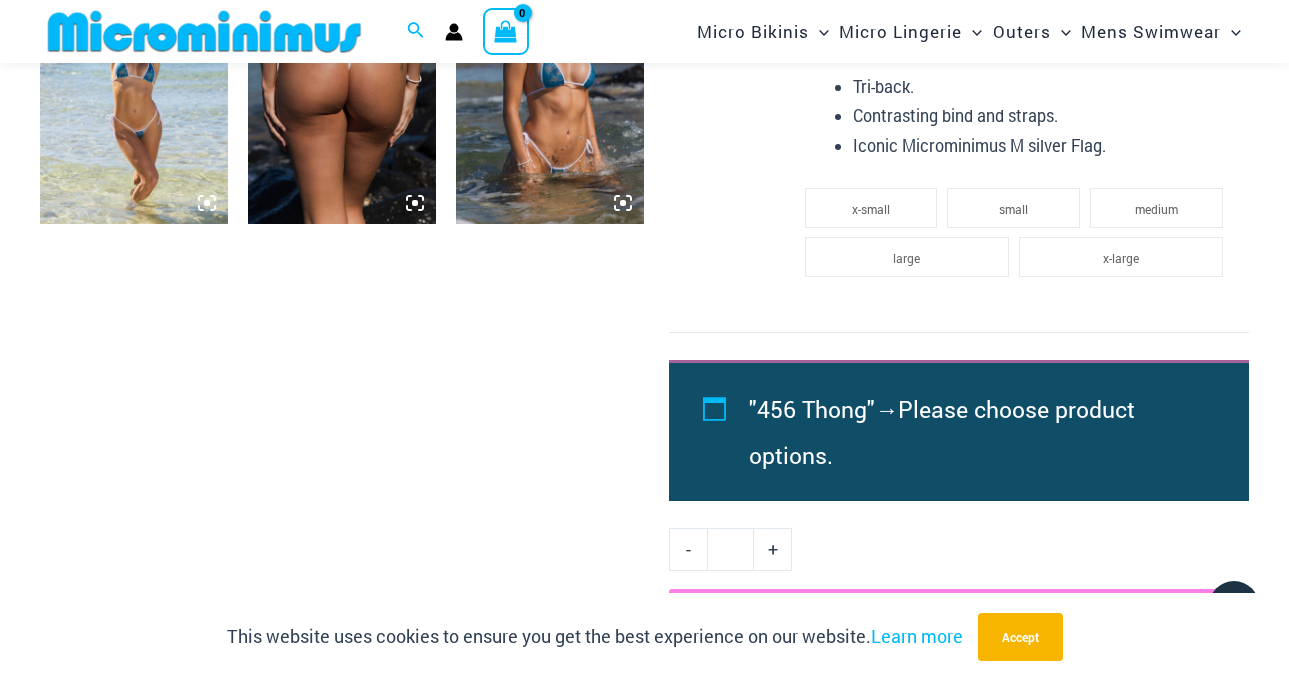 scroll, scrollTop: 1781, scrollLeft: 0, axis: vertical 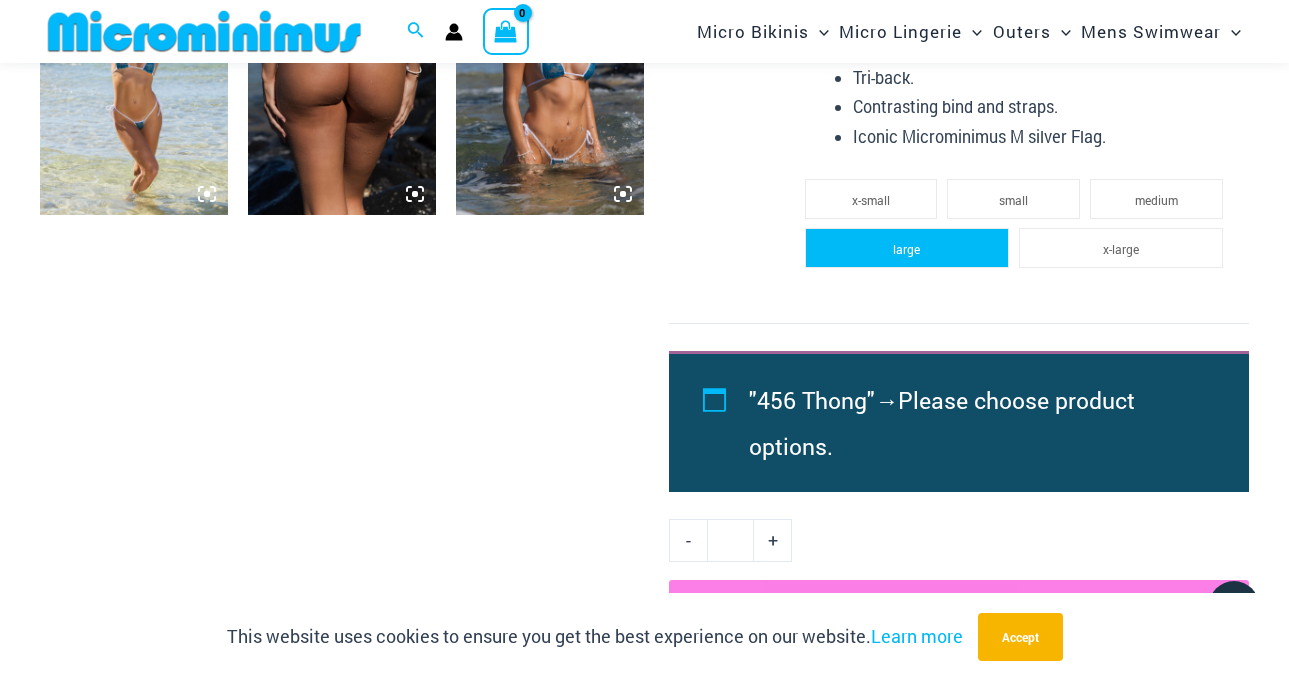 click on "large" 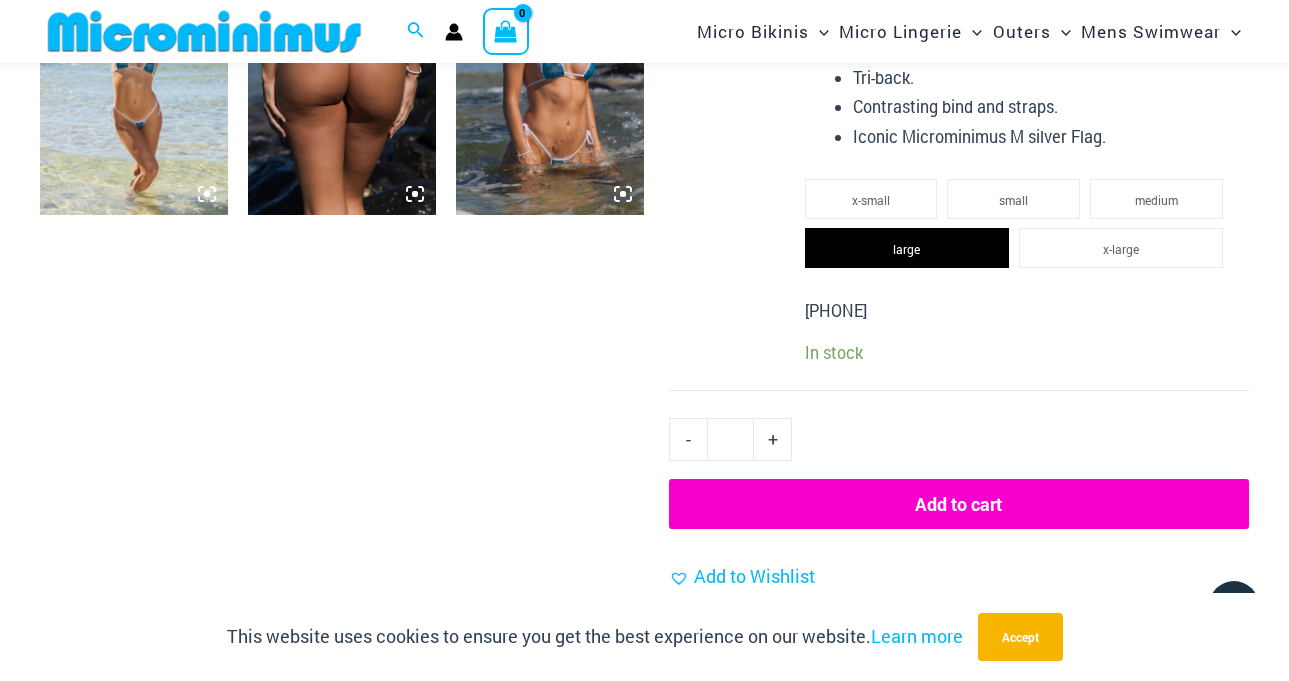 click on "Add to cart" at bounding box center (959, 504) 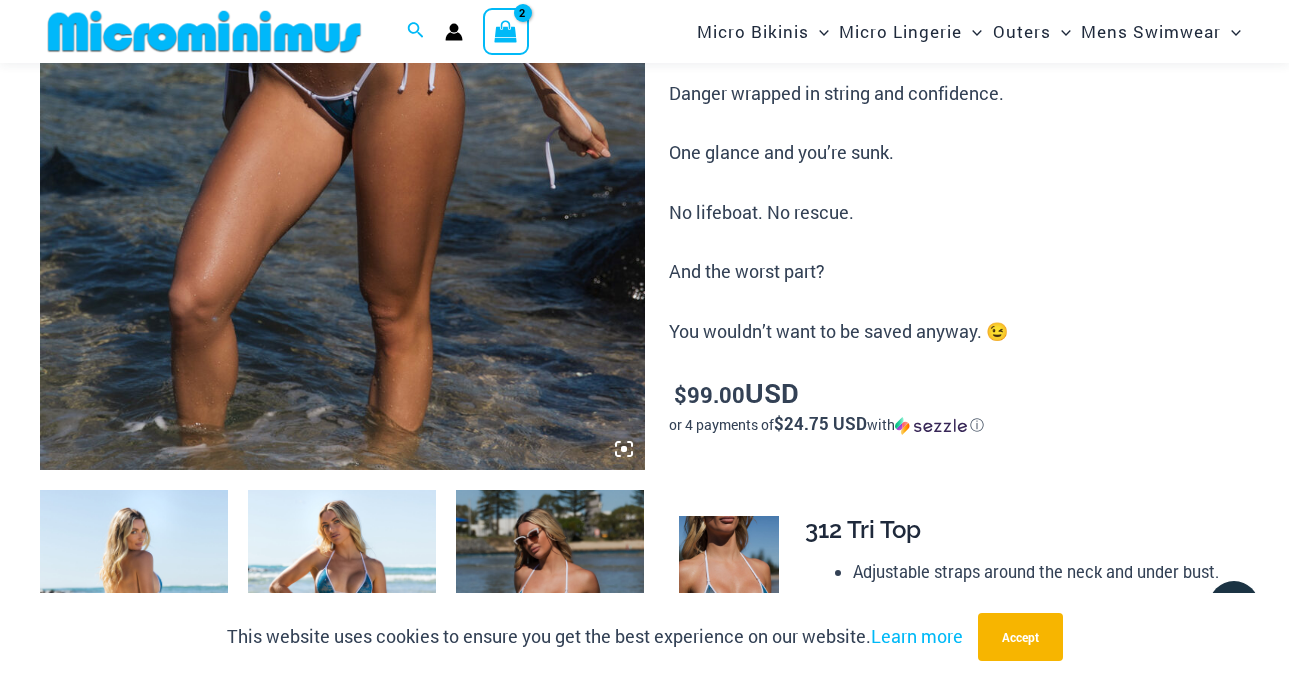 scroll, scrollTop: 82, scrollLeft: 0, axis: vertical 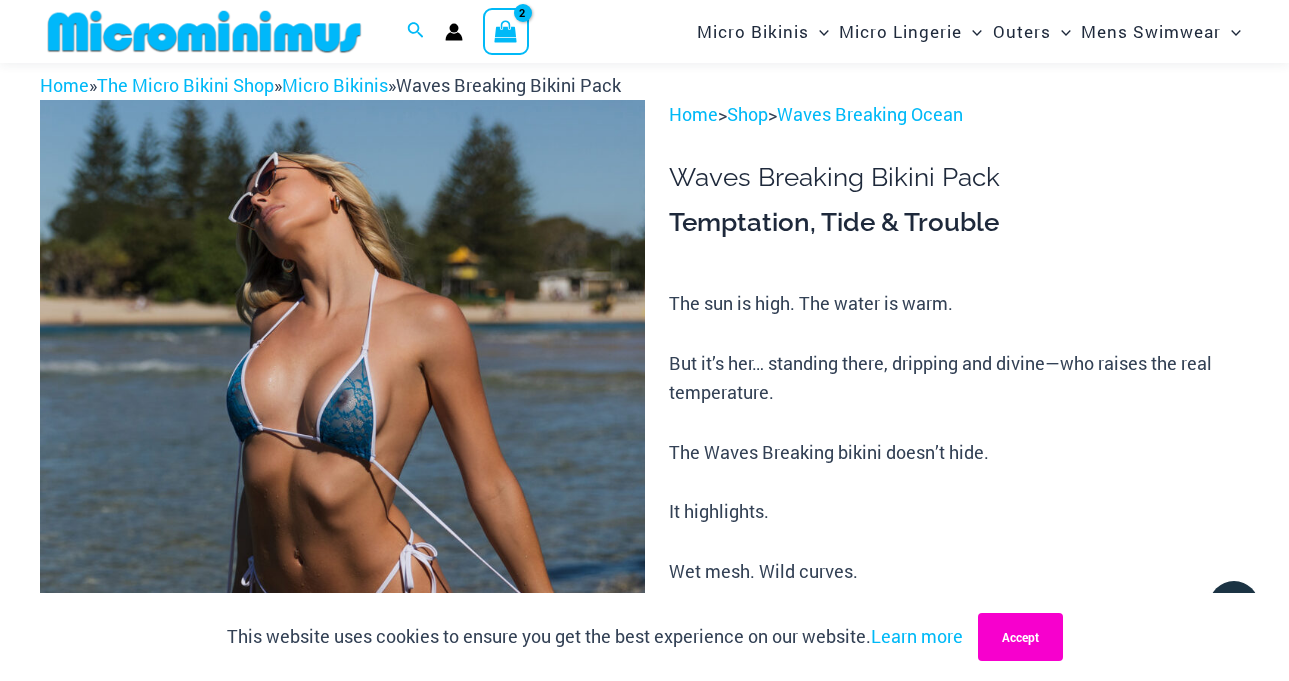 click on "Accept" at bounding box center [1020, 637] 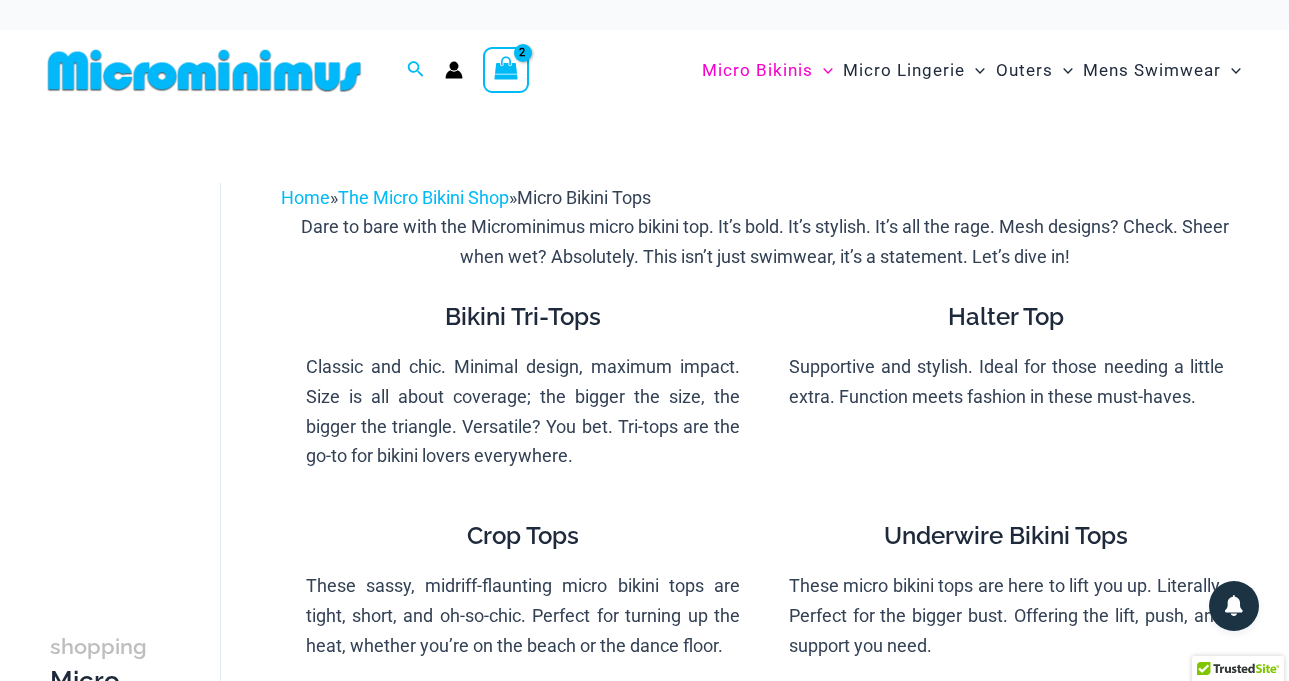 scroll, scrollTop: 0, scrollLeft: 0, axis: both 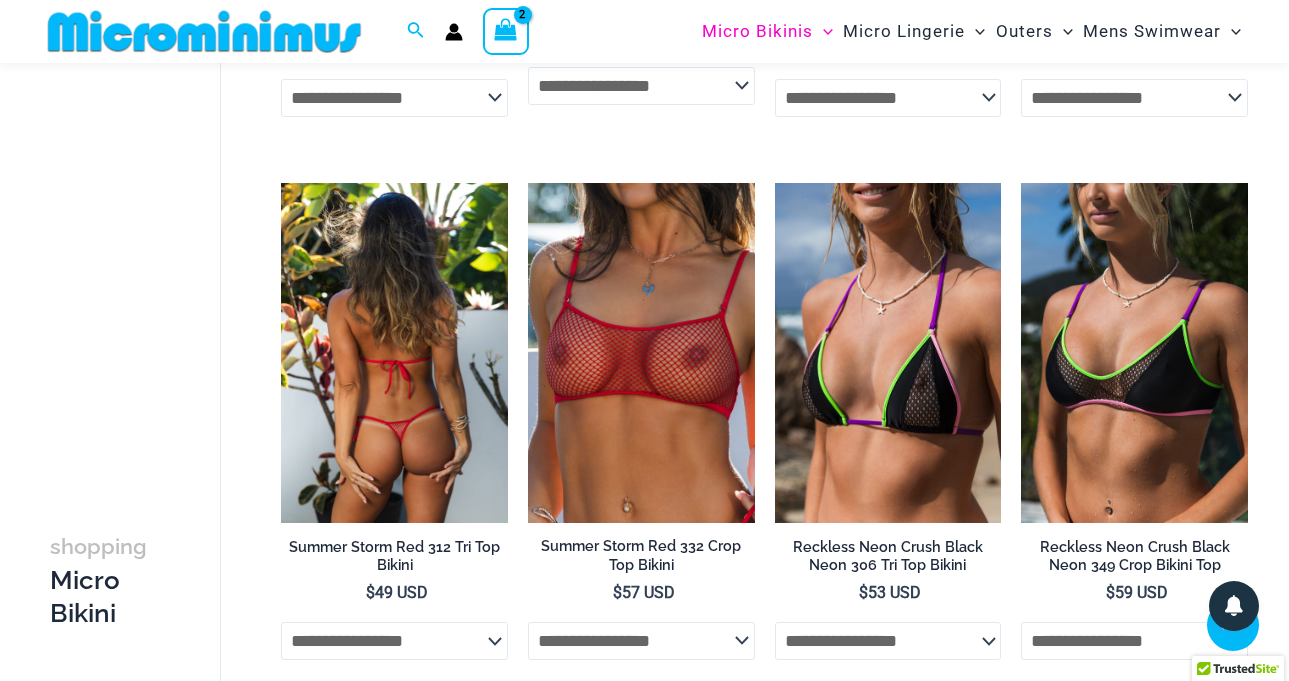 click at bounding box center [394, 353] 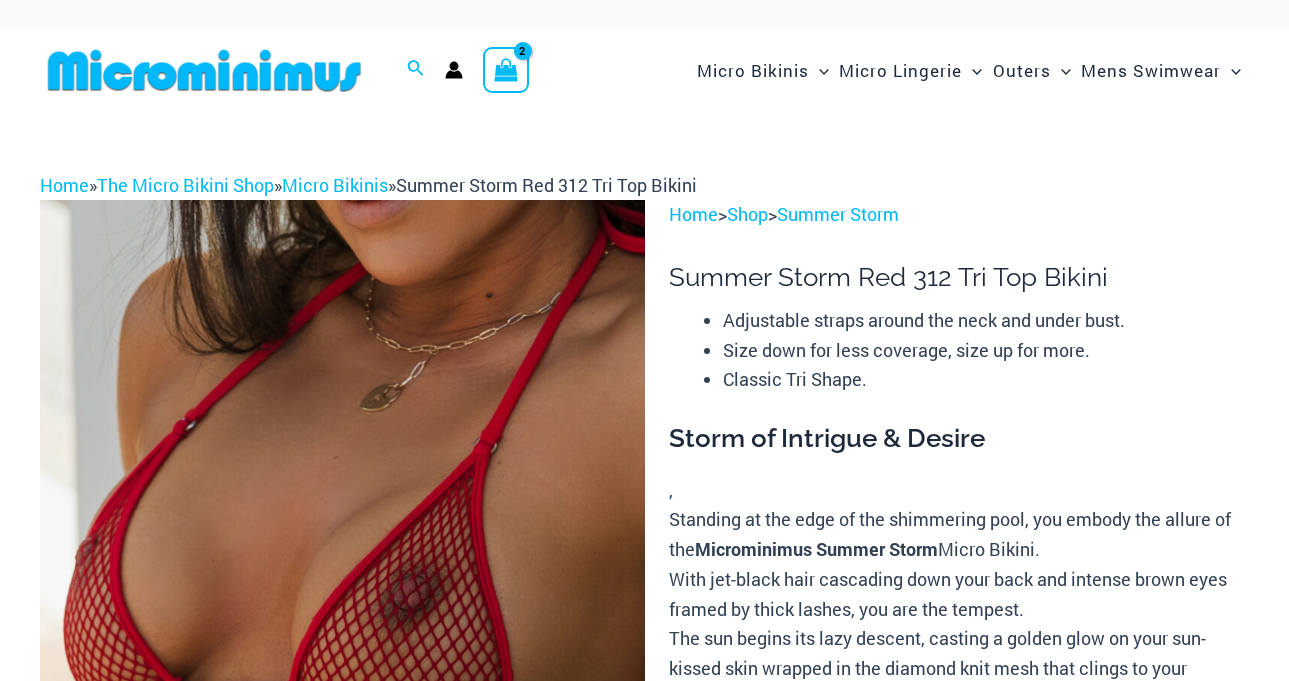 scroll, scrollTop: 0, scrollLeft: 0, axis: both 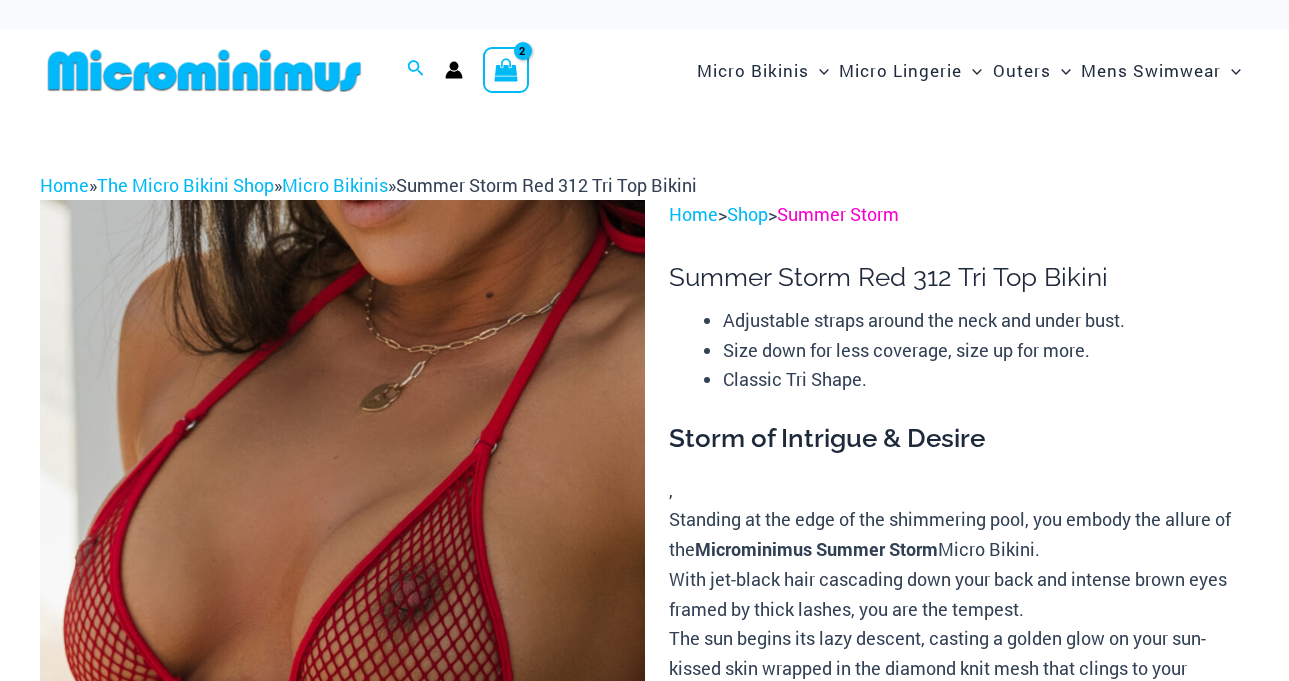 click on "Summer Storm" at bounding box center (838, 214) 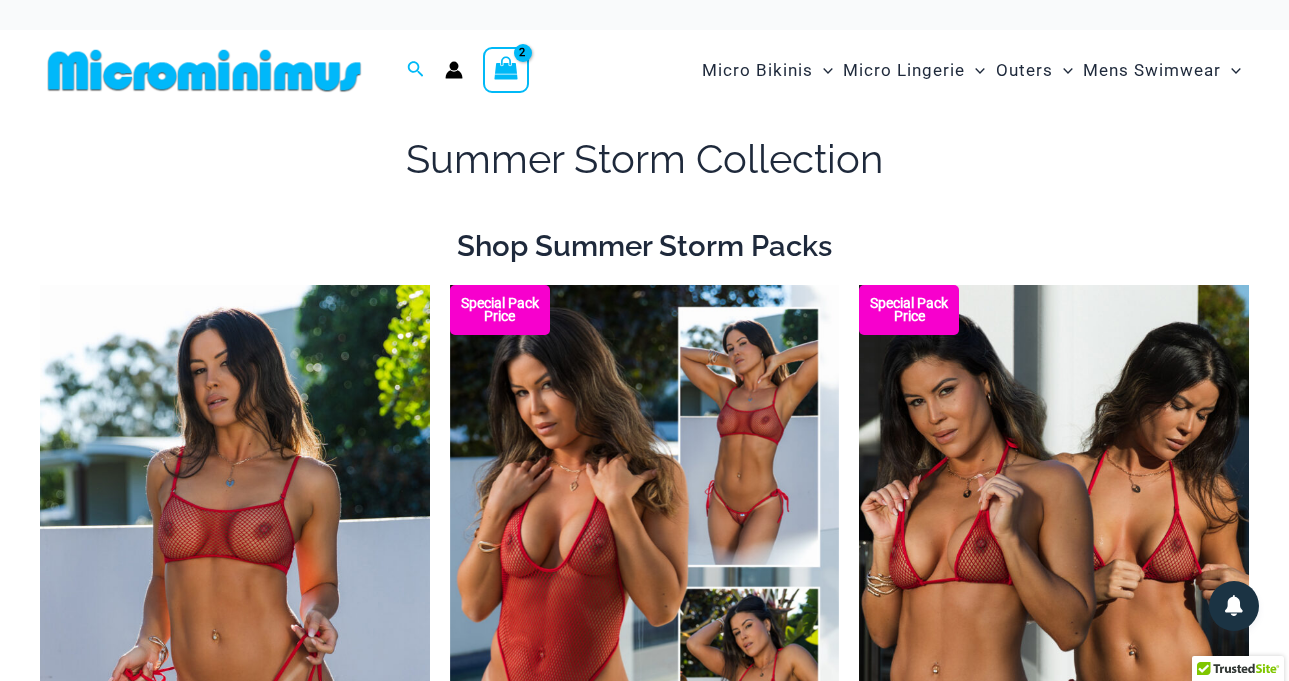 scroll, scrollTop: 0, scrollLeft: 0, axis: both 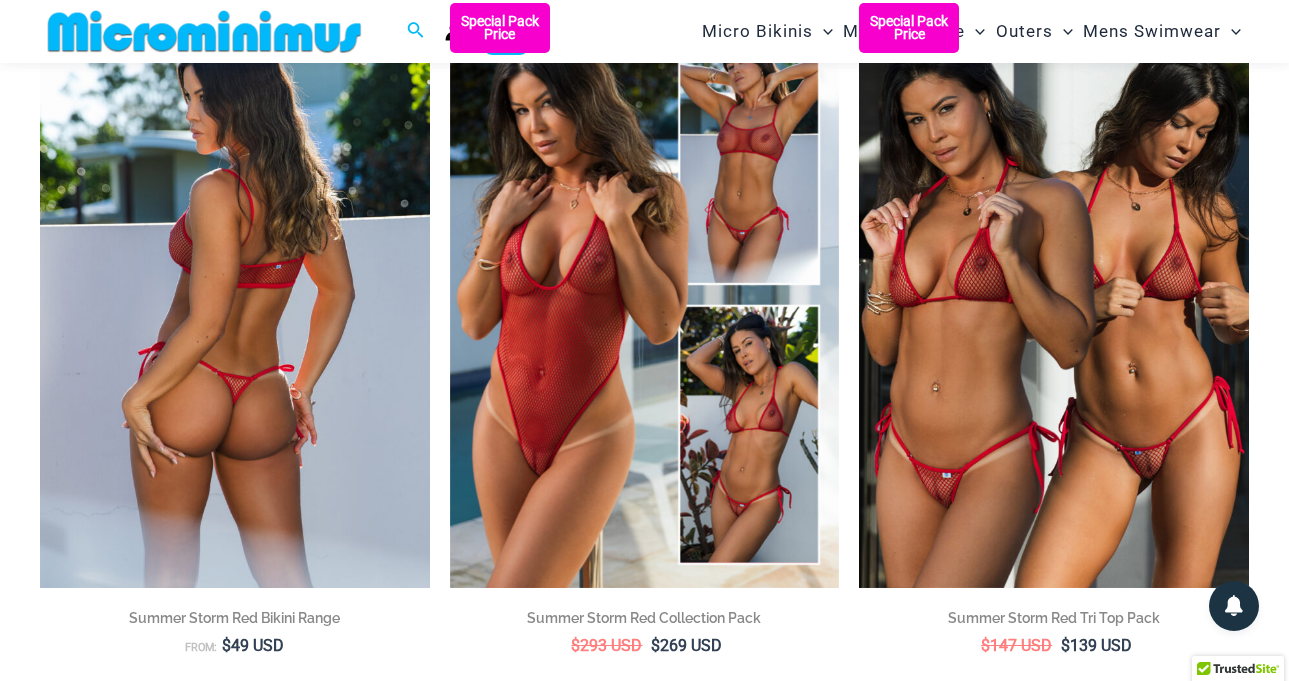 click at bounding box center (235, 295) 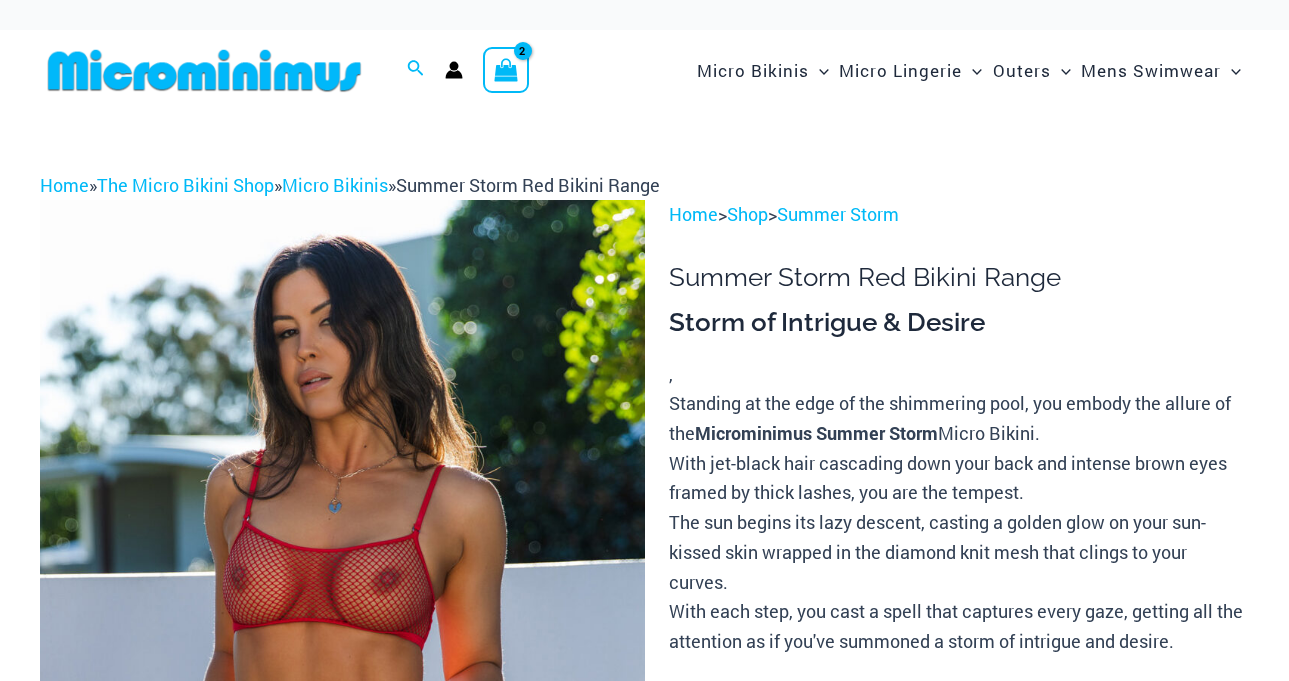 scroll, scrollTop: 0, scrollLeft: 0, axis: both 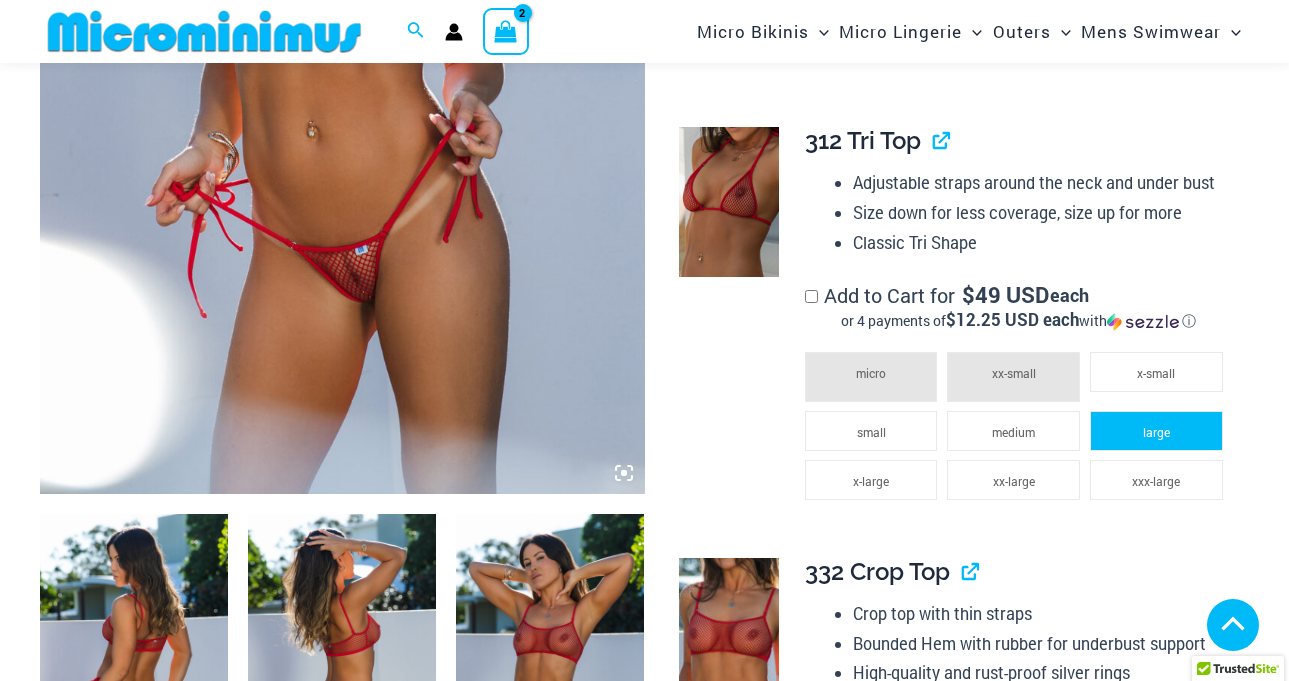 click on "large" 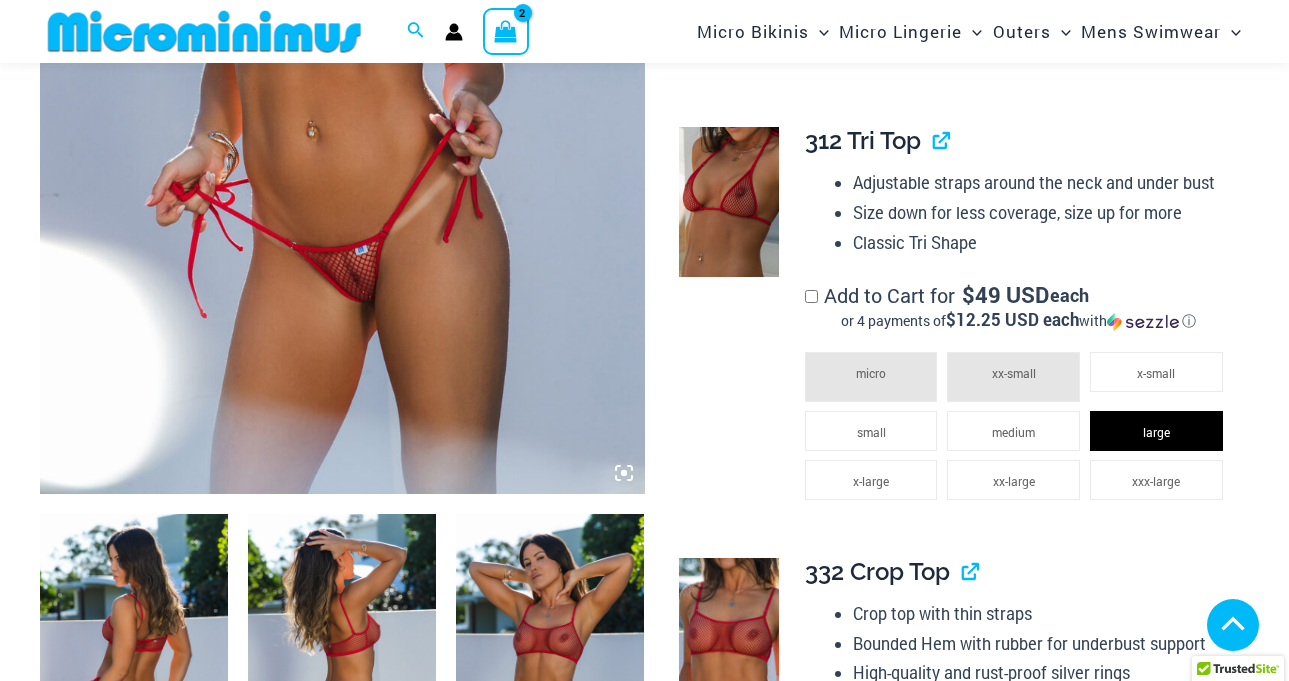 scroll, scrollTop: 577, scrollLeft: 0, axis: vertical 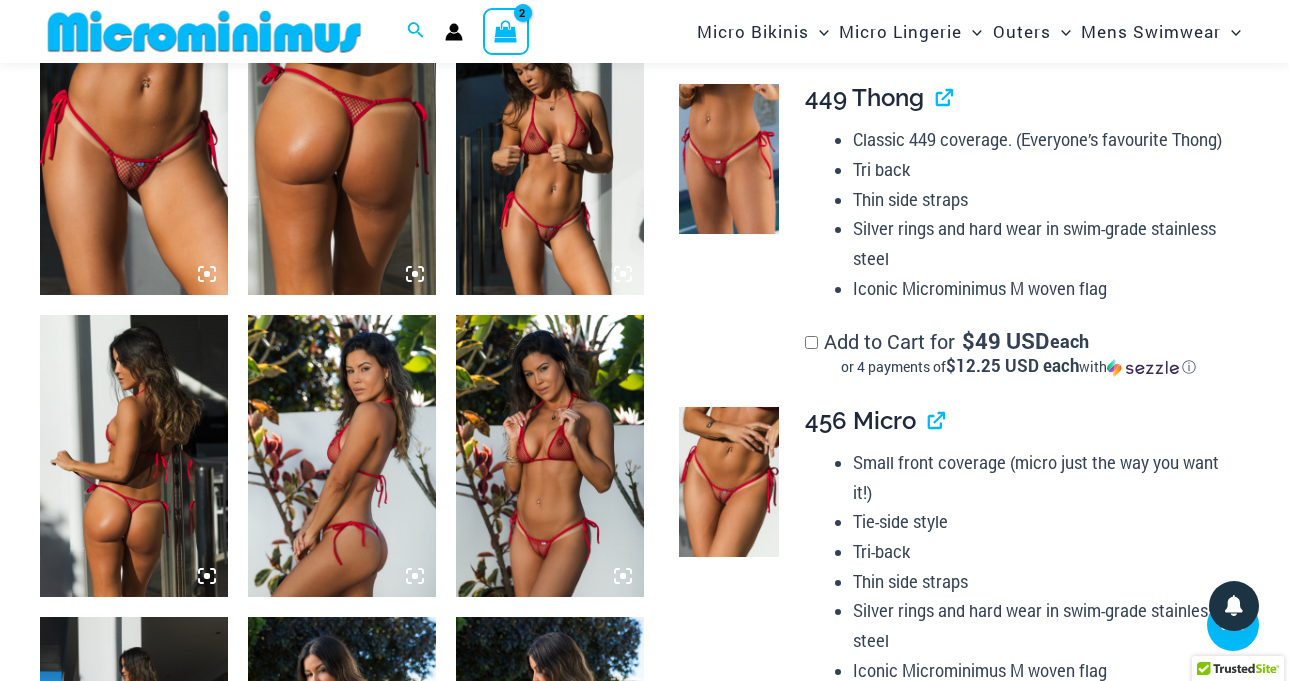 click on "Skip to content
Search for:
Search
Search
Waves Breaking Bikini Pack
Includes:
312 Tri Top × 1 456 Thong × 1
Minus Quantity -
Waves Breaking Bikini Pack quantity
*
Plus Quantity + $ 99 USD" at bounding box center [644, 2834] 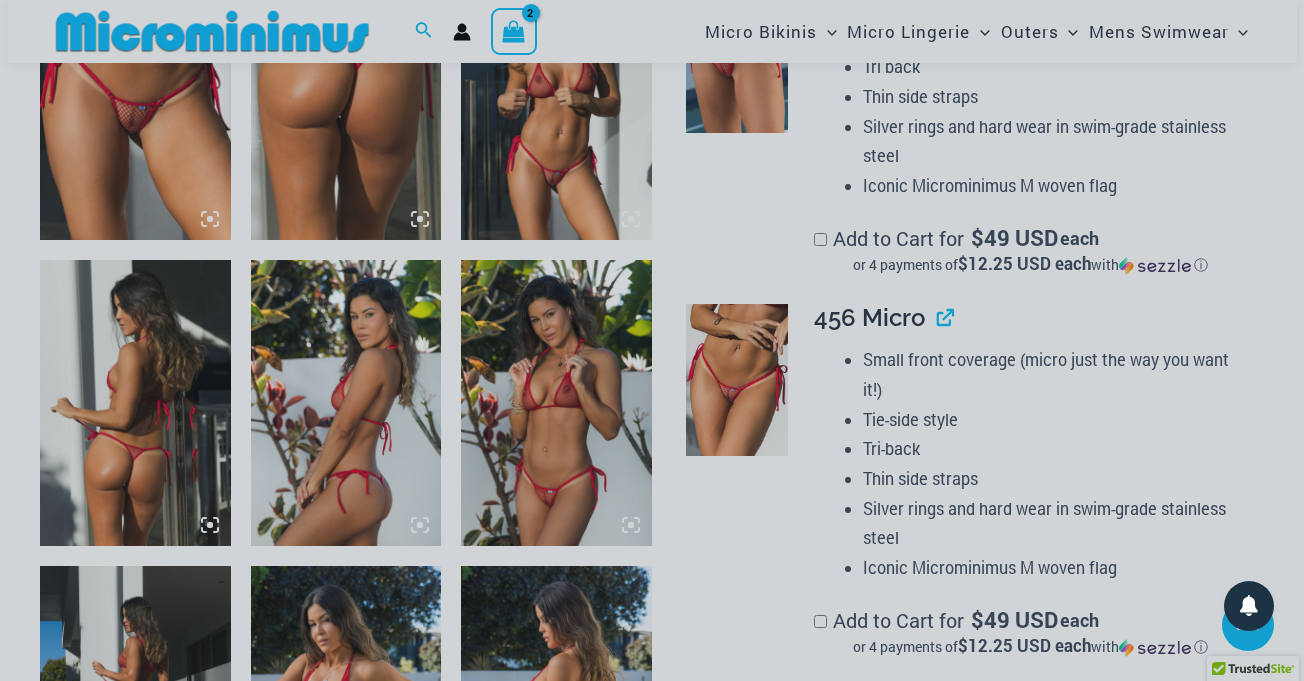 click on "“The Hottest Styles You’ve Never Seen” Exclusive Looks. Private Drops. Only Our Inner Circle. You’re this close to unlocking our most daring designs, secret sales, and behind-the-scenes exclusives. Microminimus isn’t just a shop—it’s a hidden playground of confidence and temptation. Sign up now" at bounding box center [652, 340] 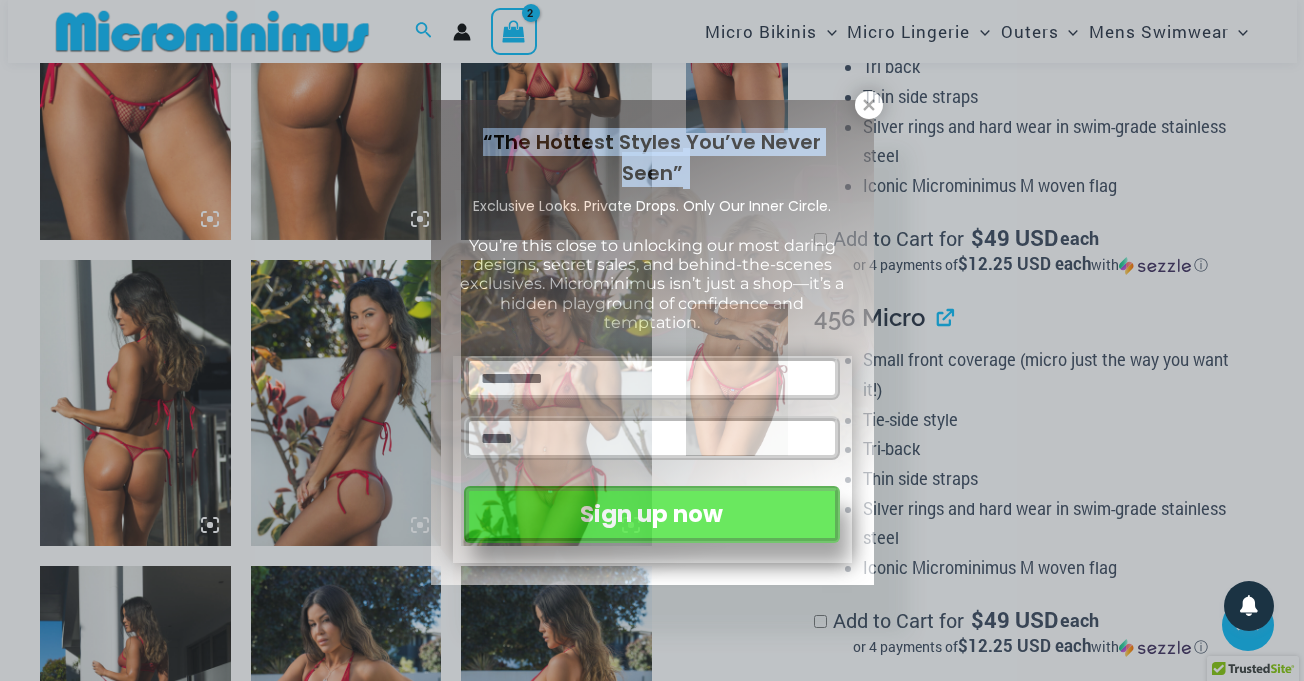 click on "Skip to content
Search for:
Search
Search
Waves Breaking Bikini Pack
Includes:
312 Tri Top × 1 456 Thong × 1
Minus Quantity -
Waves Breaking Bikini Pack quantity
*
Plus Quantity + $ 99 USD" at bounding box center (652, 2766) 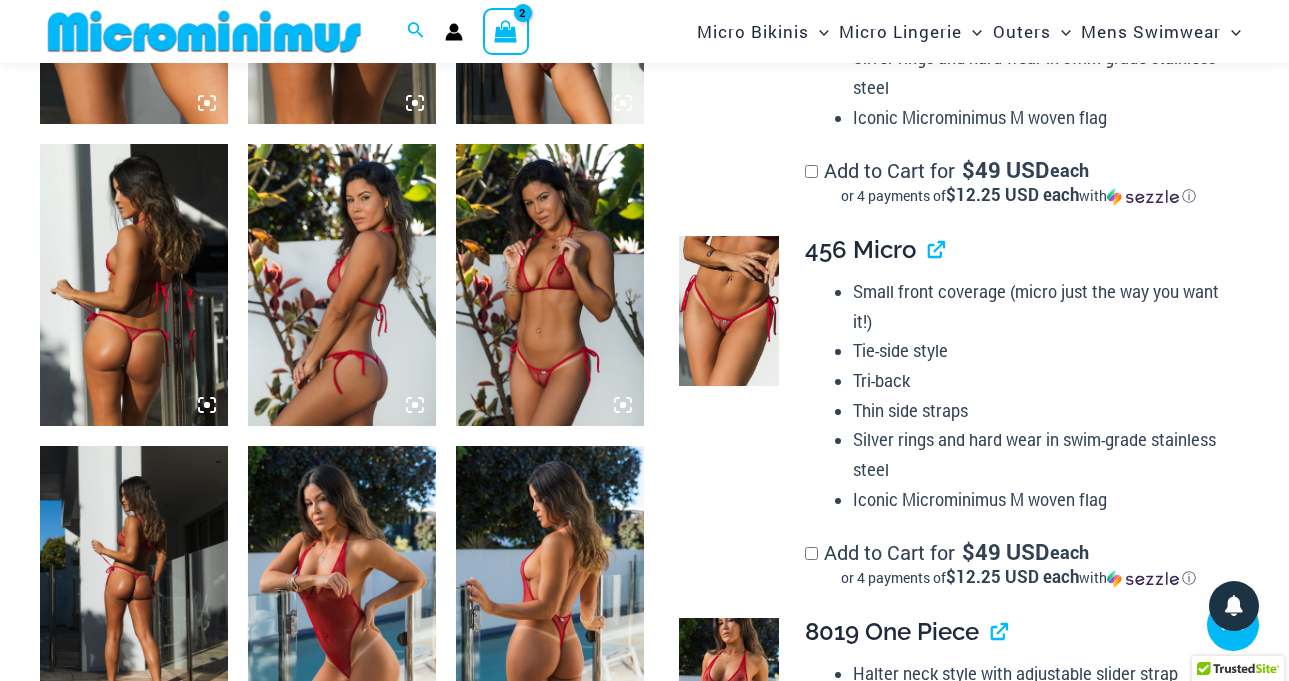 scroll, scrollTop: 1577, scrollLeft: 0, axis: vertical 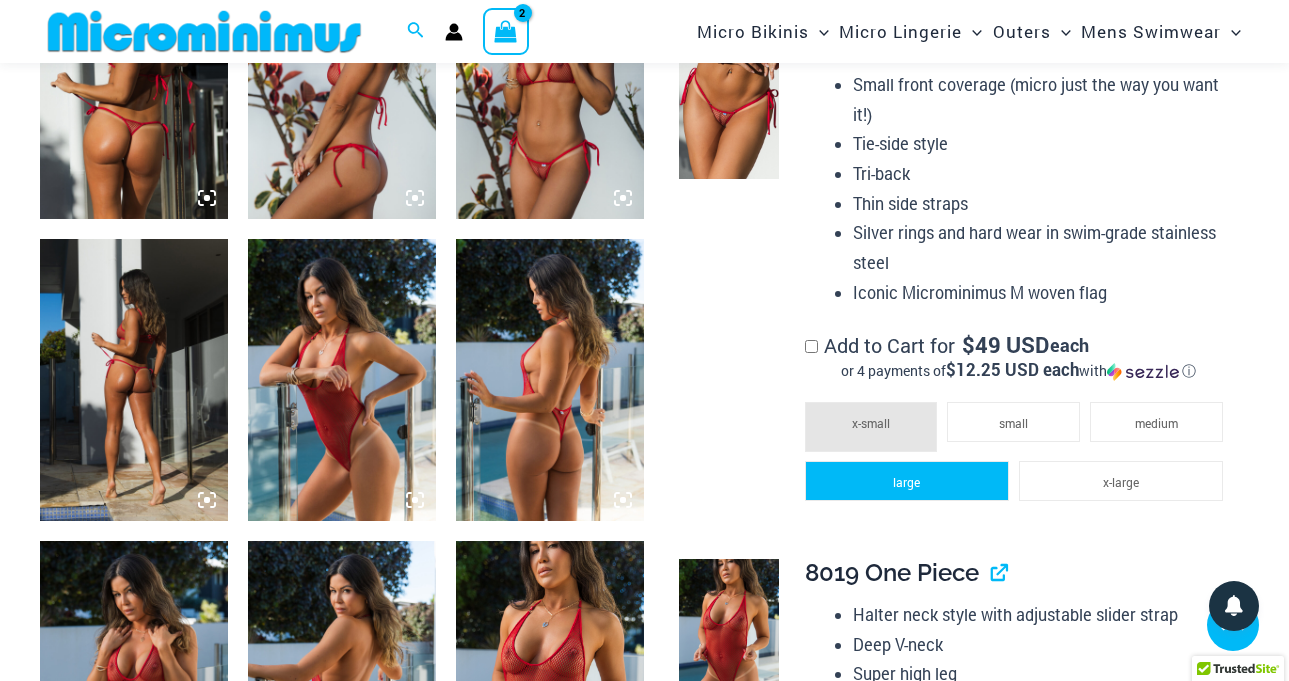 click on "large" 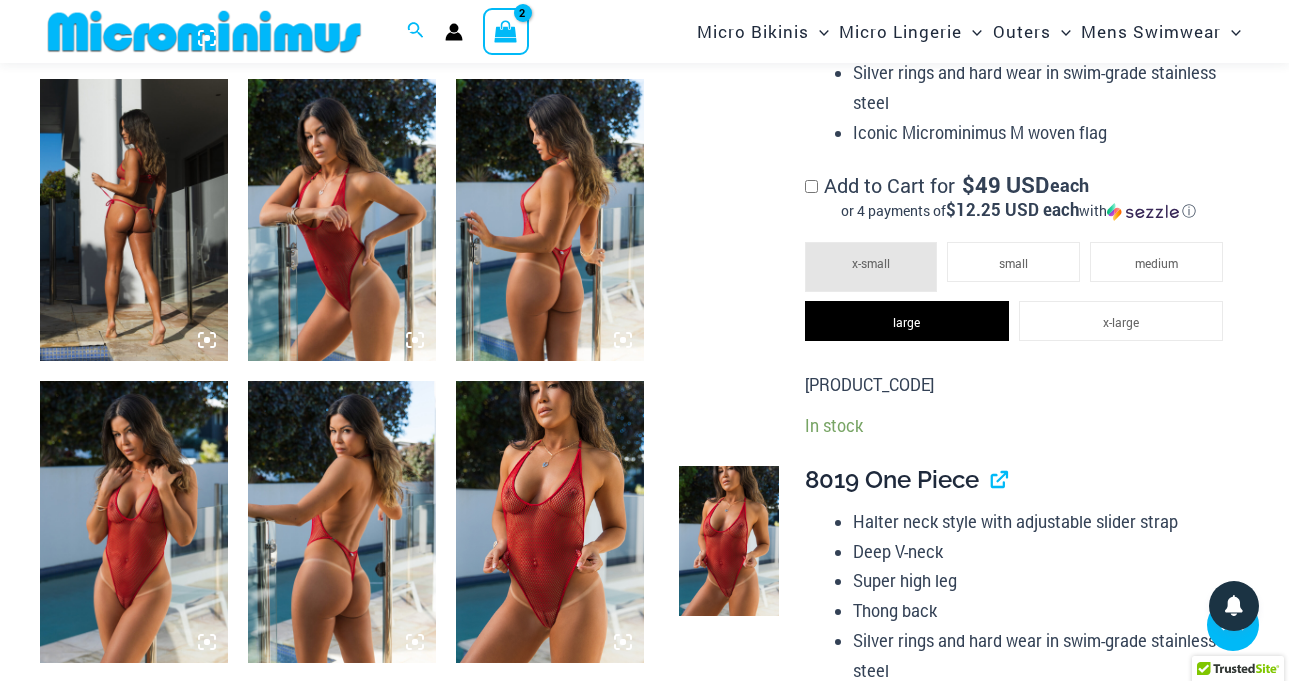 scroll, scrollTop: 2532, scrollLeft: 0, axis: vertical 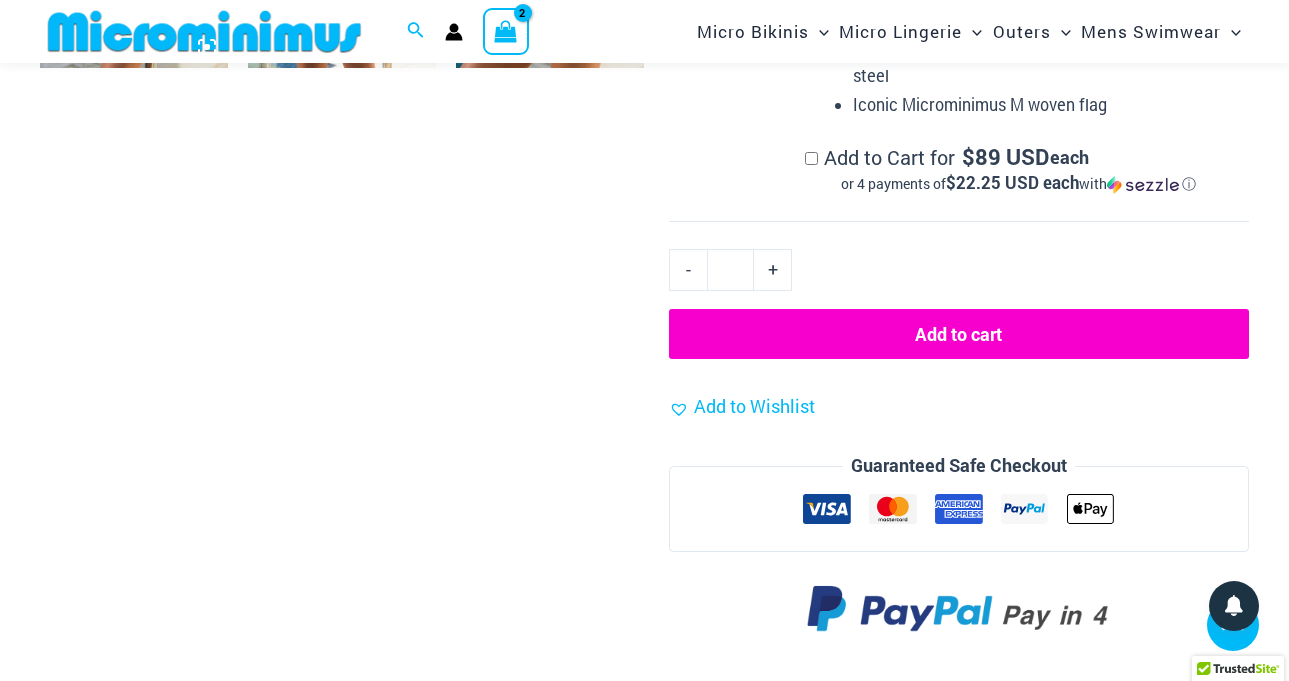 click on "Add to cart" at bounding box center (959, 334) 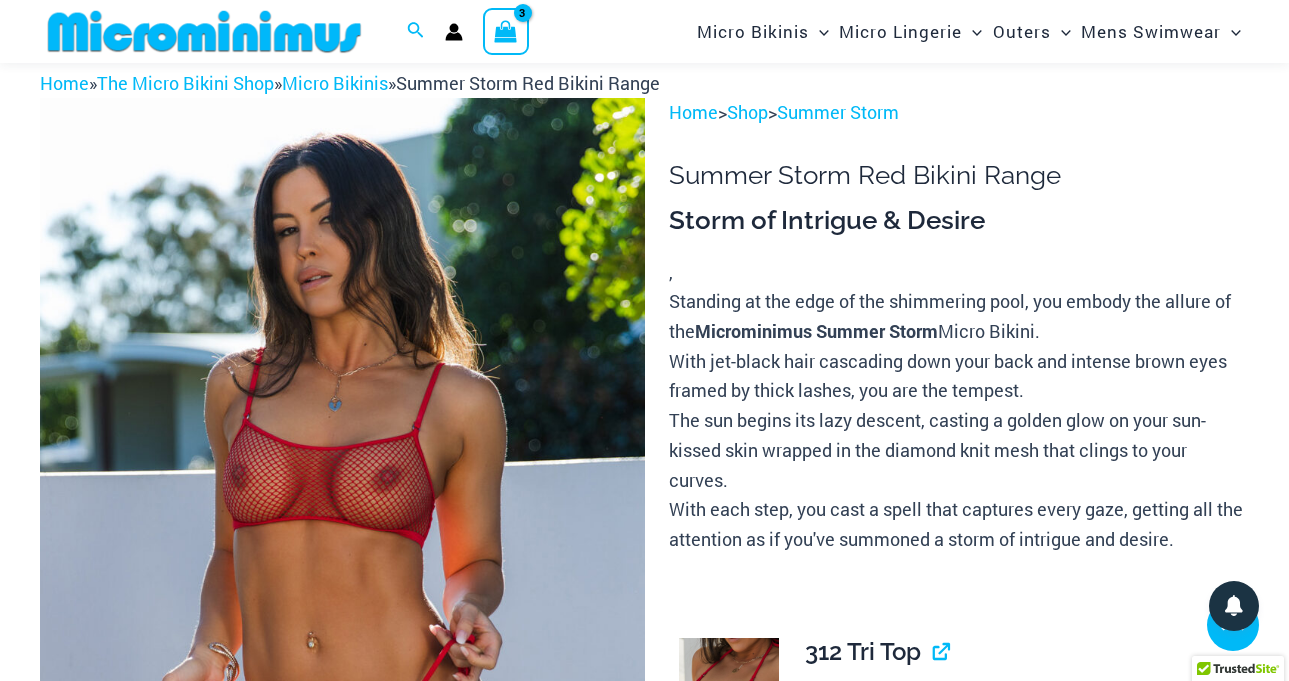 scroll, scrollTop: 82, scrollLeft: 0, axis: vertical 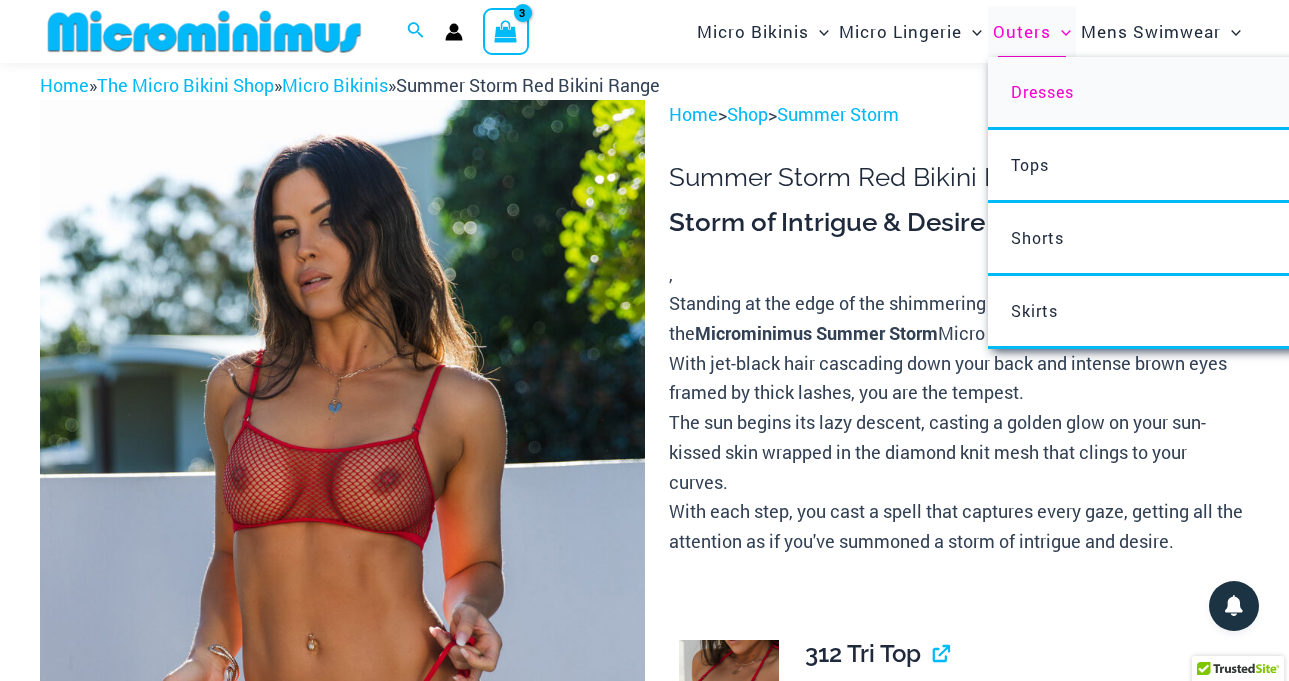 click on "Dresses" at bounding box center (1042, 91) 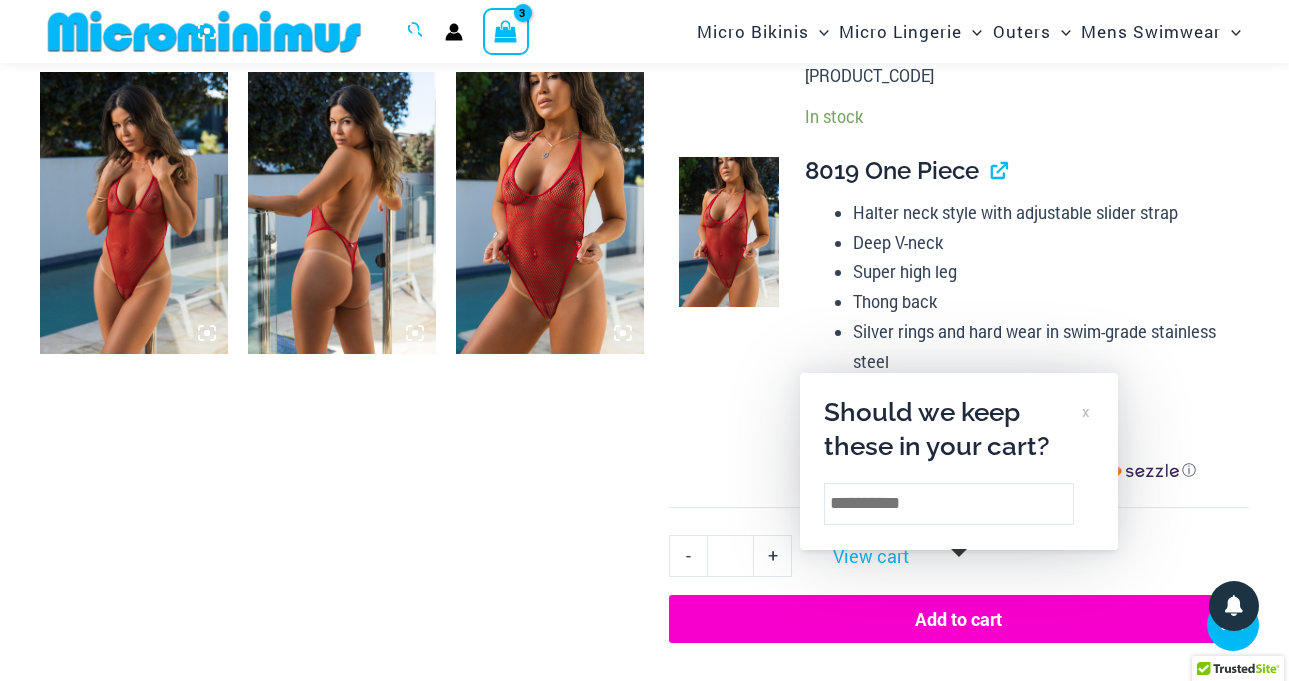 scroll, scrollTop: 2376, scrollLeft: 0, axis: vertical 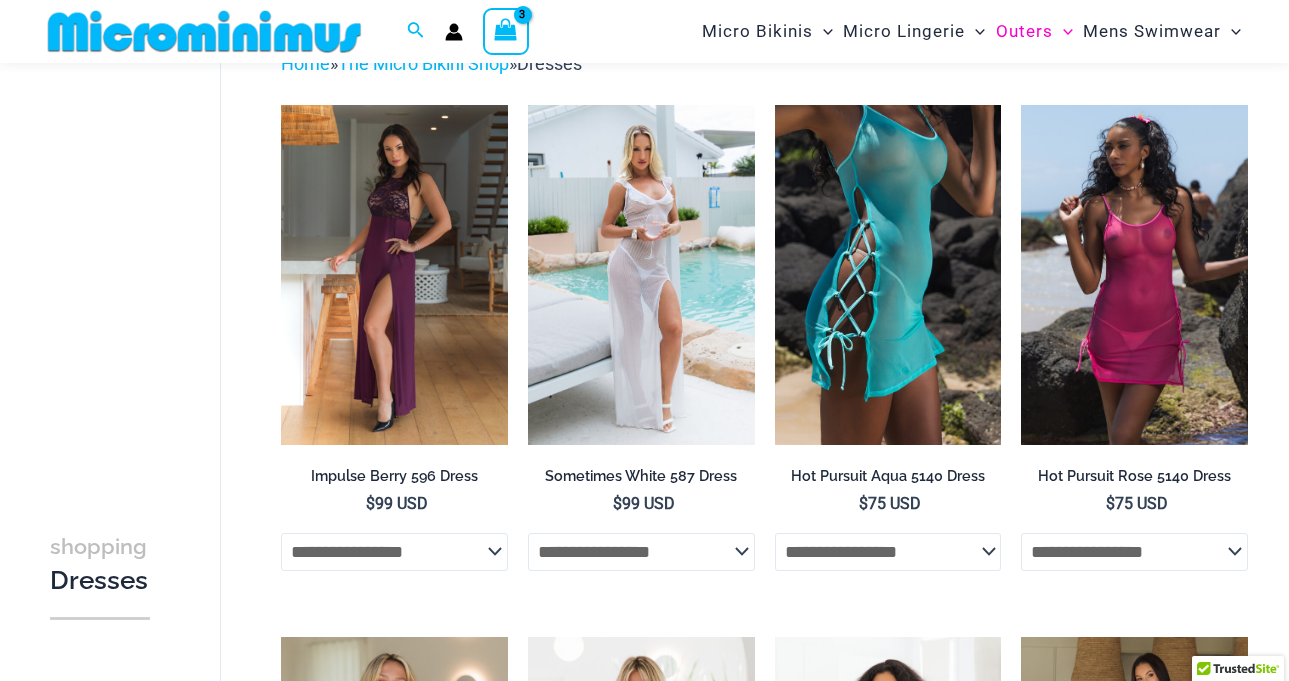 click on "**********" 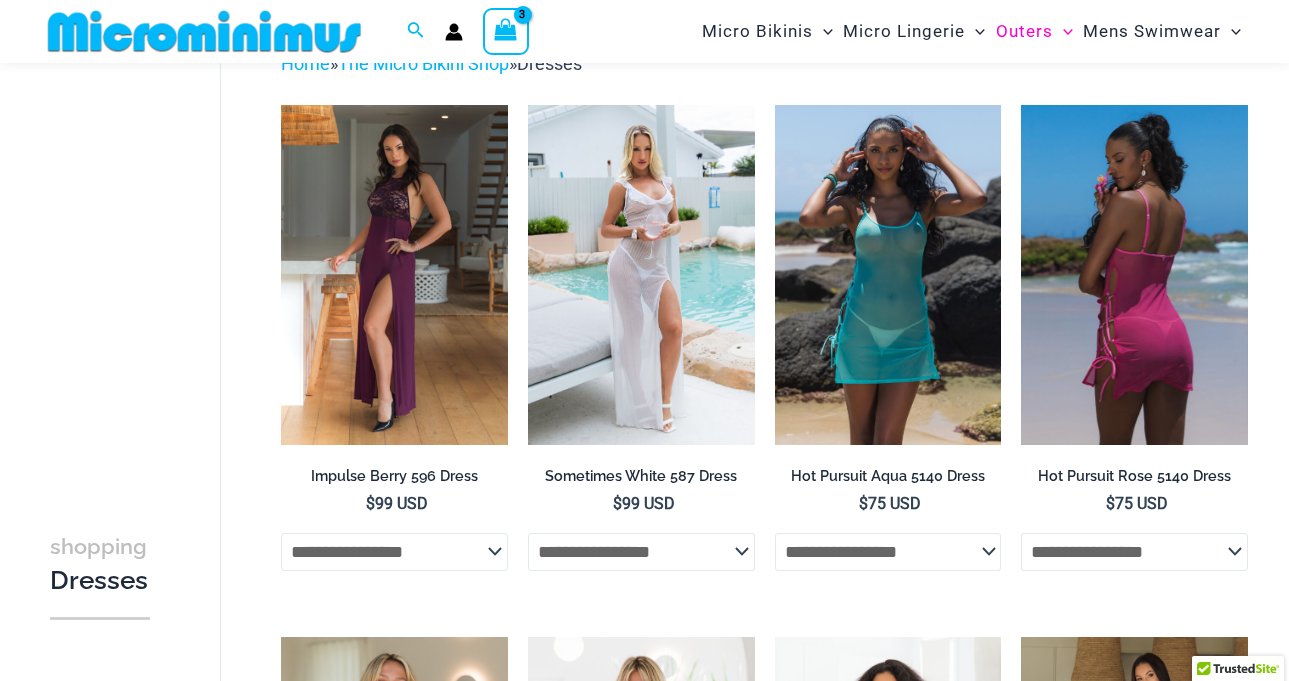 click on "**********" 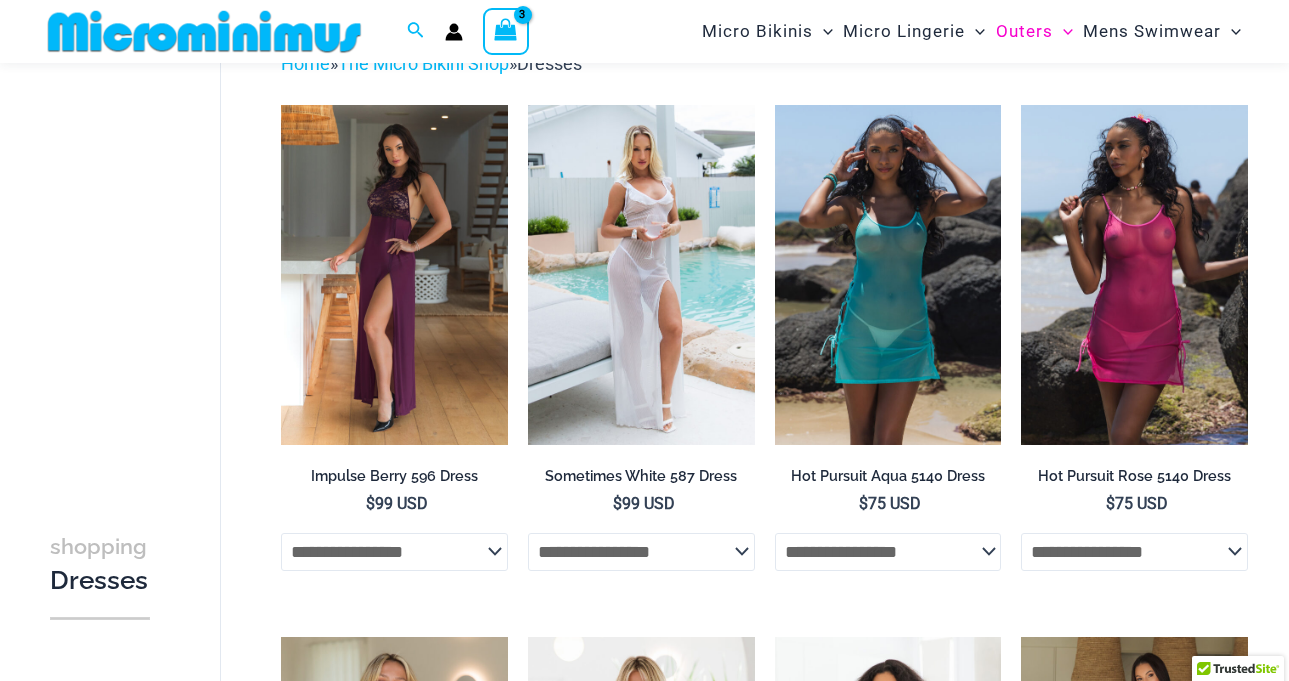 scroll, scrollTop: 711, scrollLeft: 0, axis: vertical 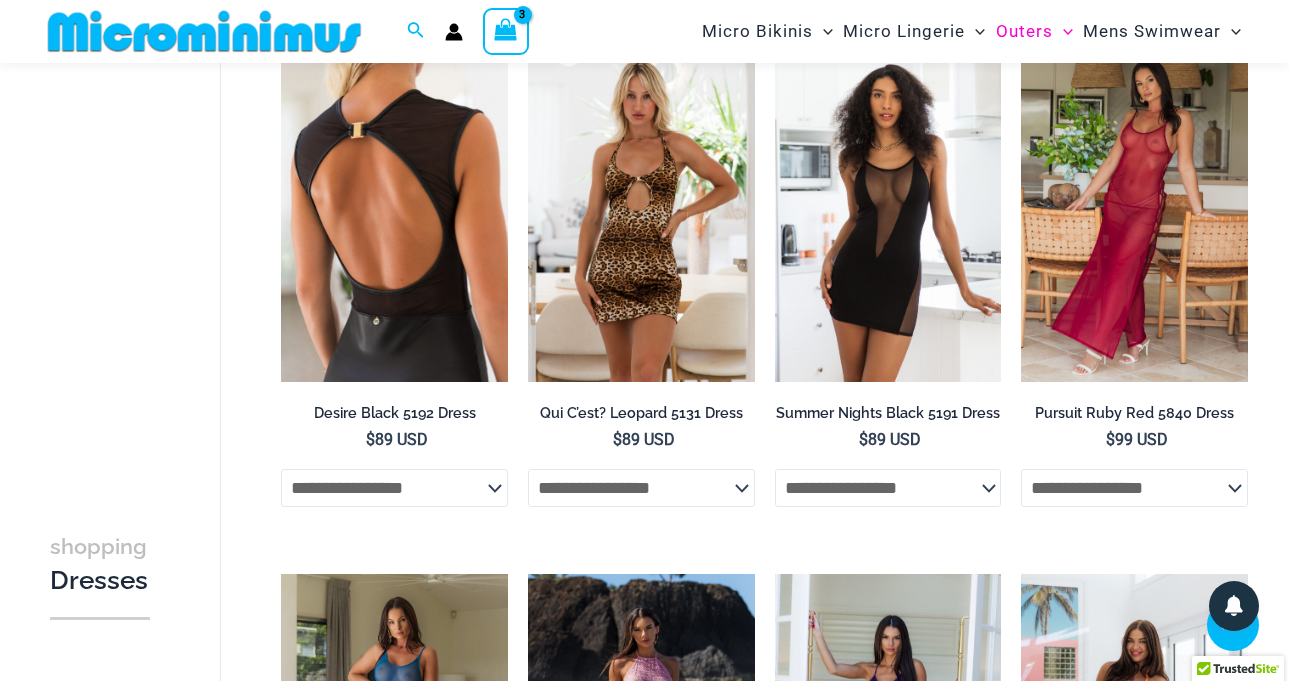 click on "**********" 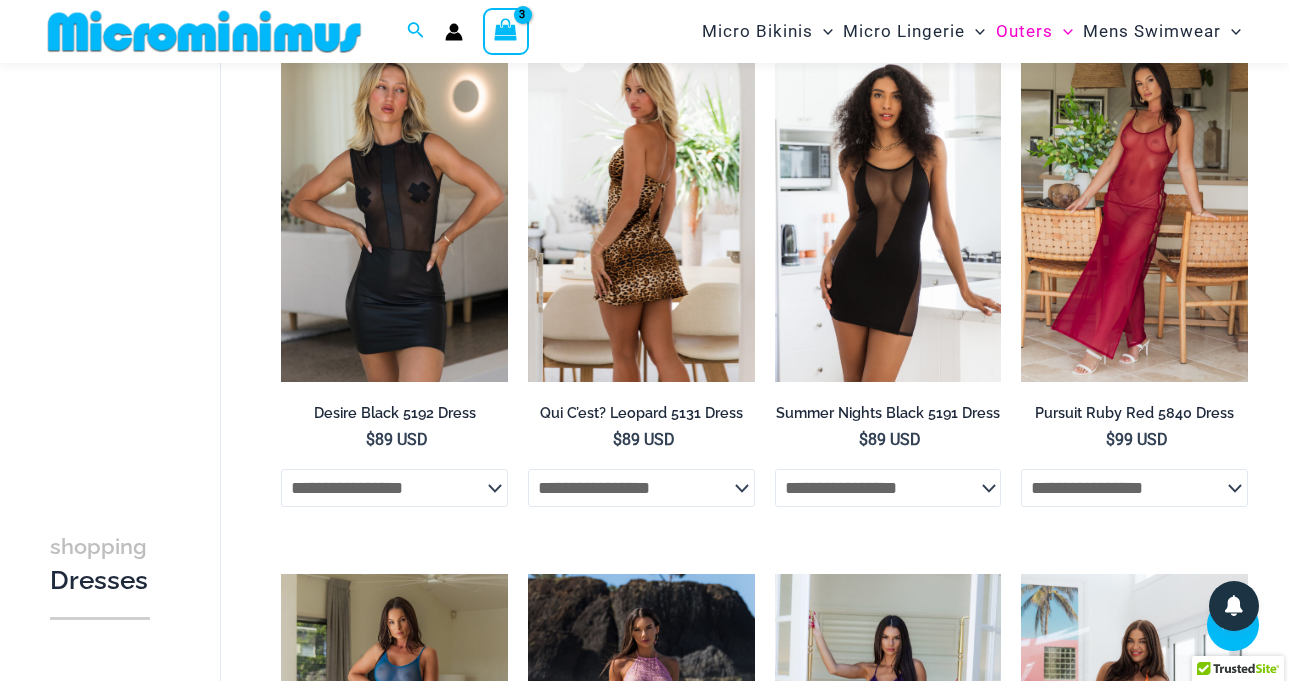 click on "**********" 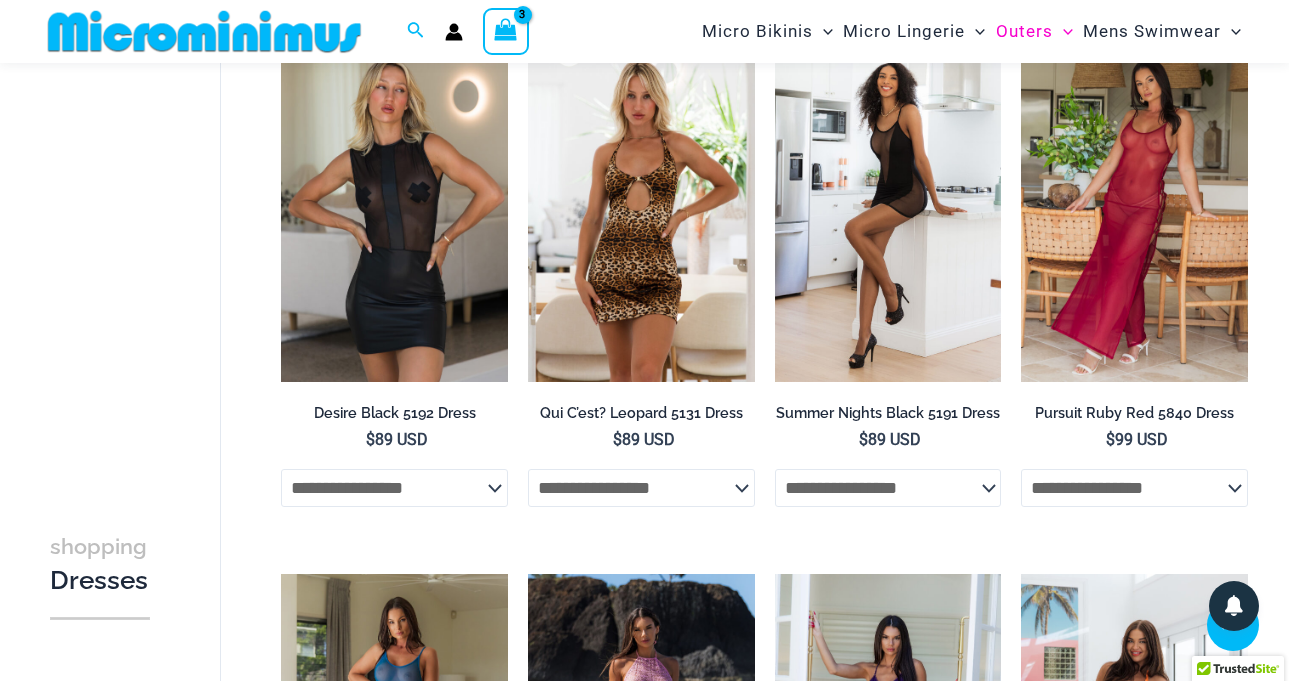 click on "**********" 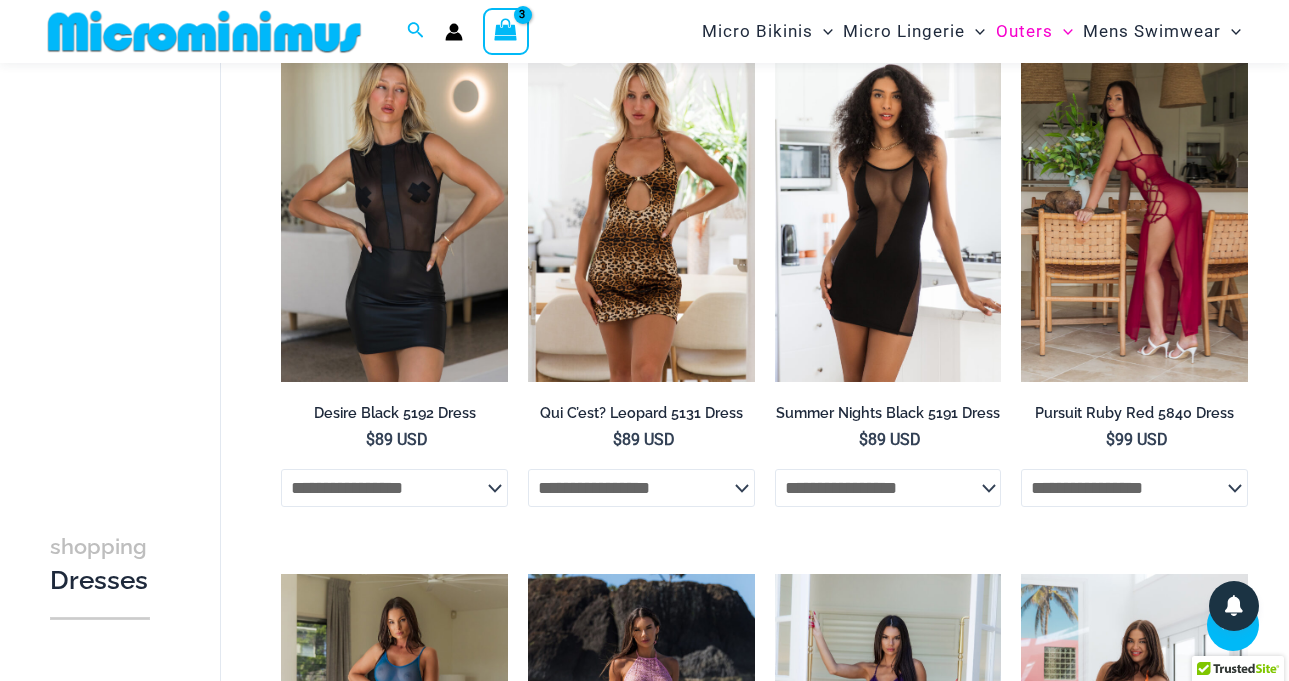 click on "**********" 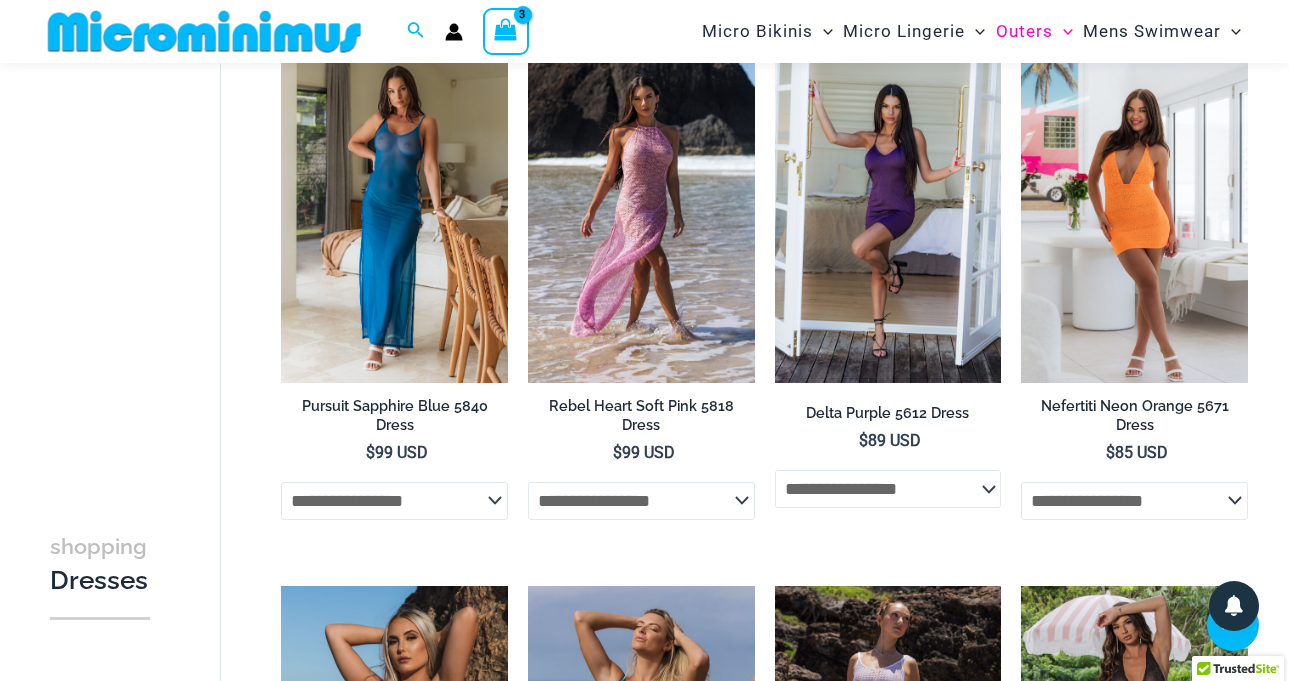 scroll, scrollTop: 1271, scrollLeft: 0, axis: vertical 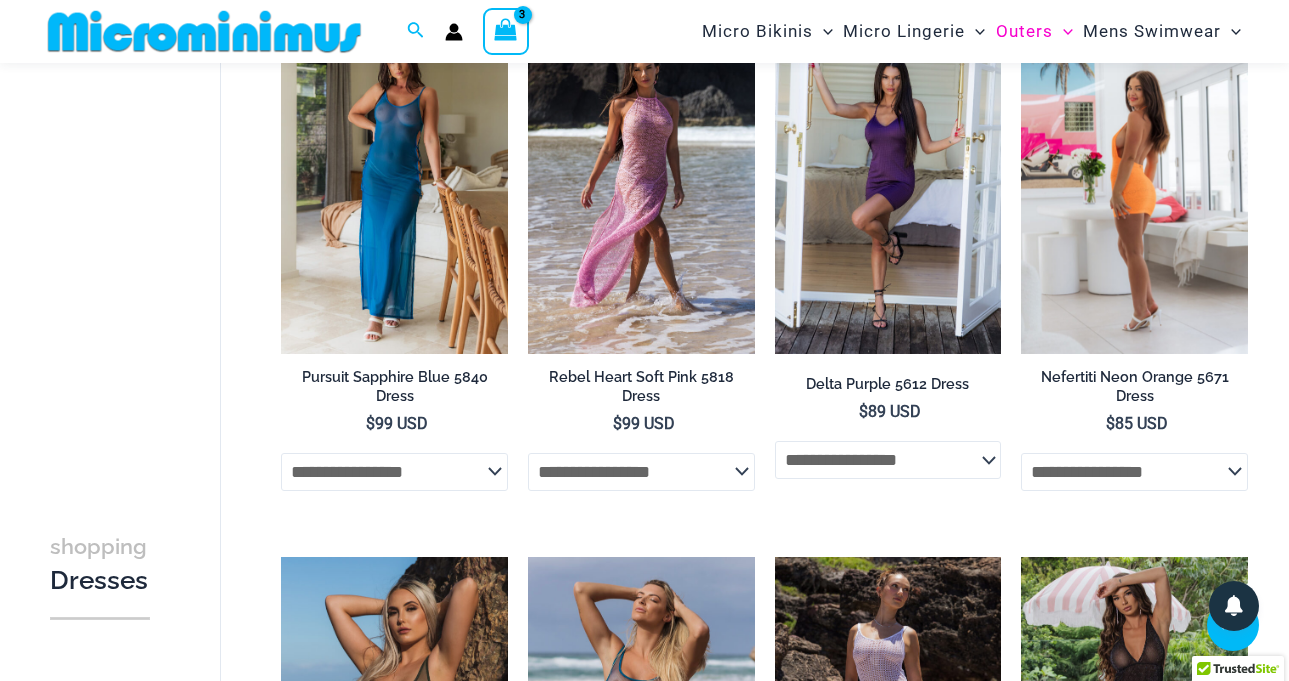 click on "**********" 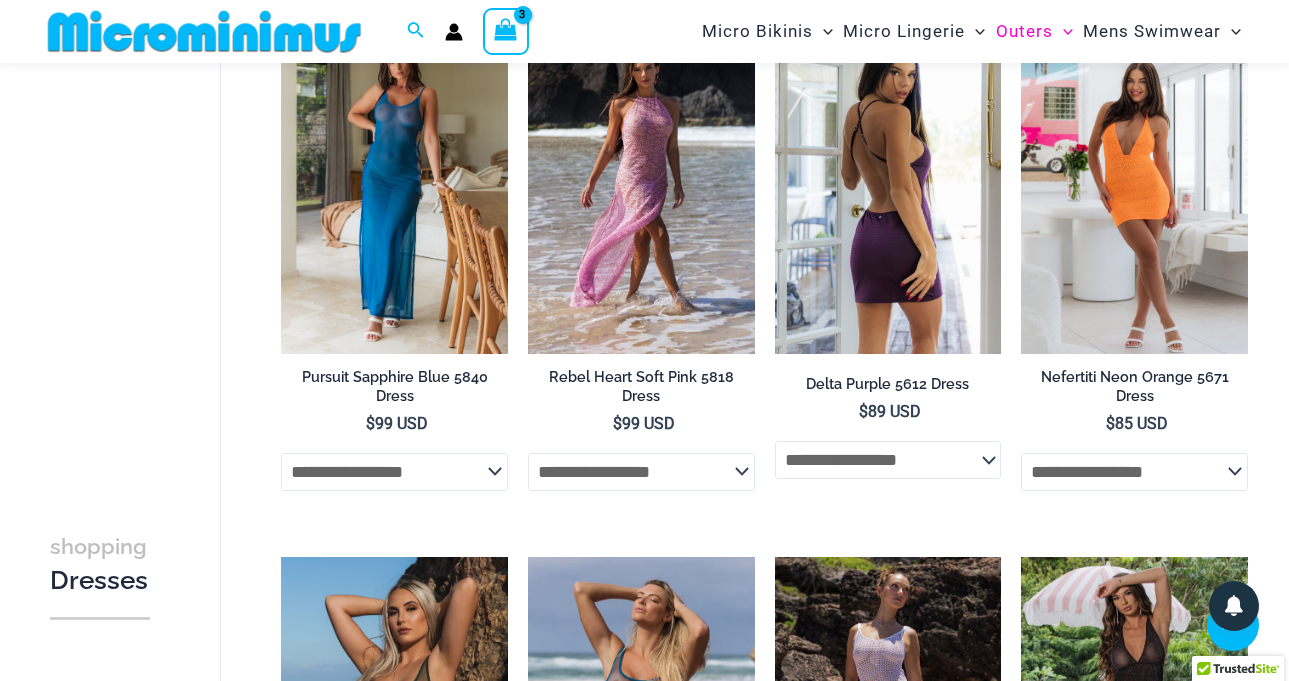click on "**********" 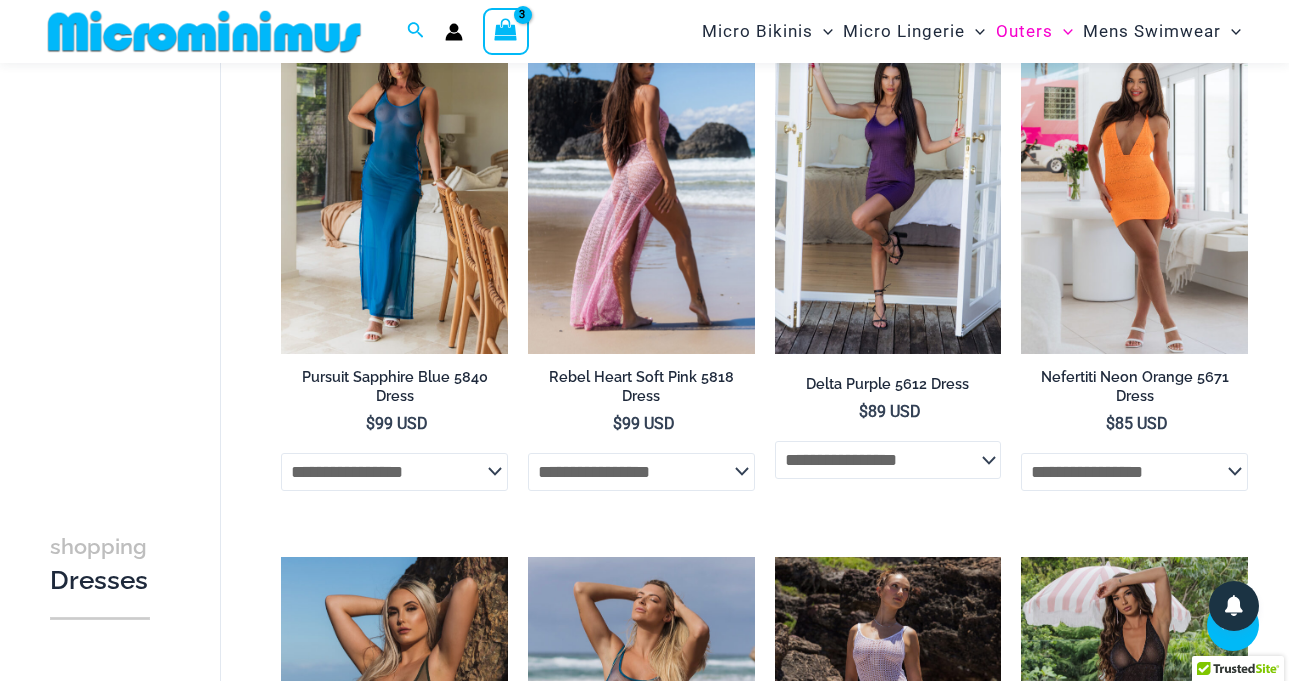 click on "**********" 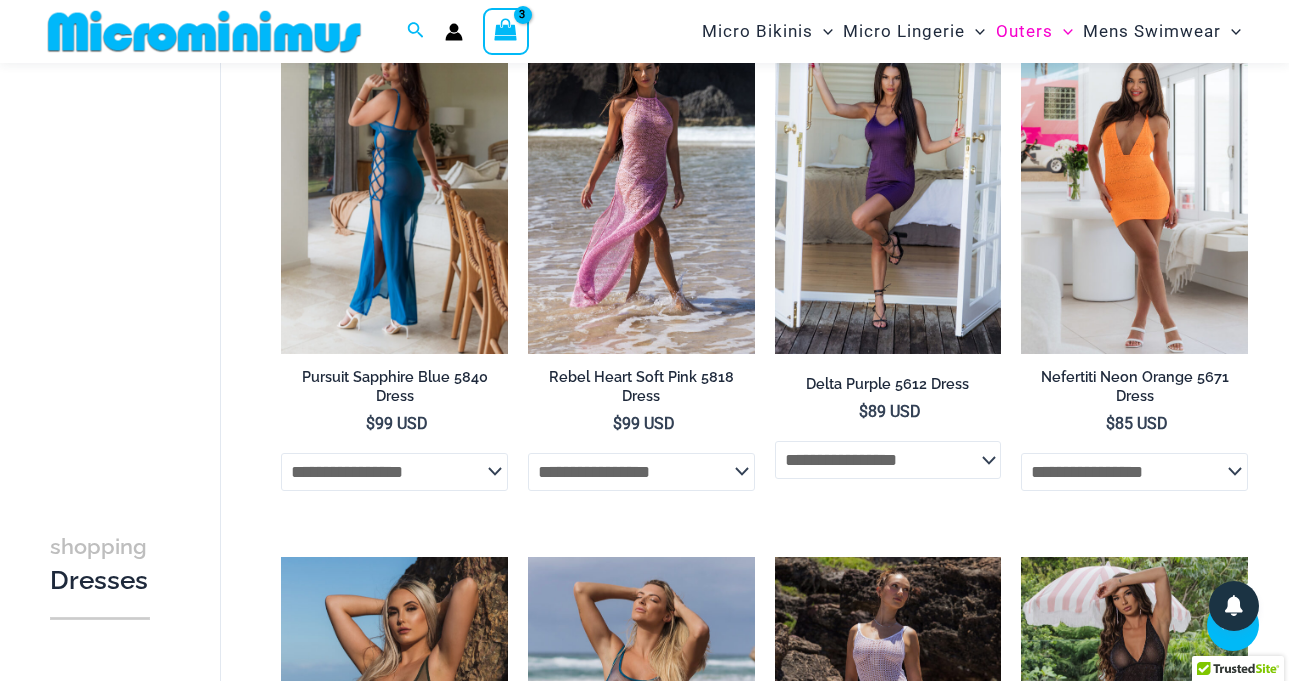 click on "**********" 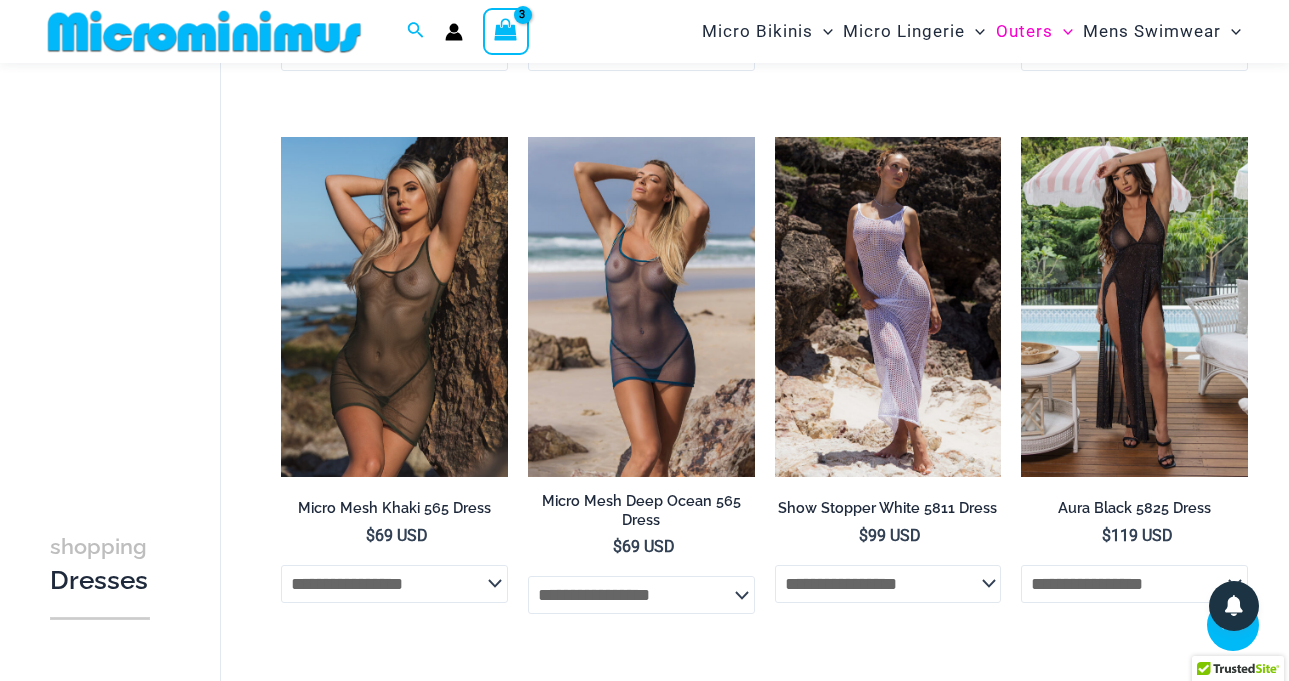 scroll, scrollTop: 1711, scrollLeft: 0, axis: vertical 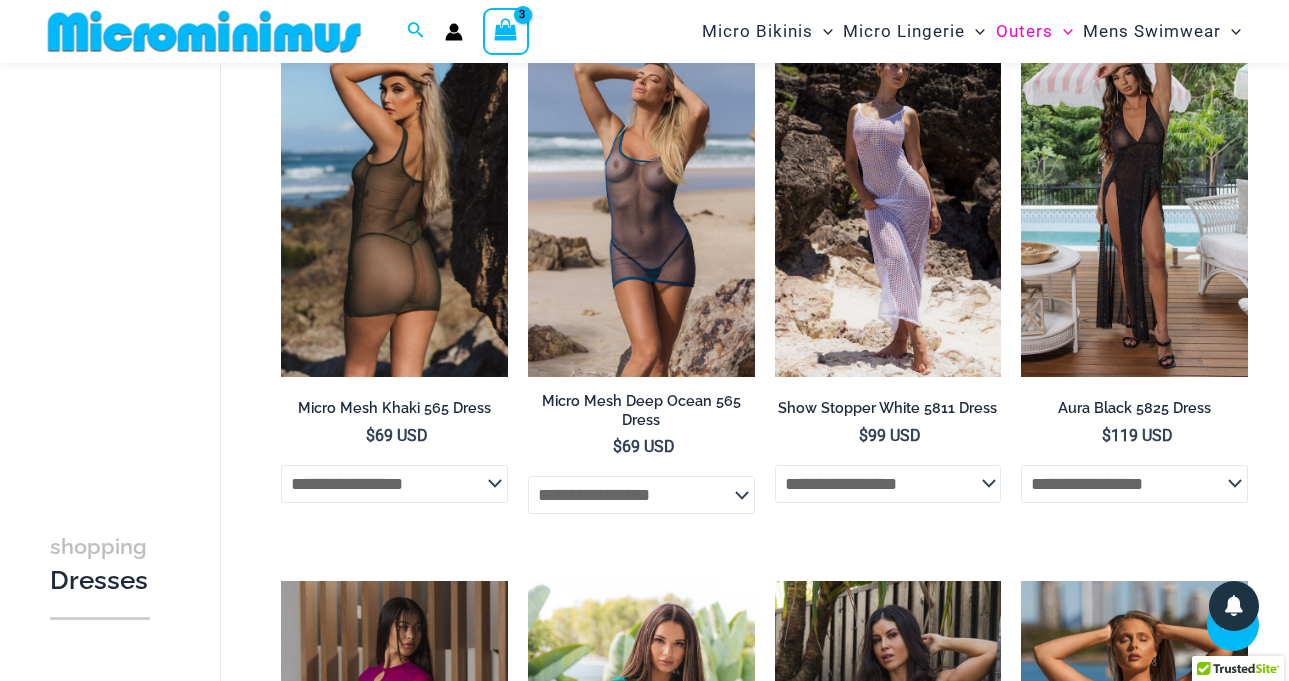 click on "**********" 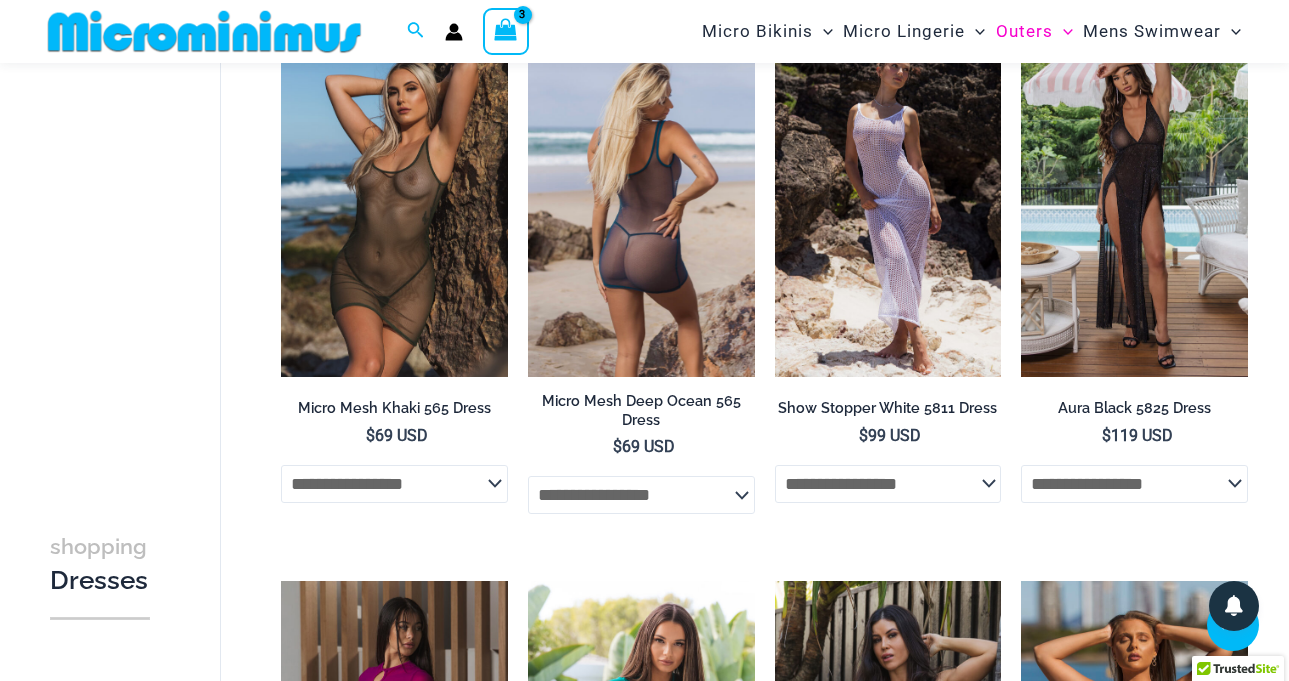 click on "**********" 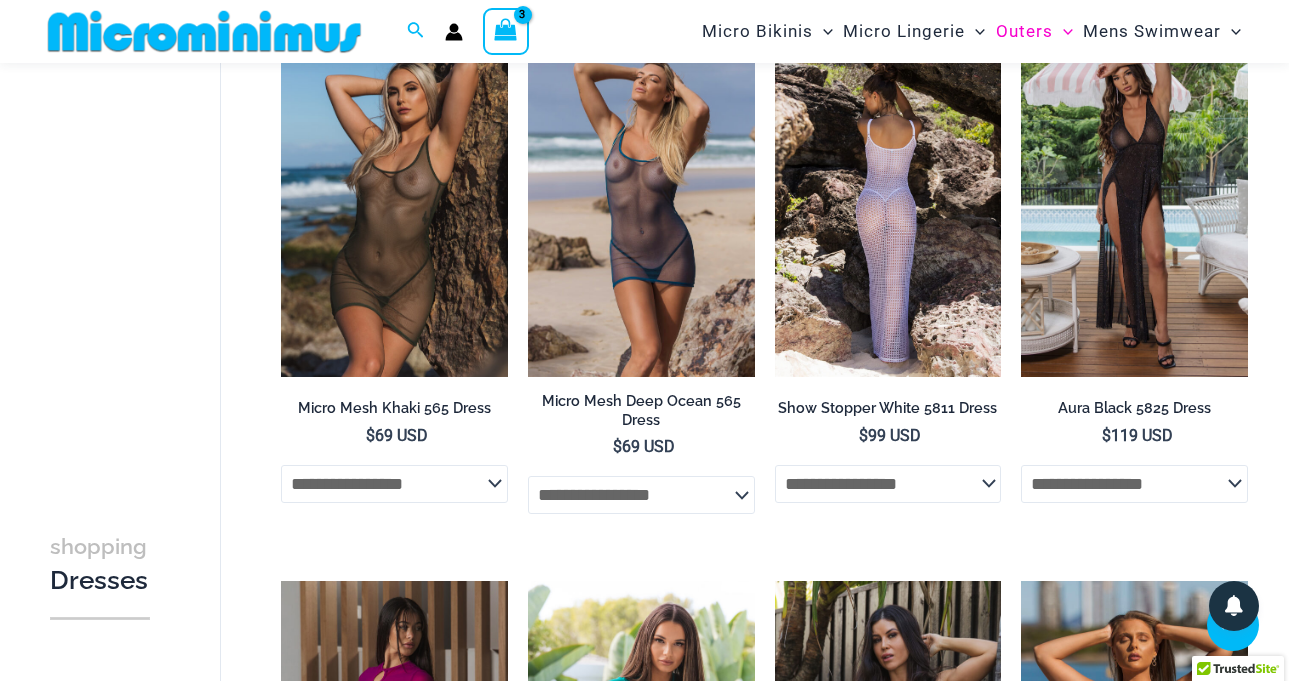 click on "**********" 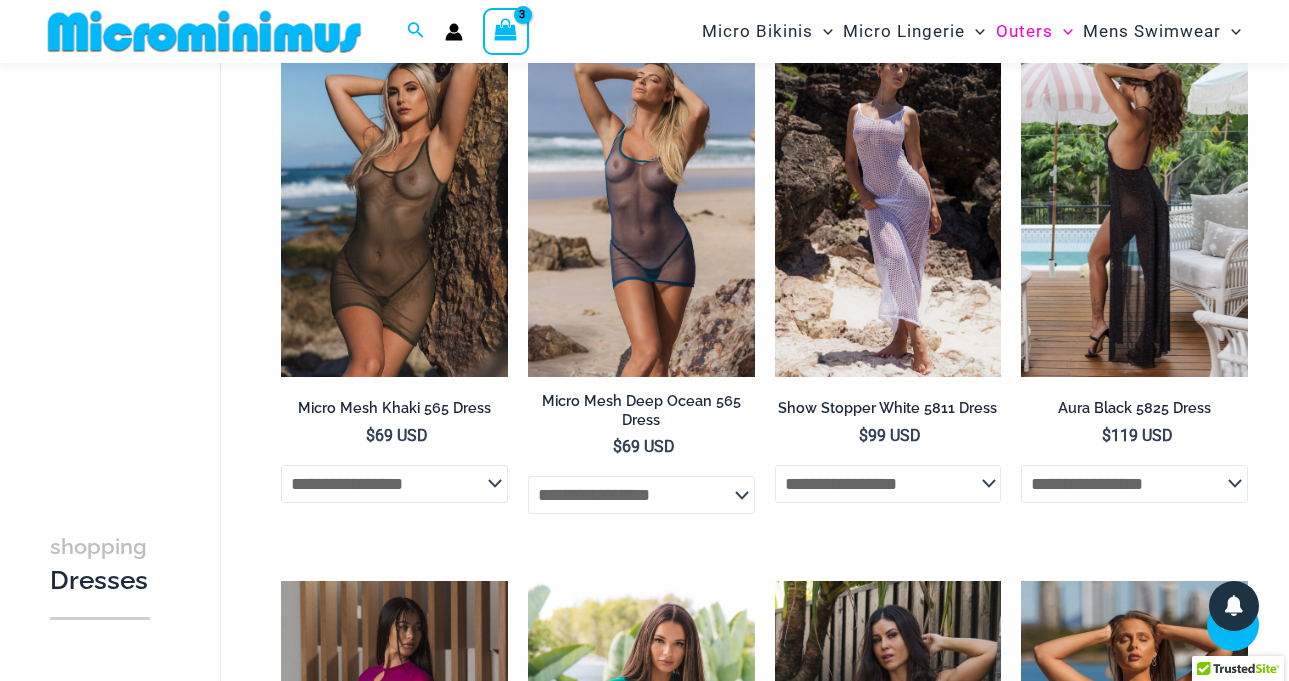 click on "**********" 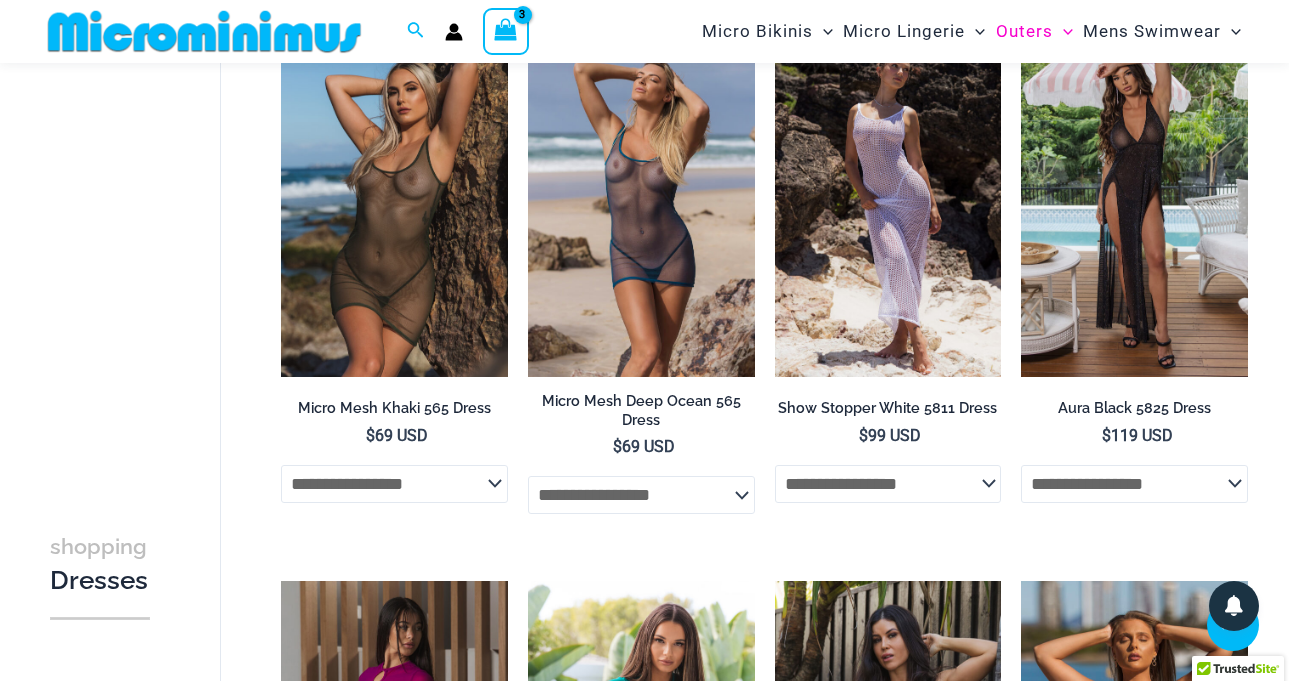 scroll, scrollTop: 2386, scrollLeft: 0, axis: vertical 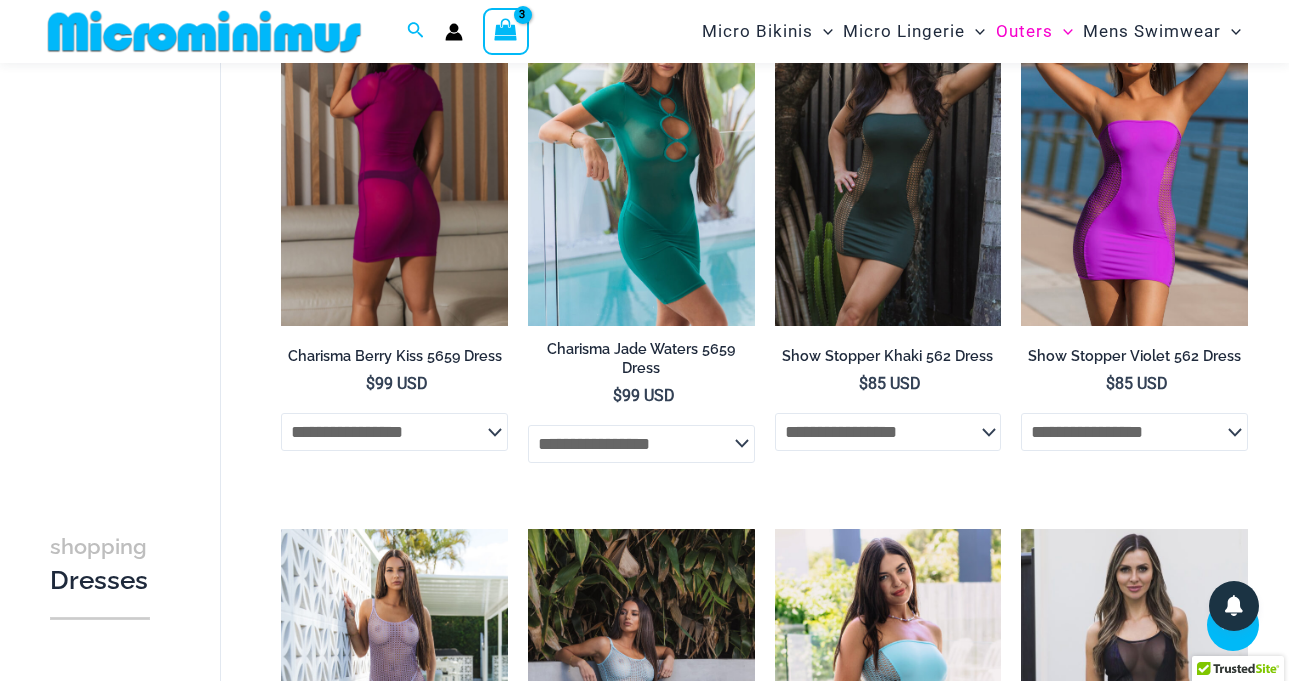 click on "**********" 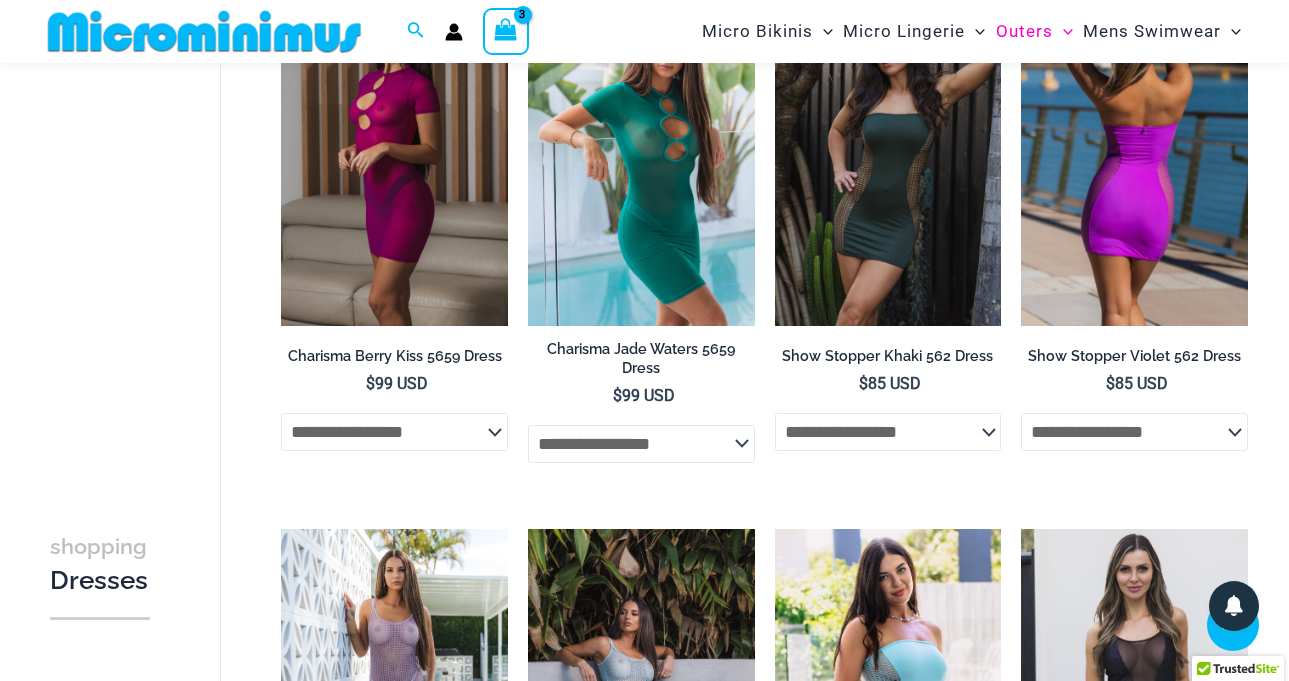 click on "**********" 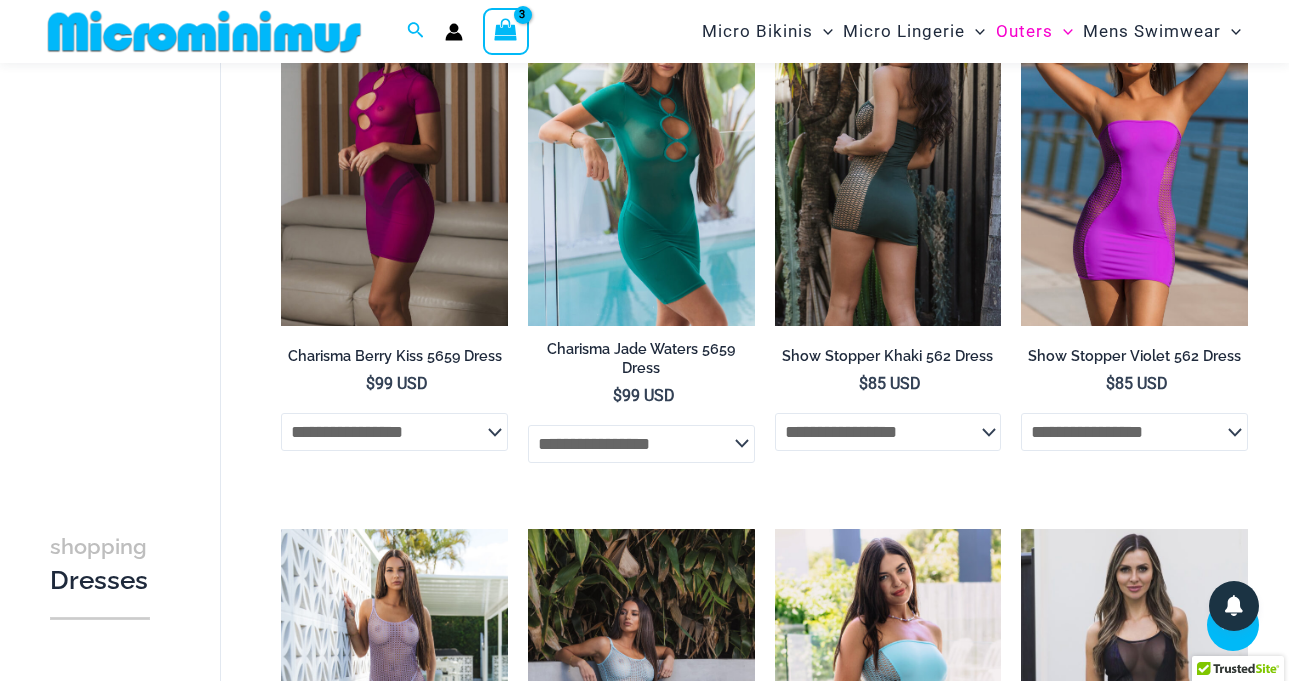 click on "**********" 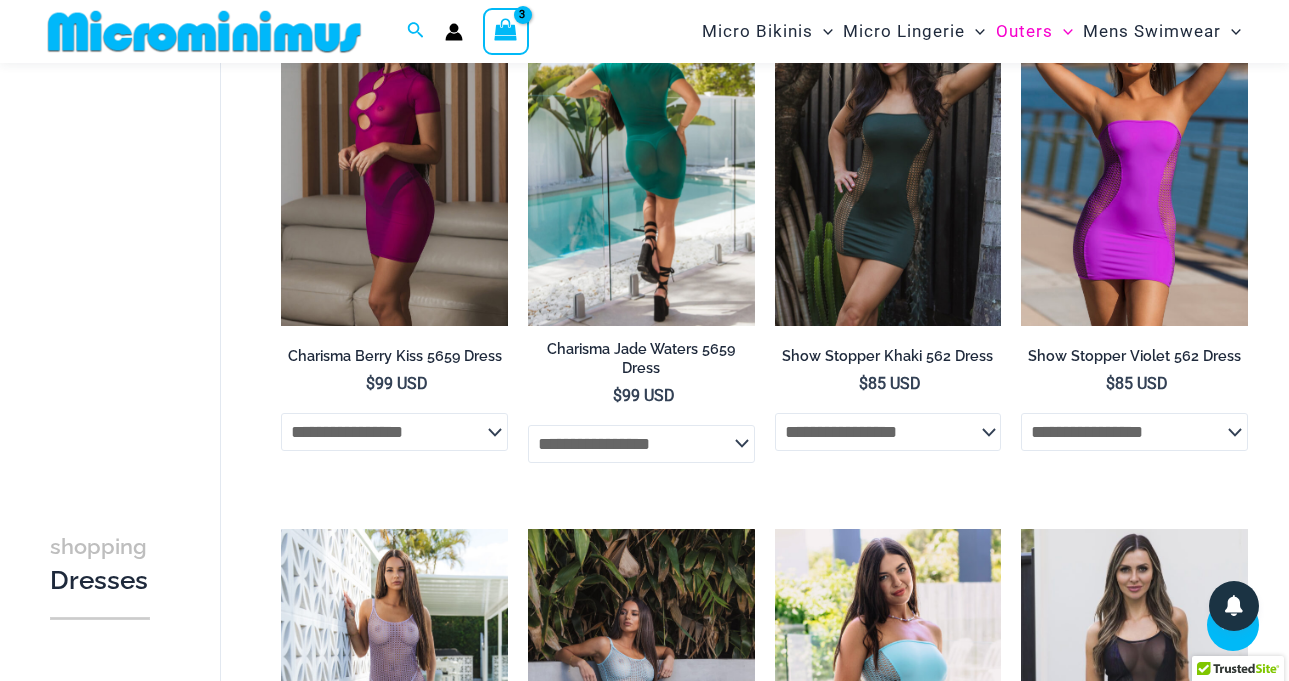 click on "**********" 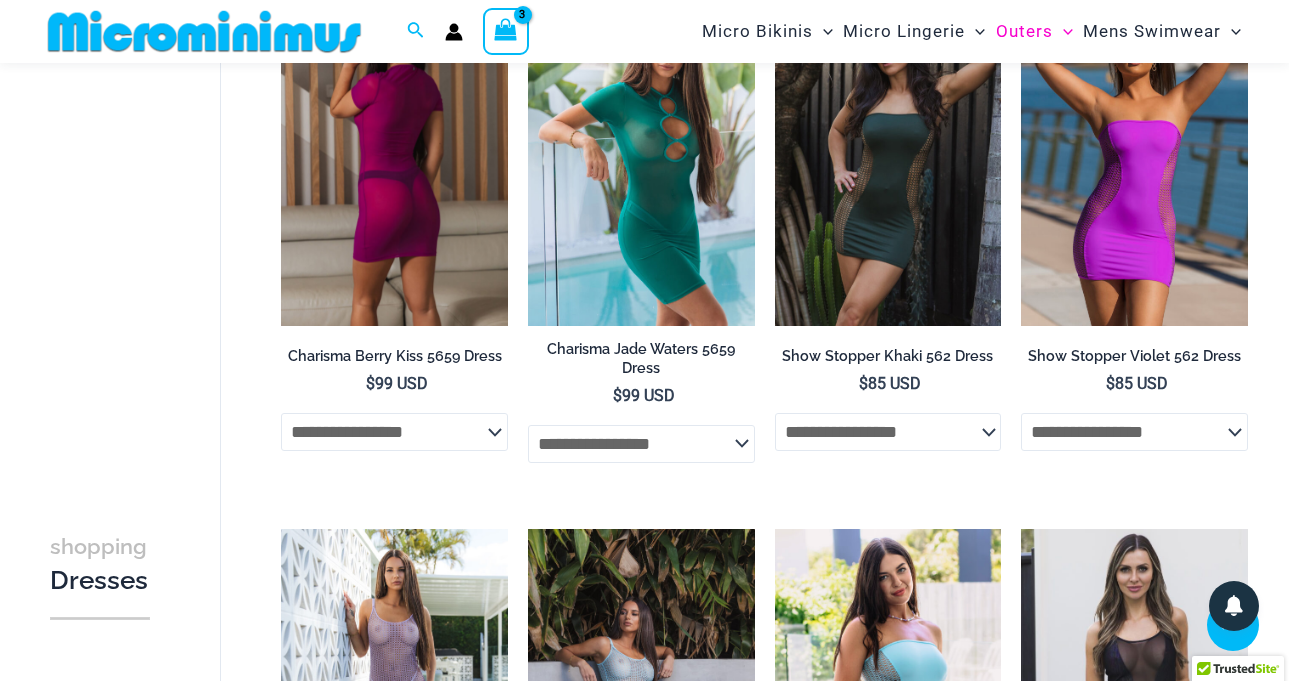 click on "**********" 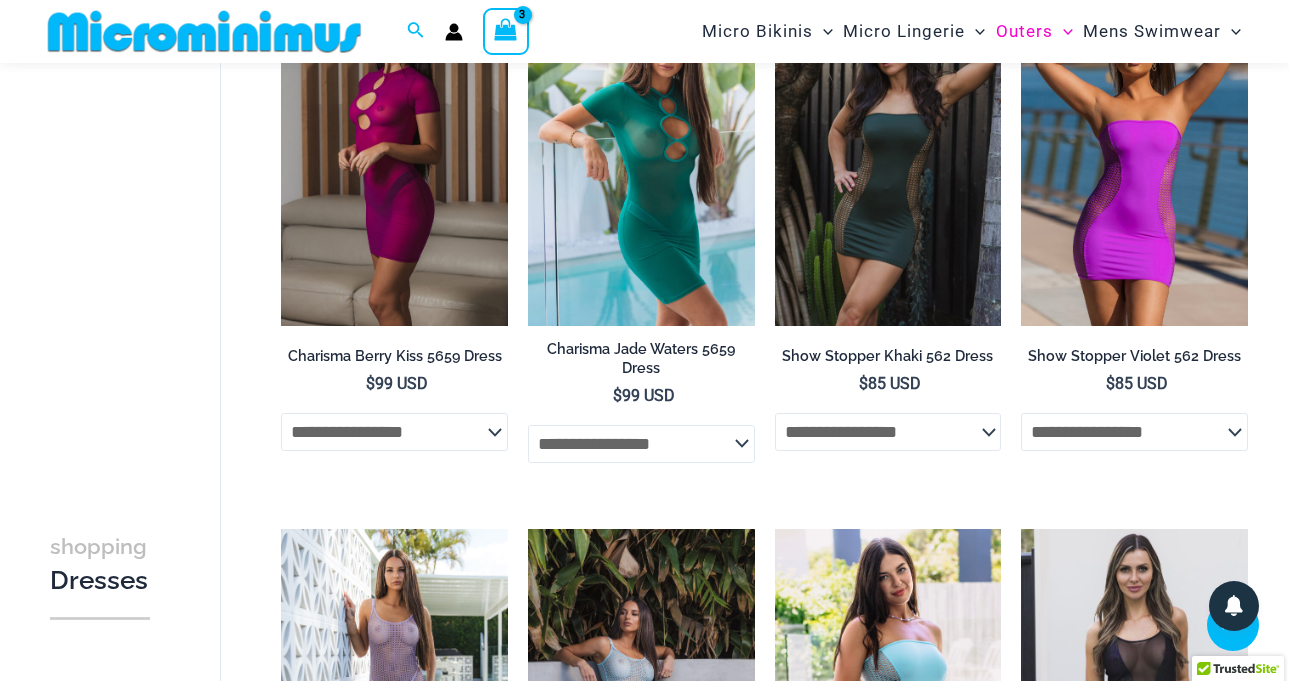scroll, scrollTop: 2981, scrollLeft: 0, axis: vertical 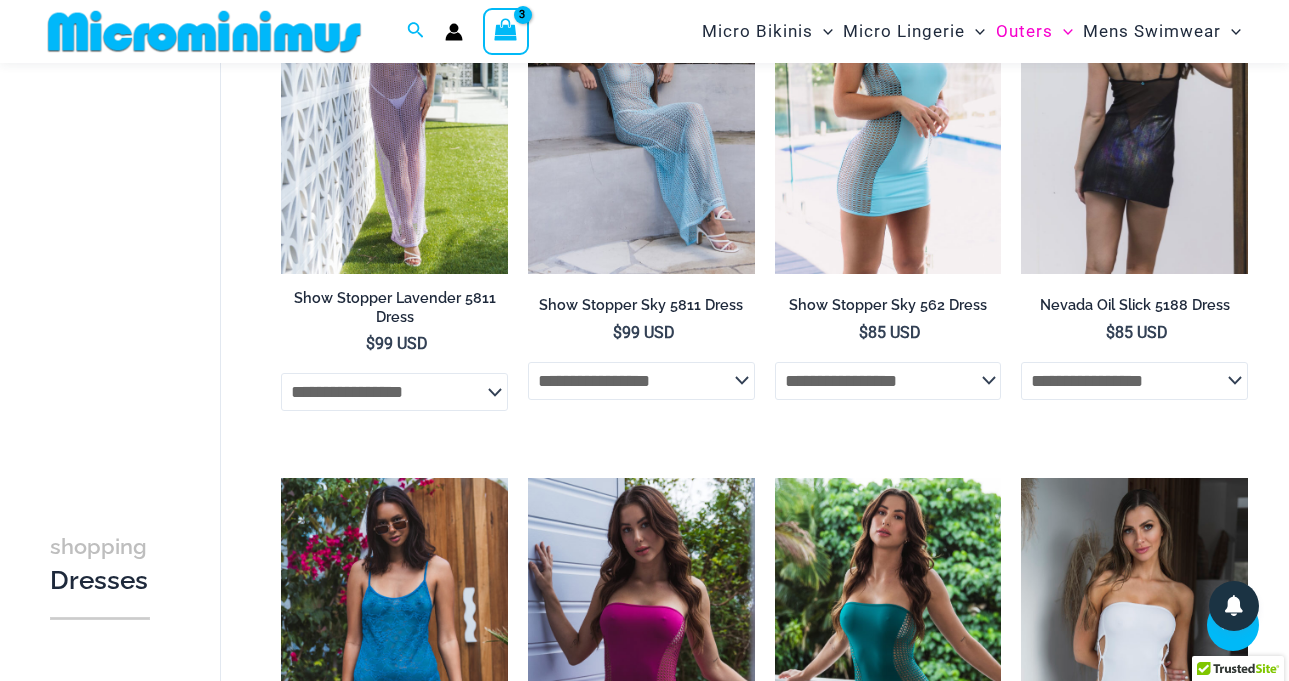 click on "**********" 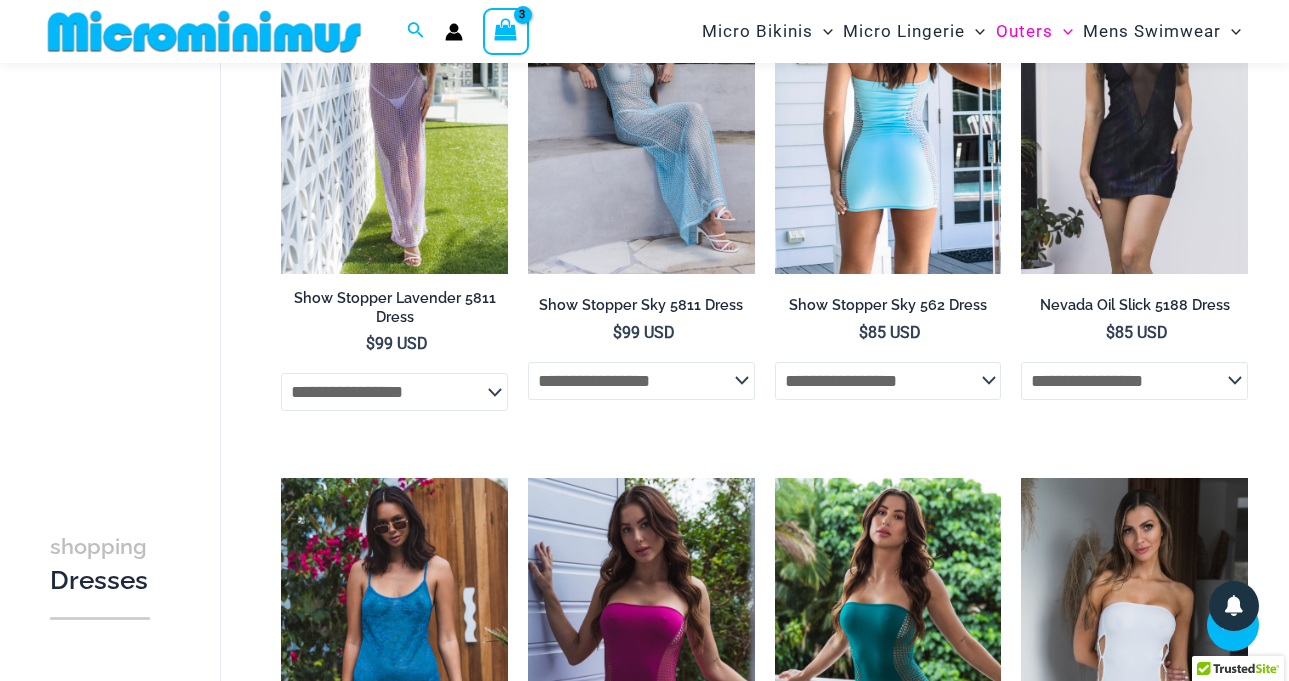 click on "**********" 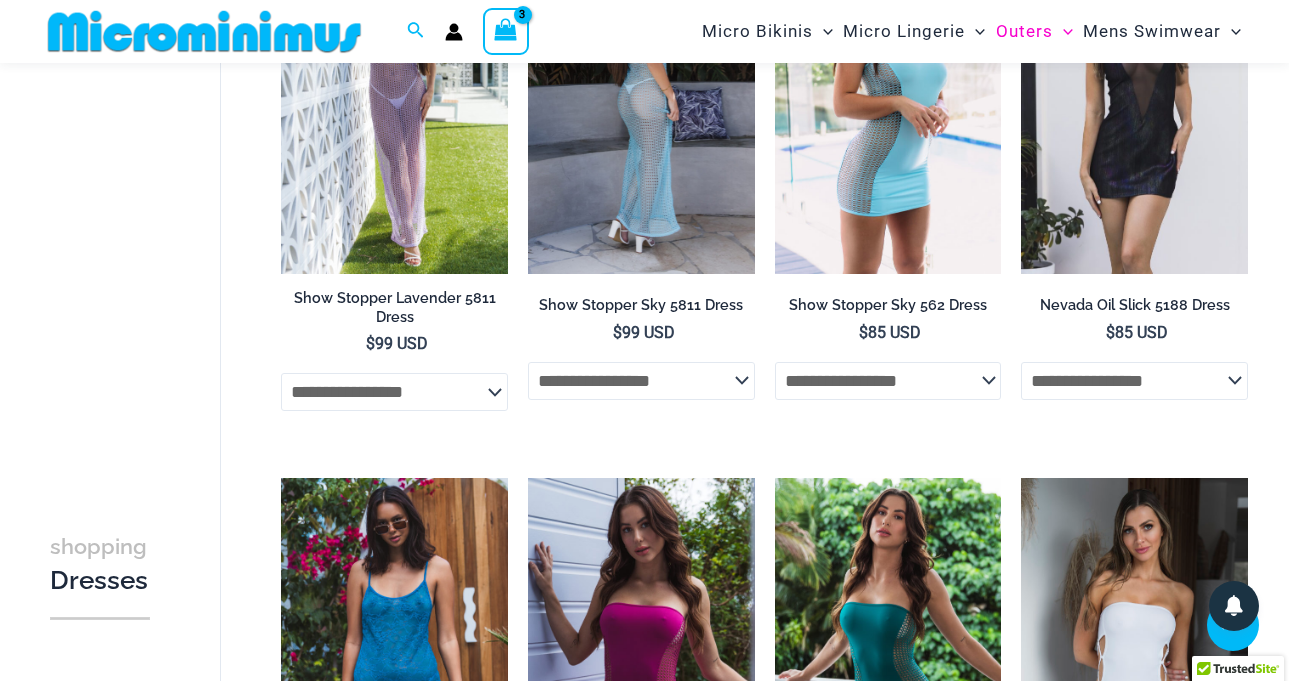 click on "**********" 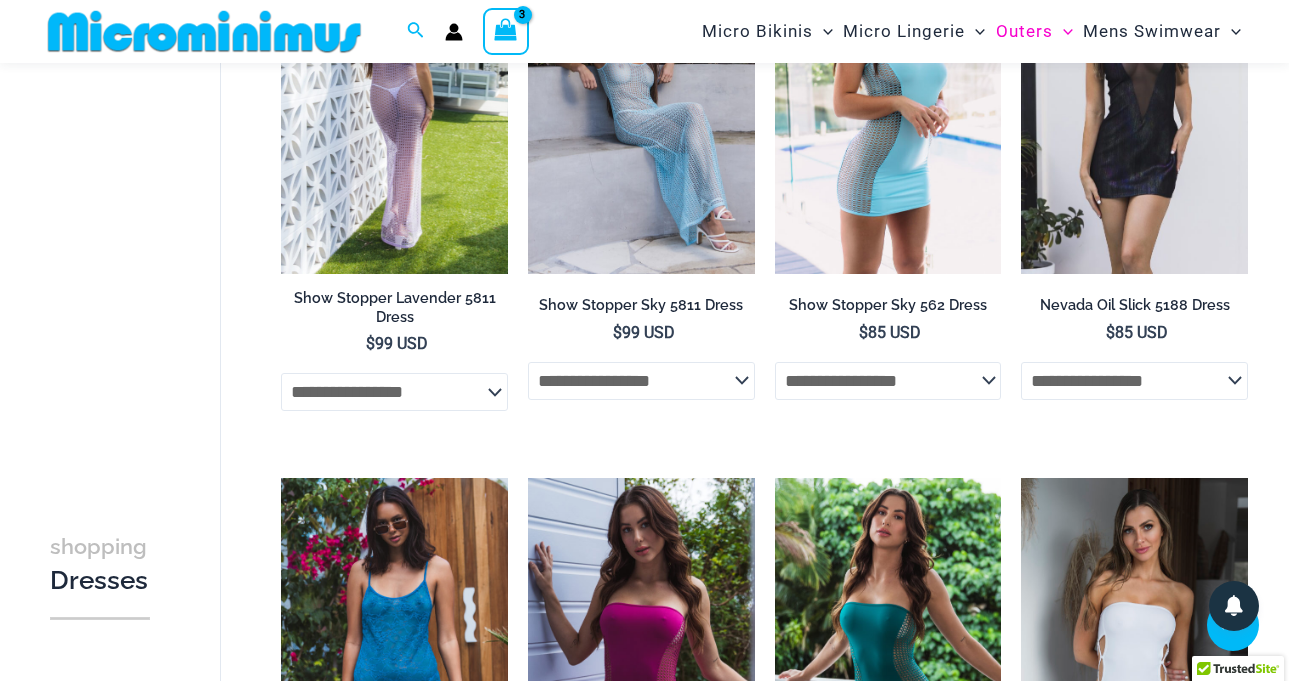 click on "**********" 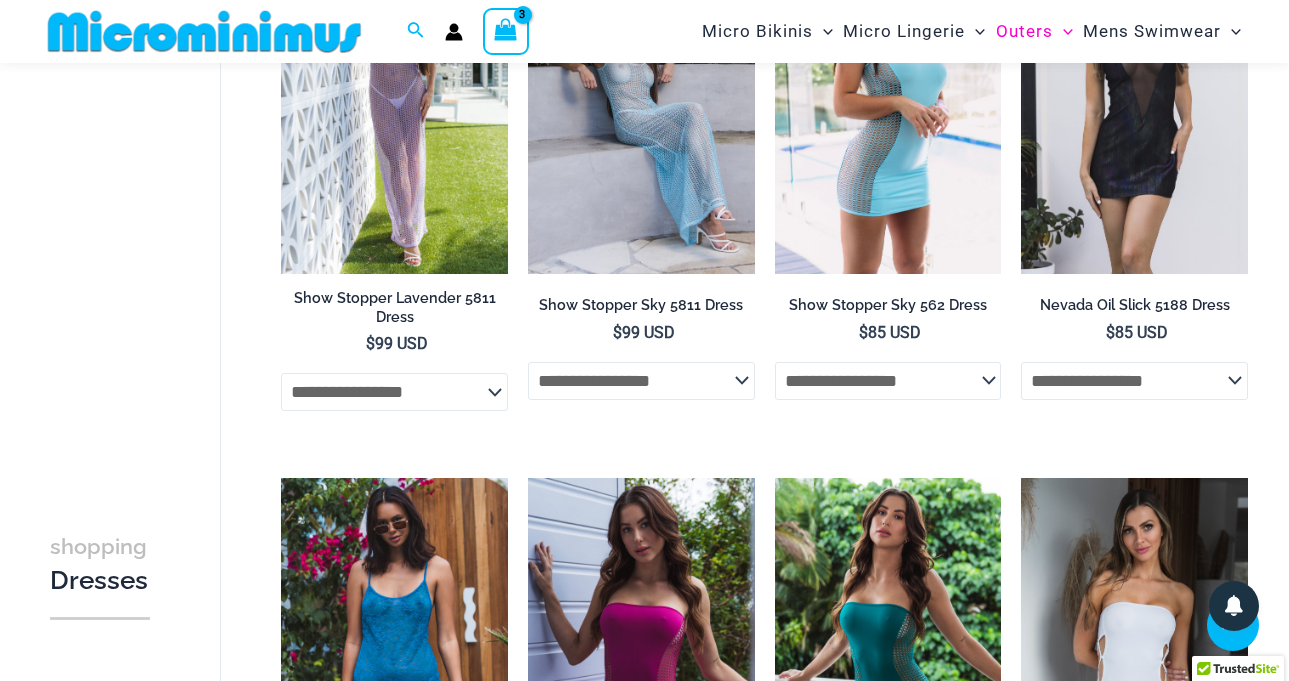 scroll, scrollTop: 3576, scrollLeft: 0, axis: vertical 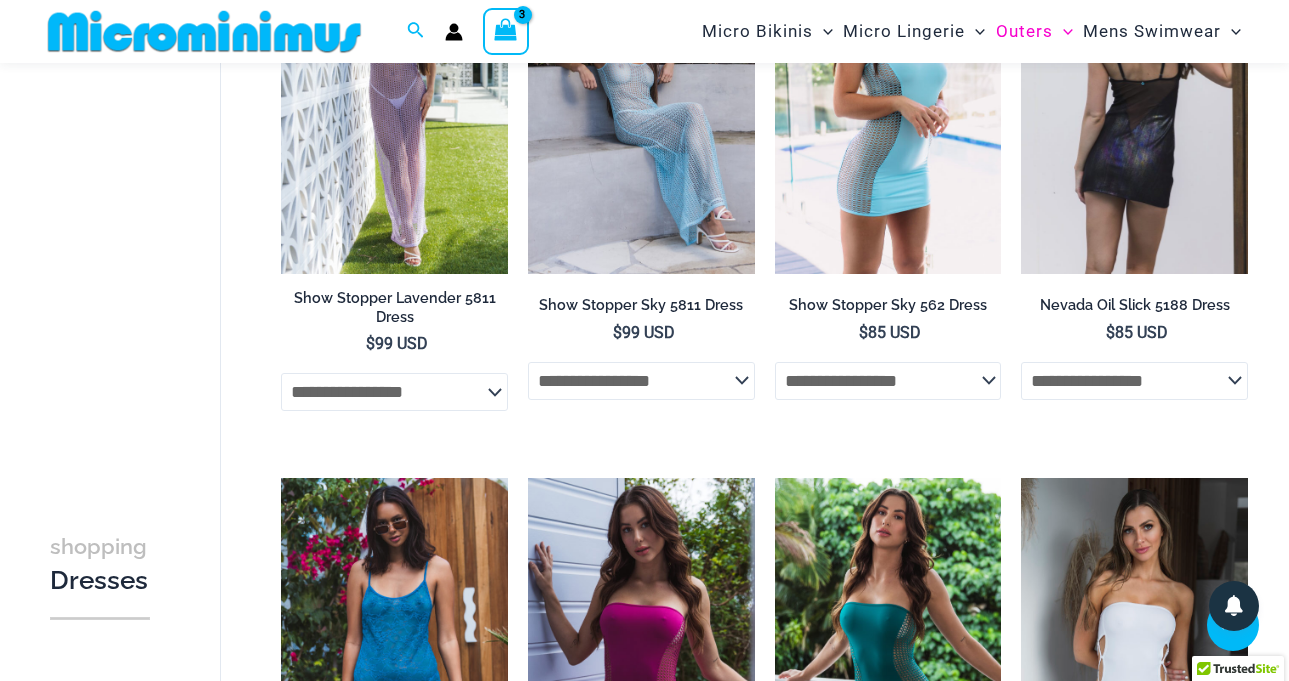 click on "**********" 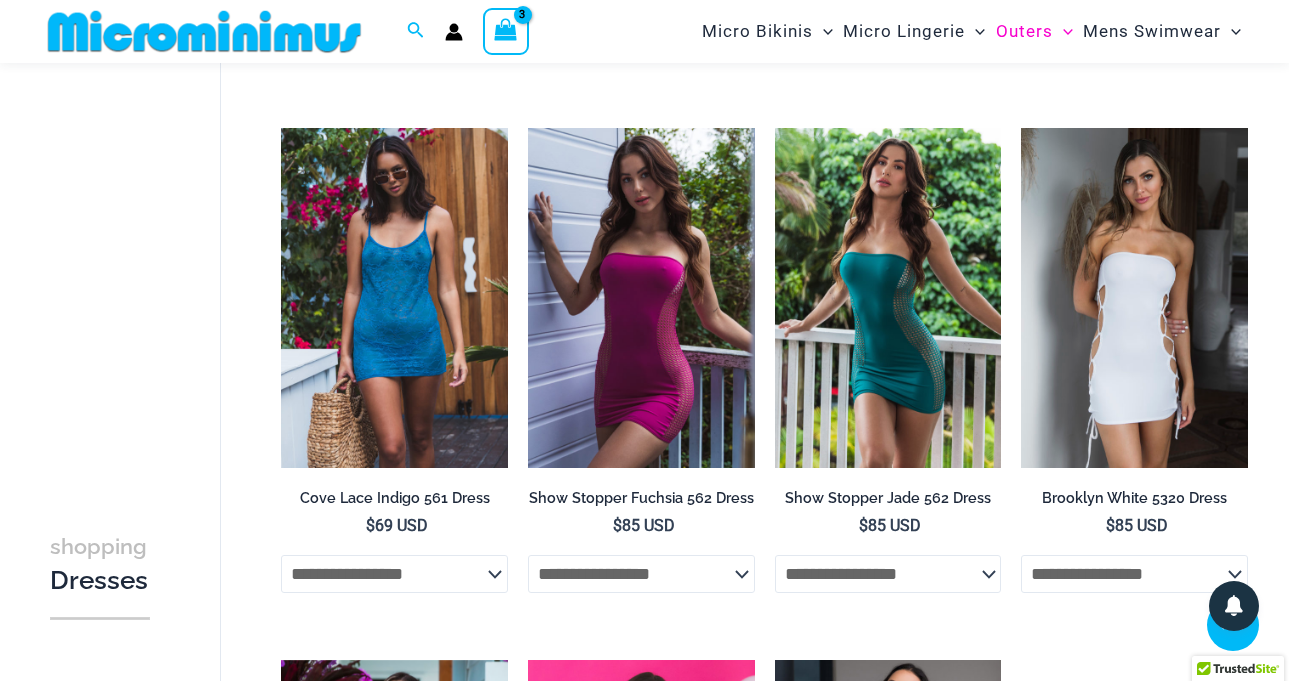 scroll, scrollTop: 3341, scrollLeft: 0, axis: vertical 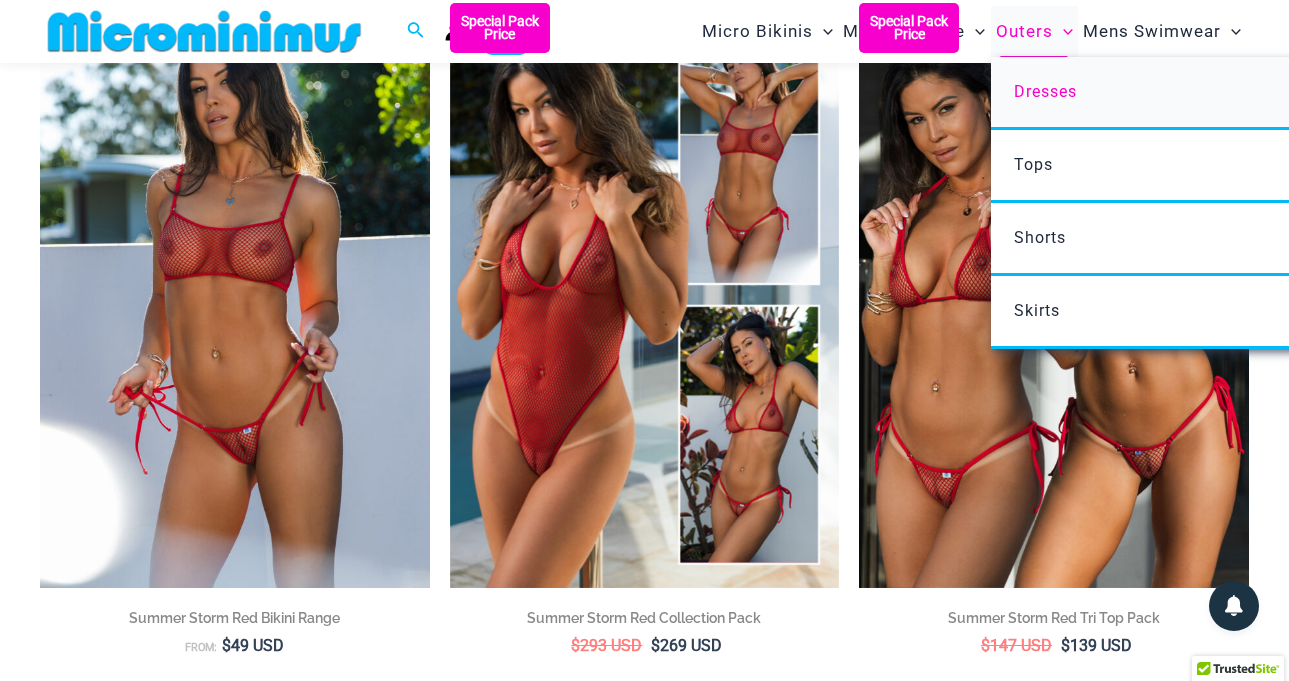 click on "Dresses" at bounding box center (1045, 91) 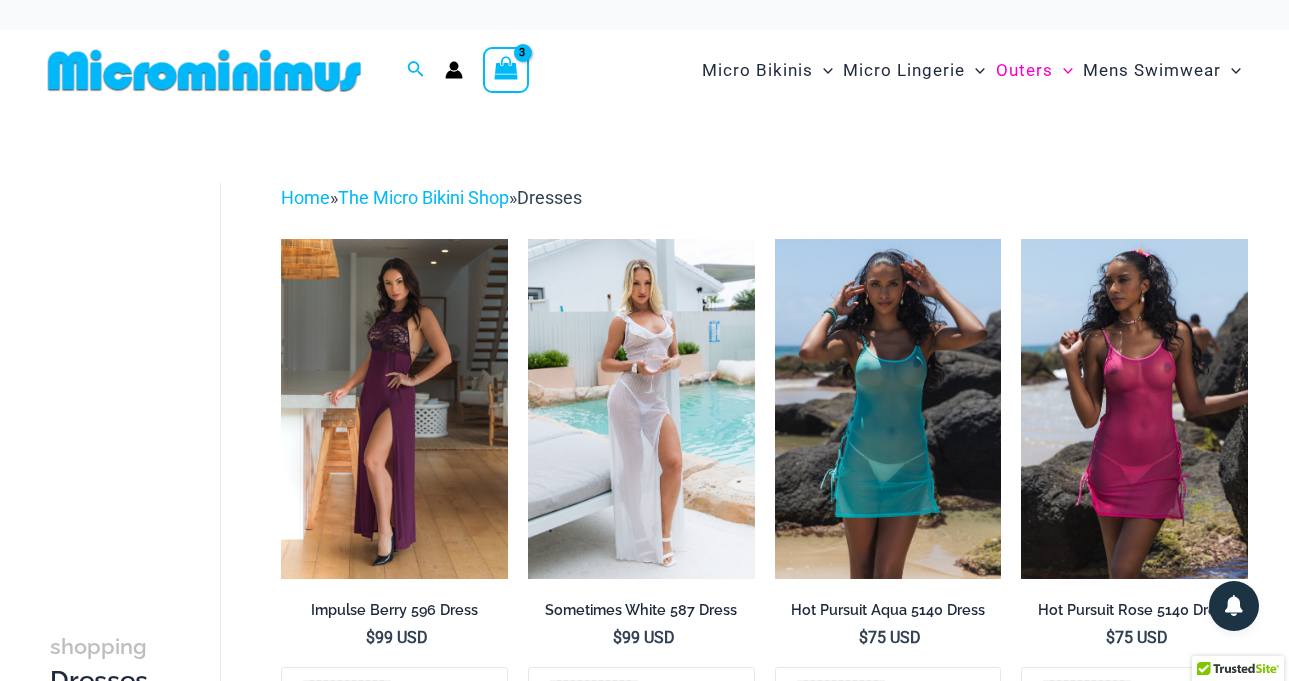 scroll, scrollTop: 0, scrollLeft: 0, axis: both 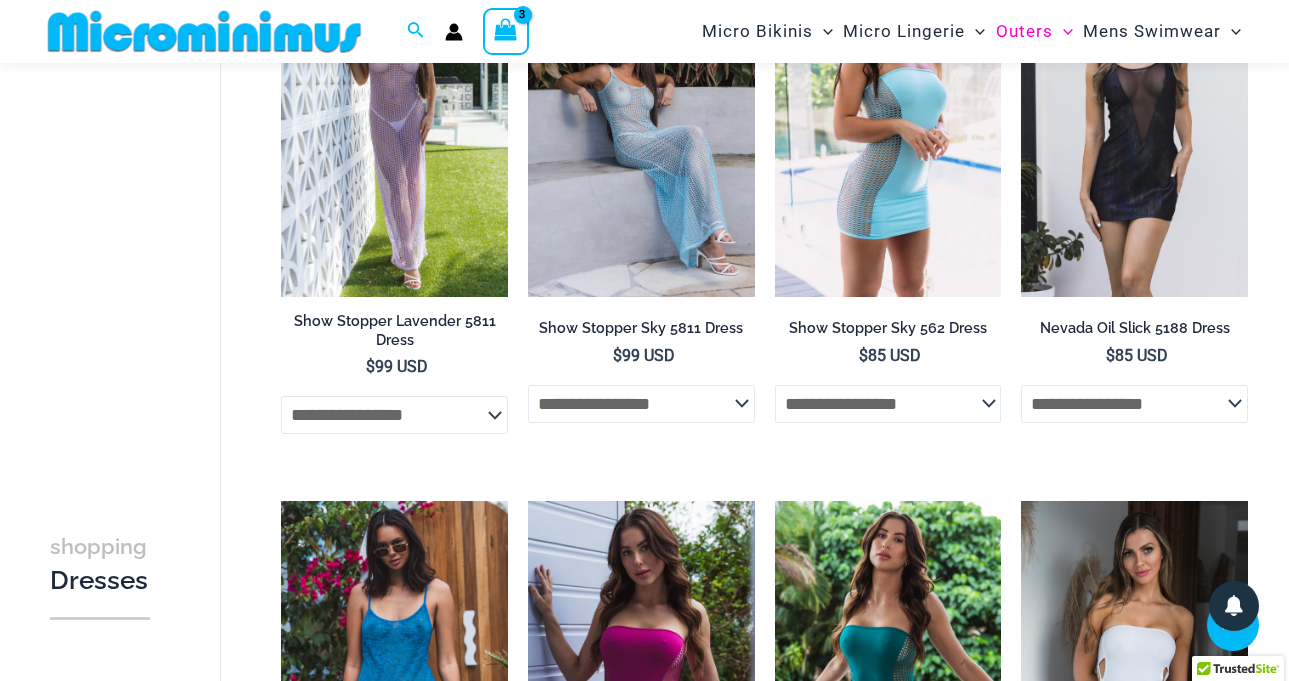 click 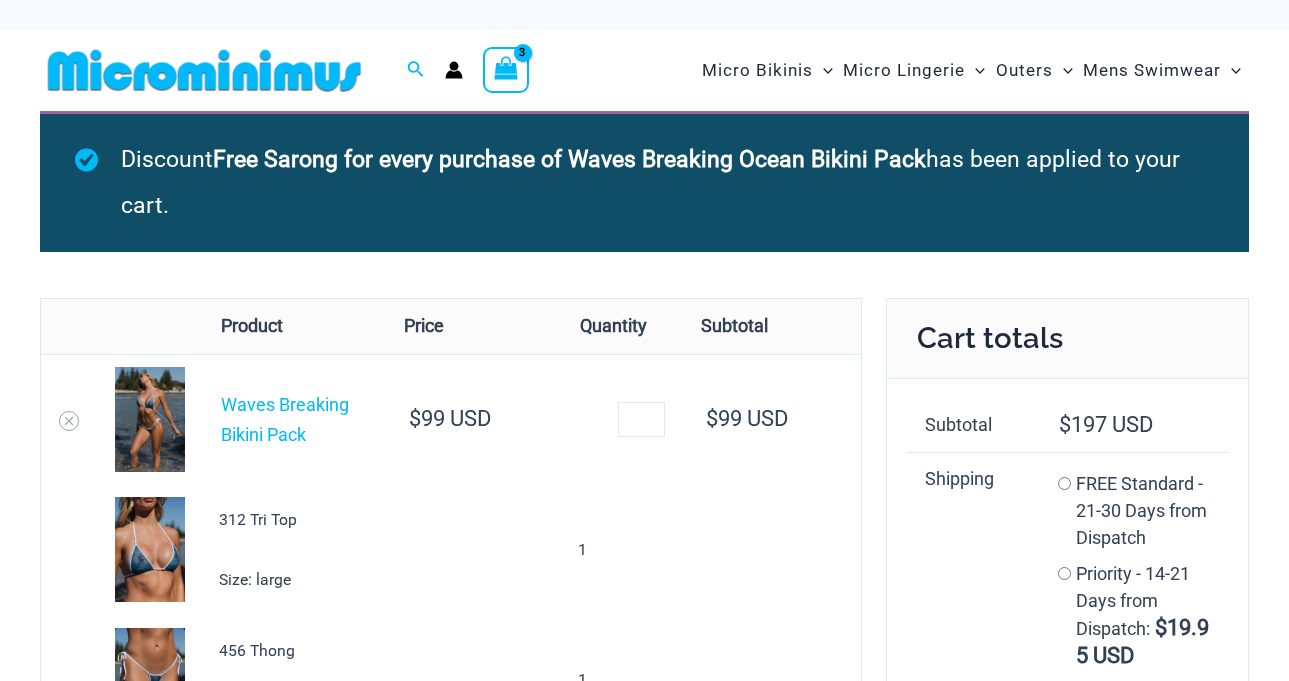 scroll, scrollTop: 0, scrollLeft: 0, axis: both 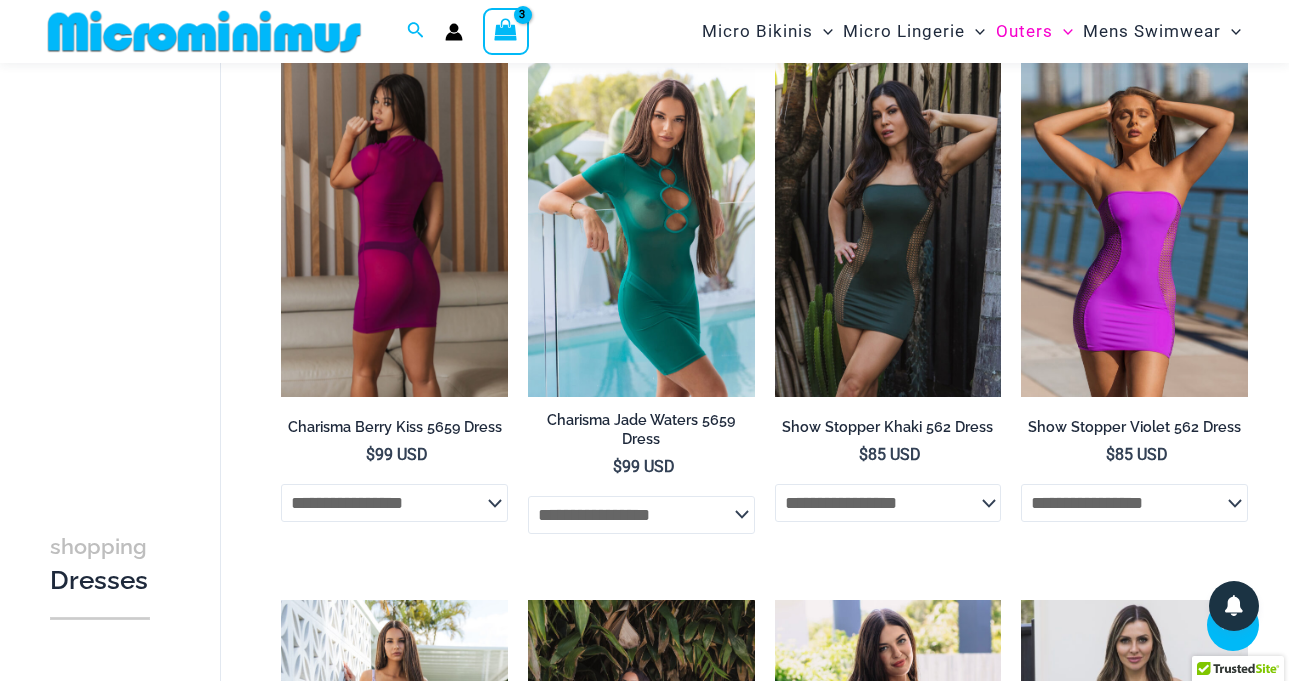 click on "**********" 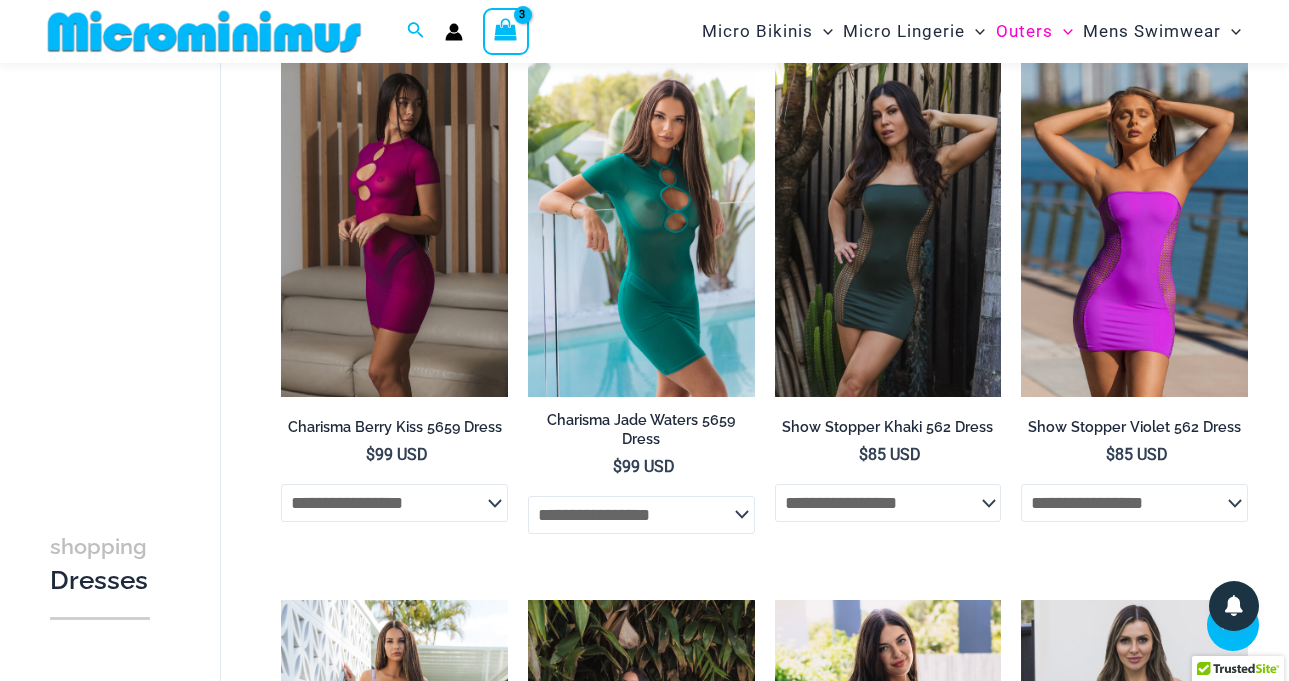 scroll, scrollTop: 2910, scrollLeft: 0, axis: vertical 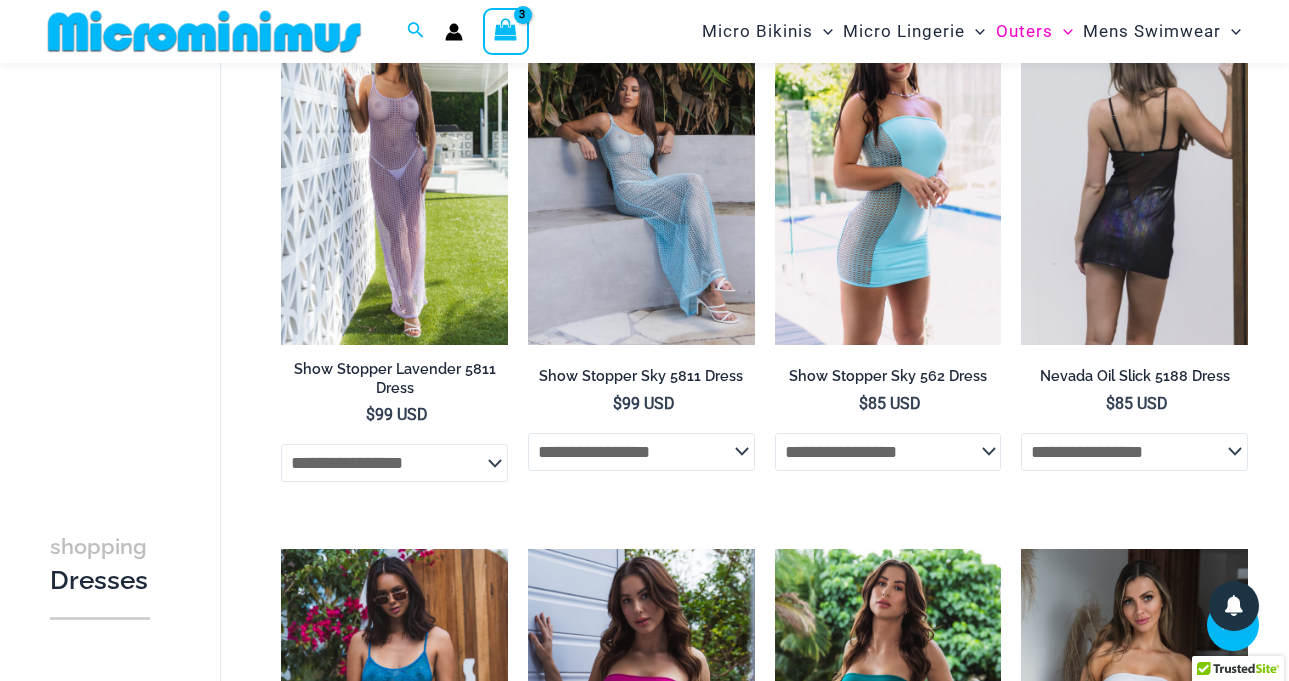 click on "**********" 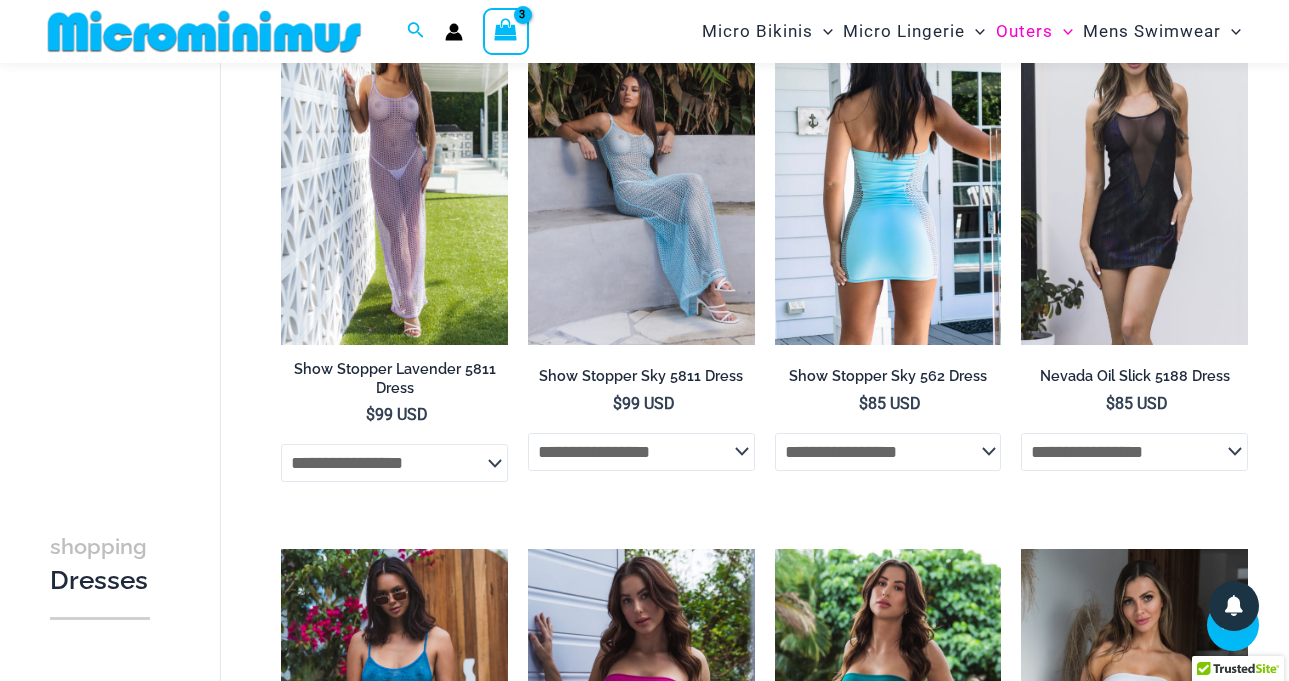 click on "**********" 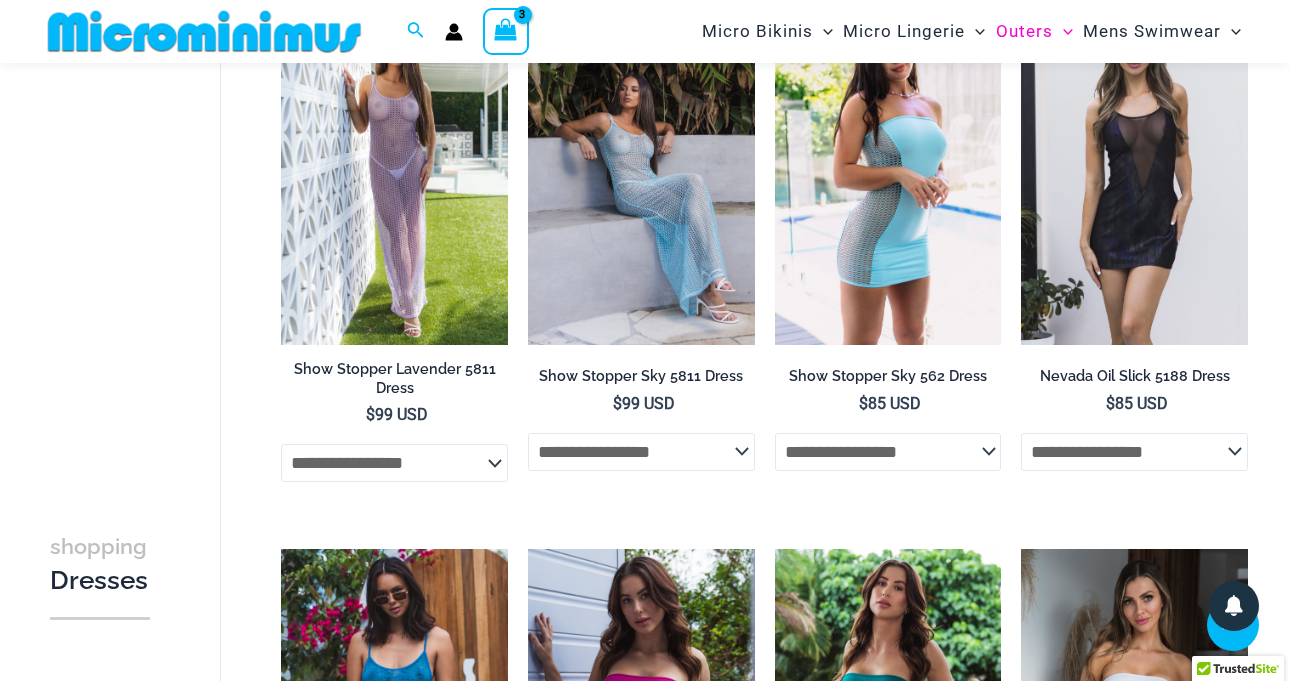 scroll, scrollTop: 3505, scrollLeft: 0, axis: vertical 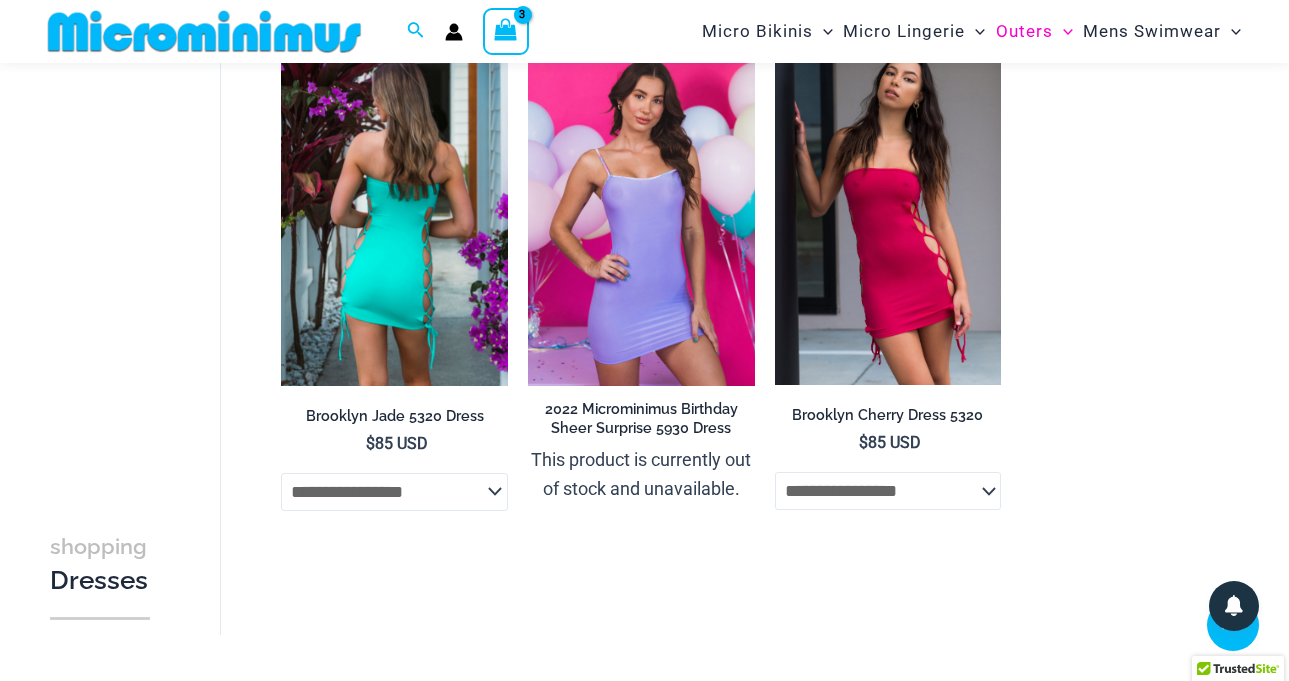 click on "**********" 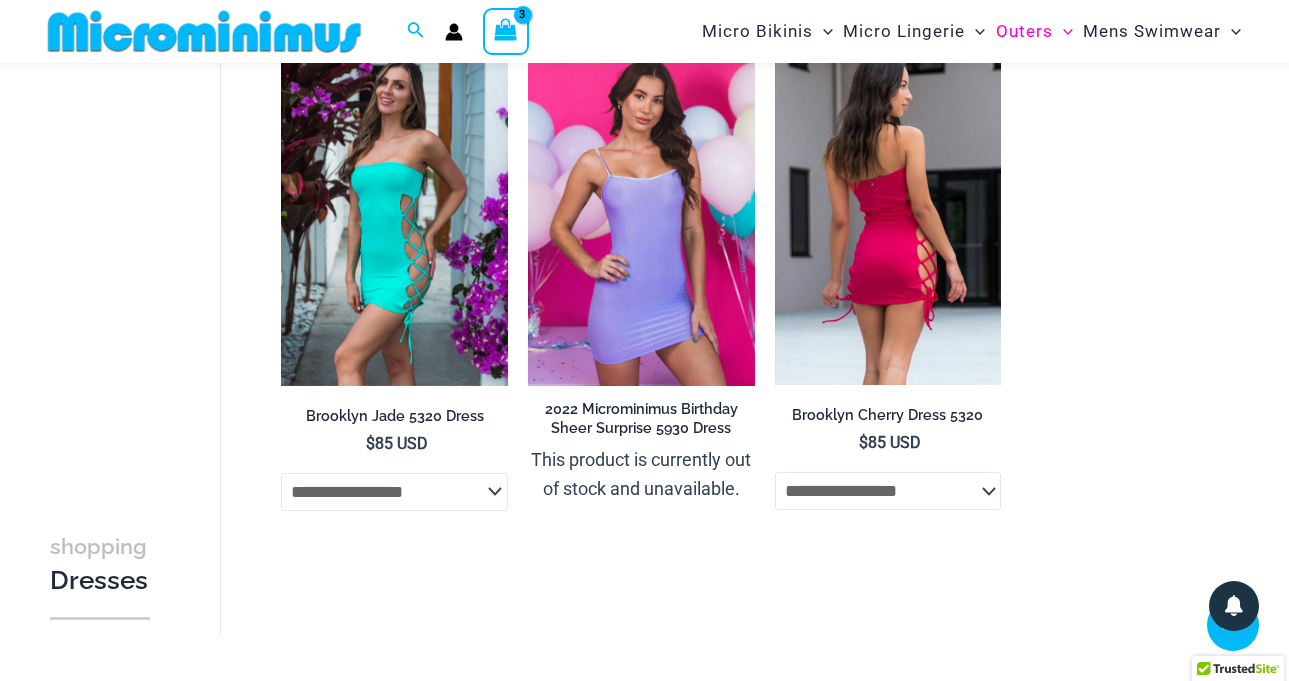 click on "**********" 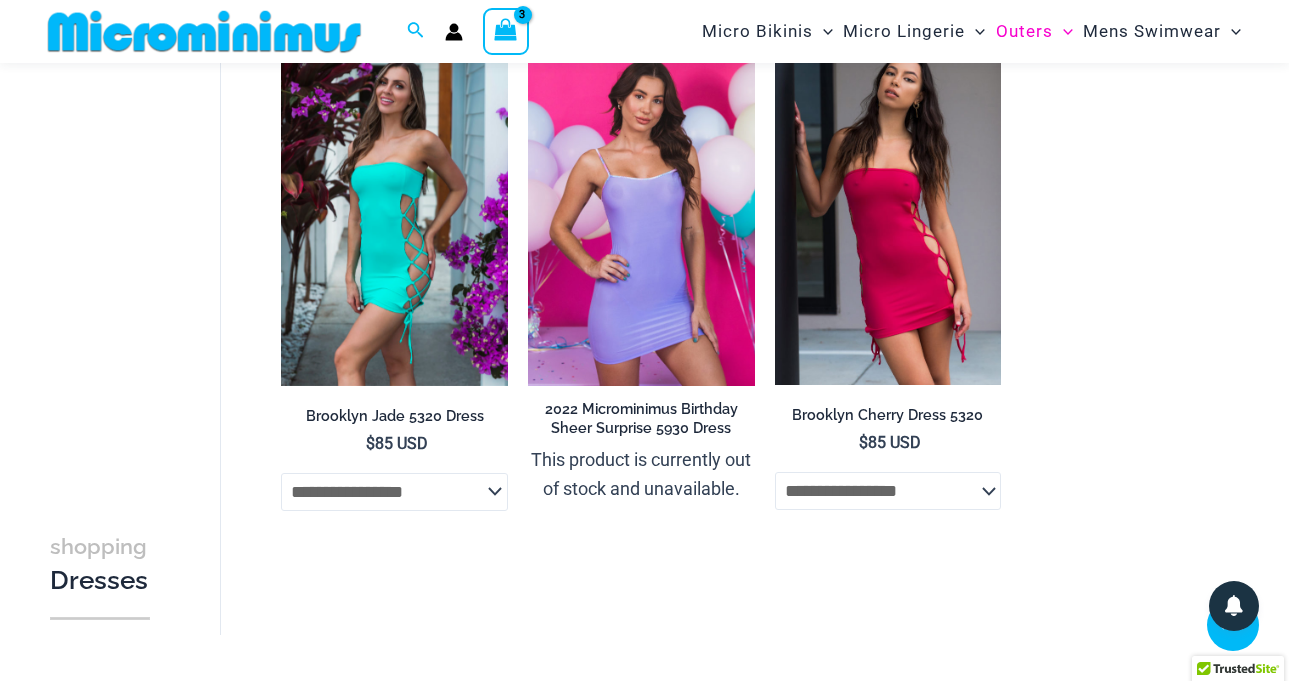 scroll, scrollTop: 4423, scrollLeft: 0, axis: vertical 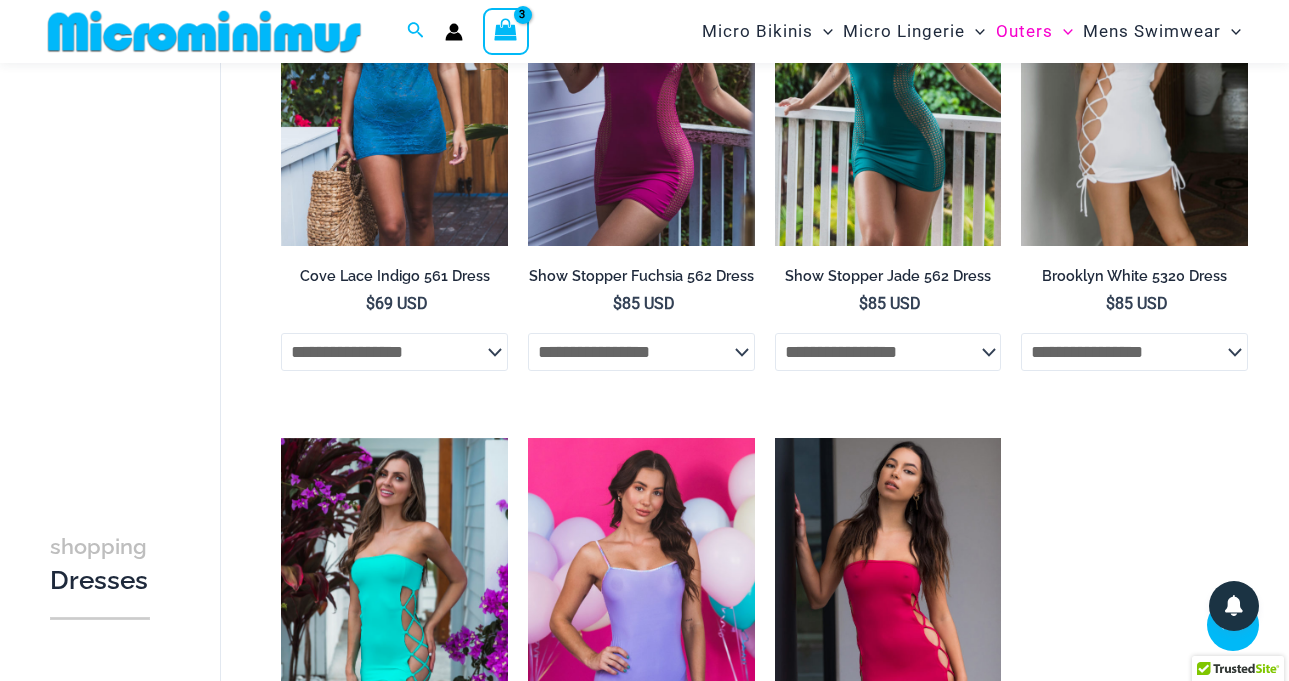 click on "**********" 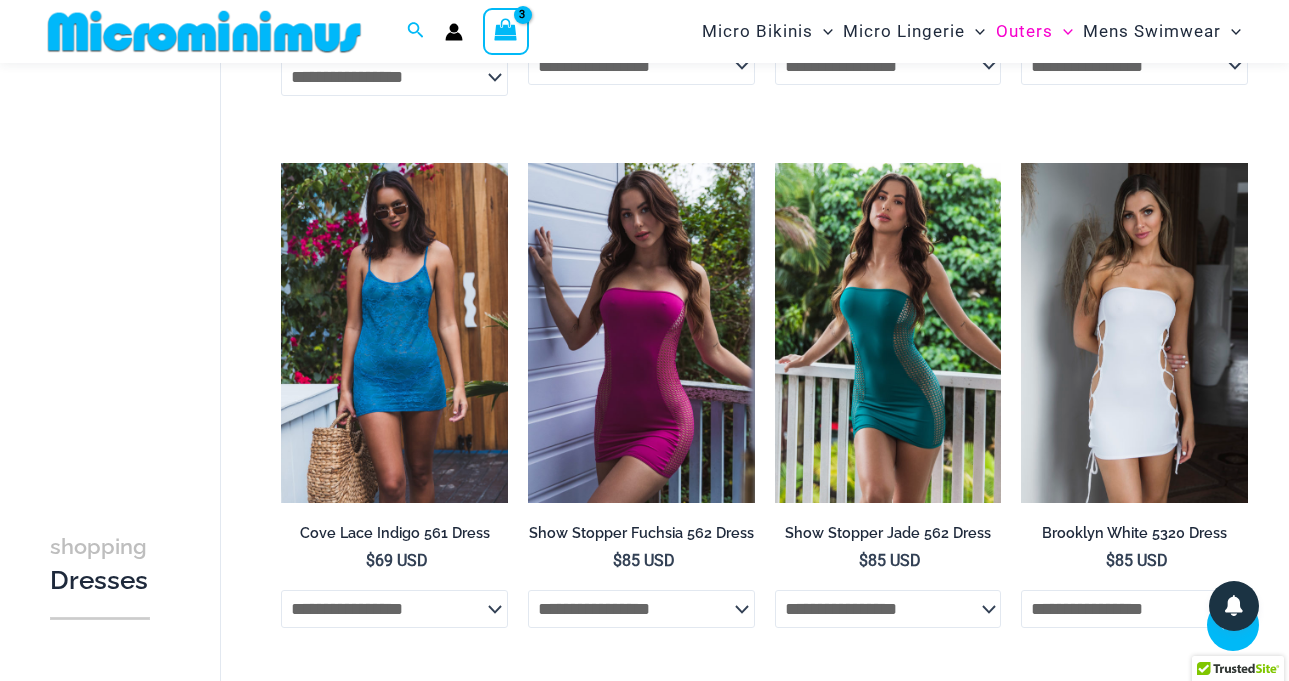 scroll, scrollTop: 3273, scrollLeft: 0, axis: vertical 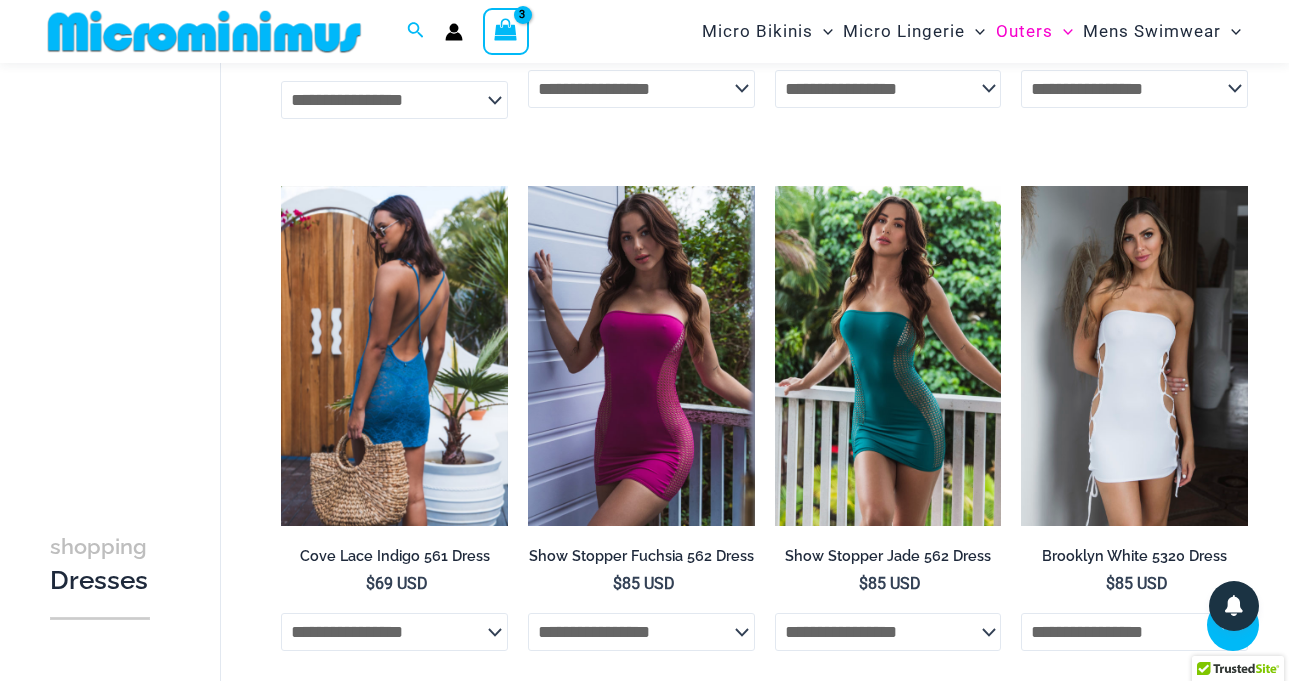 click on "**********" 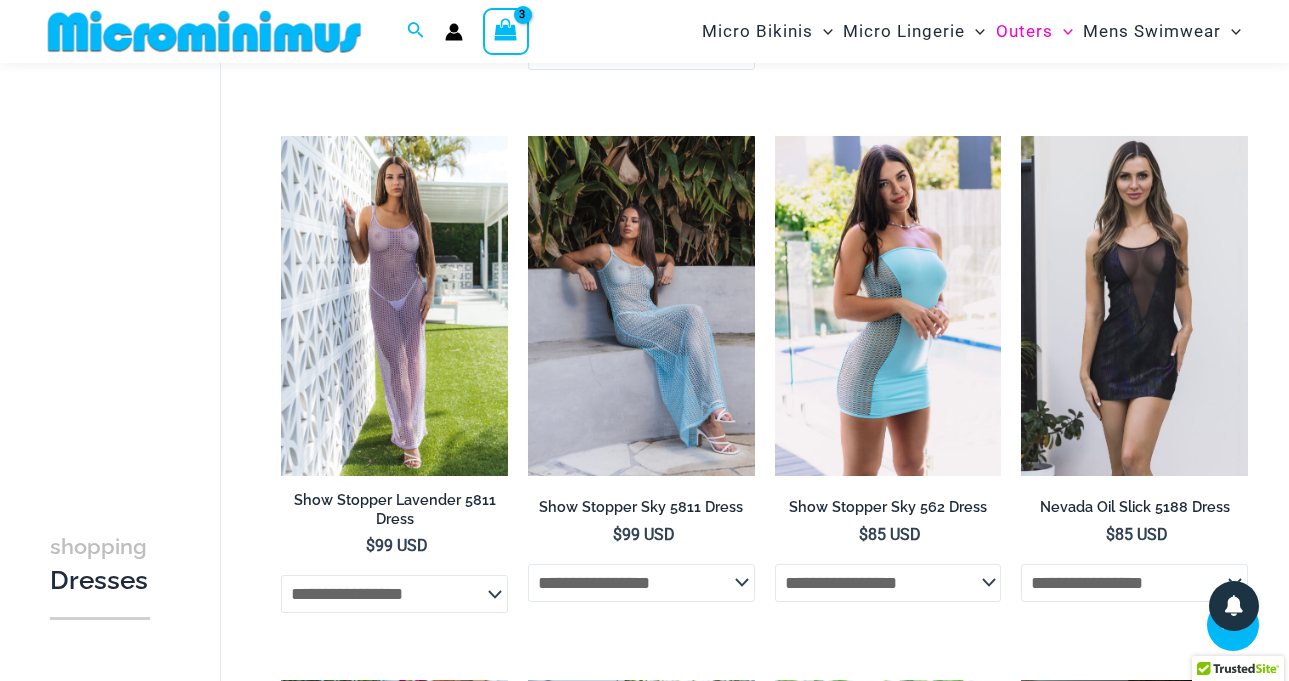scroll, scrollTop: 2798, scrollLeft: 0, axis: vertical 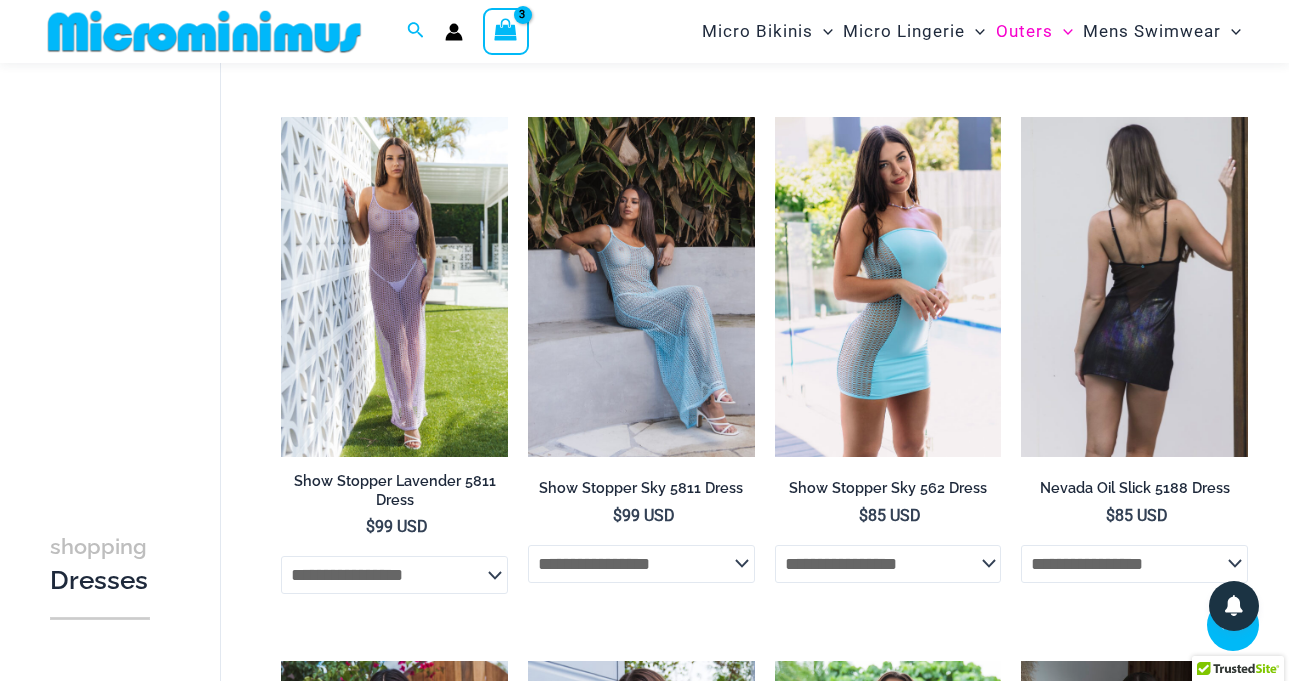 click on "**********" 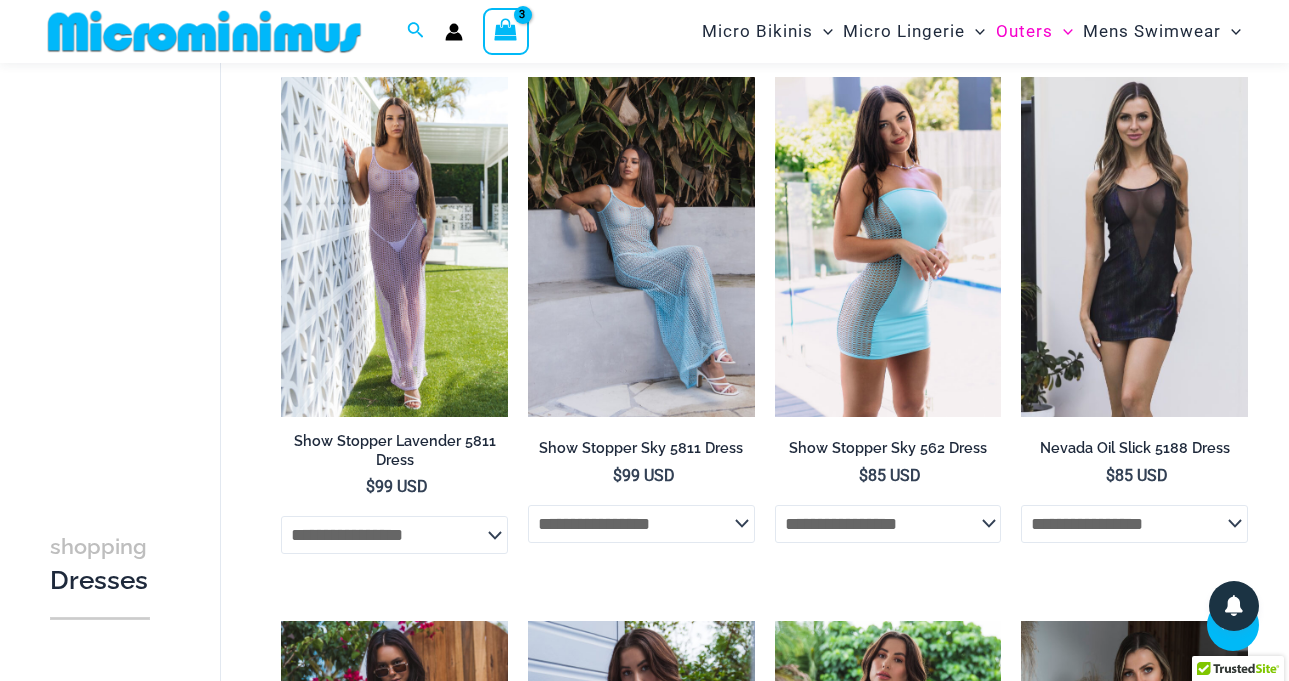 scroll, scrollTop: 2878, scrollLeft: 0, axis: vertical 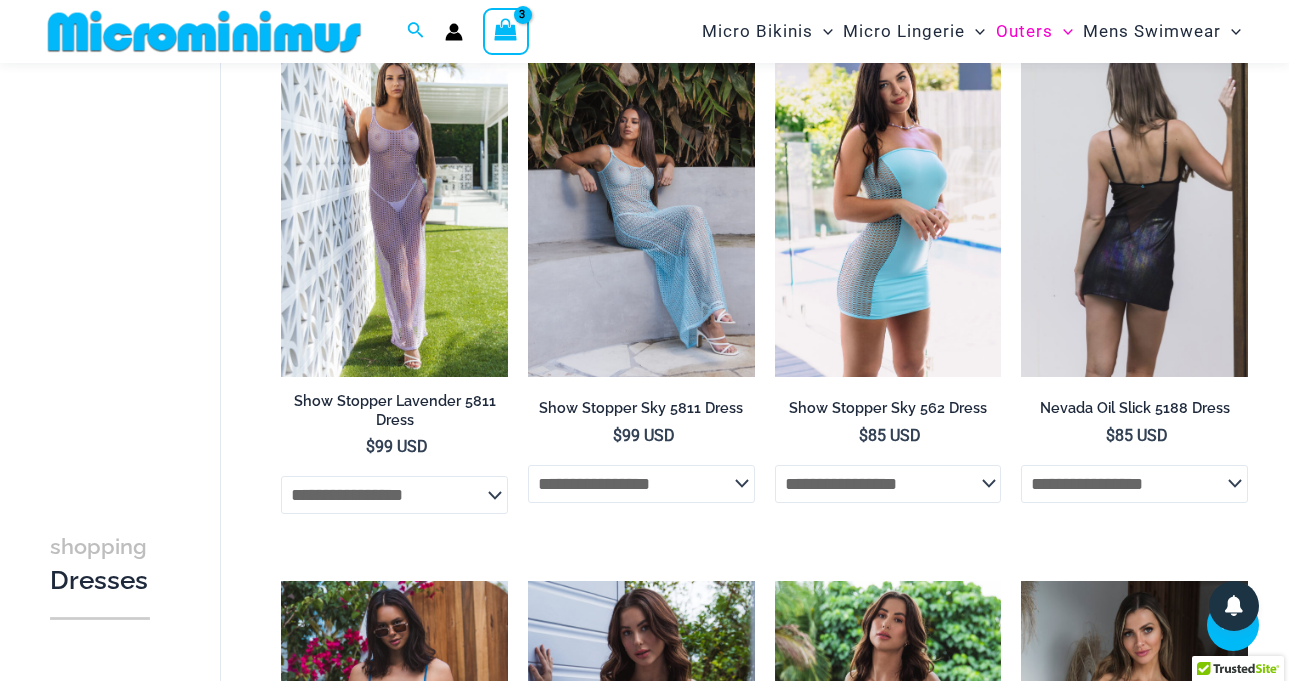 click on "**********" 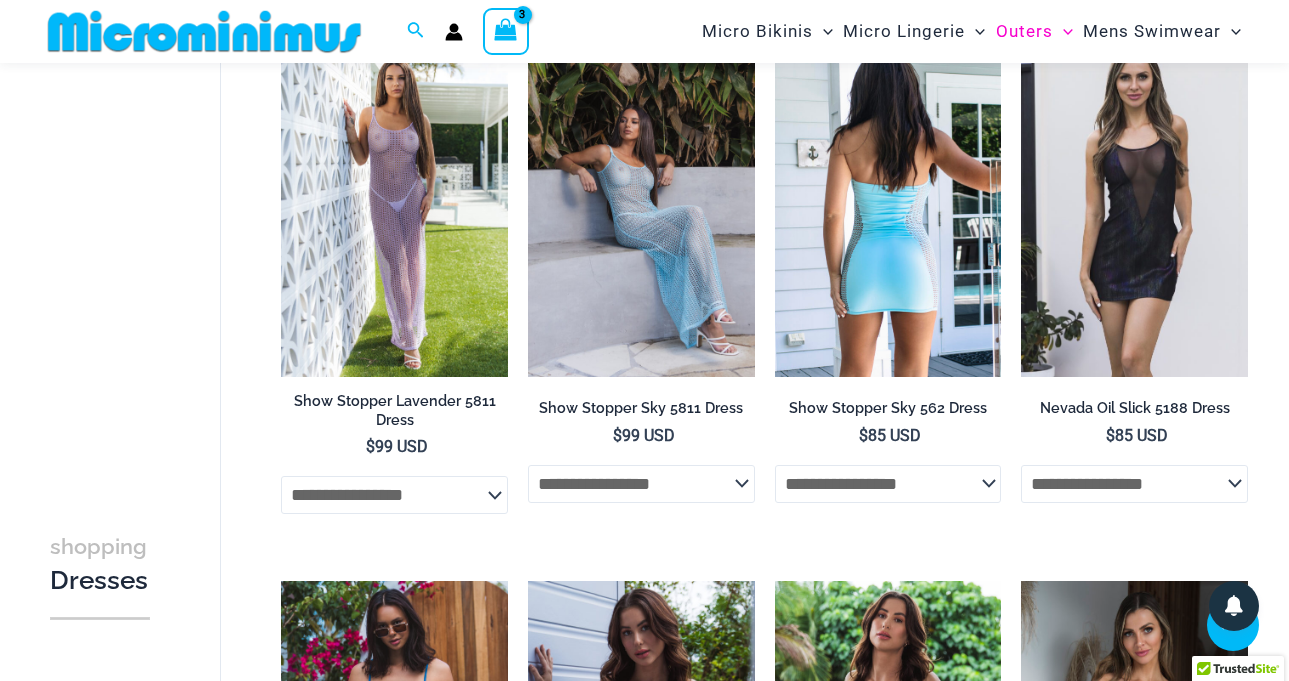 click on "**********" 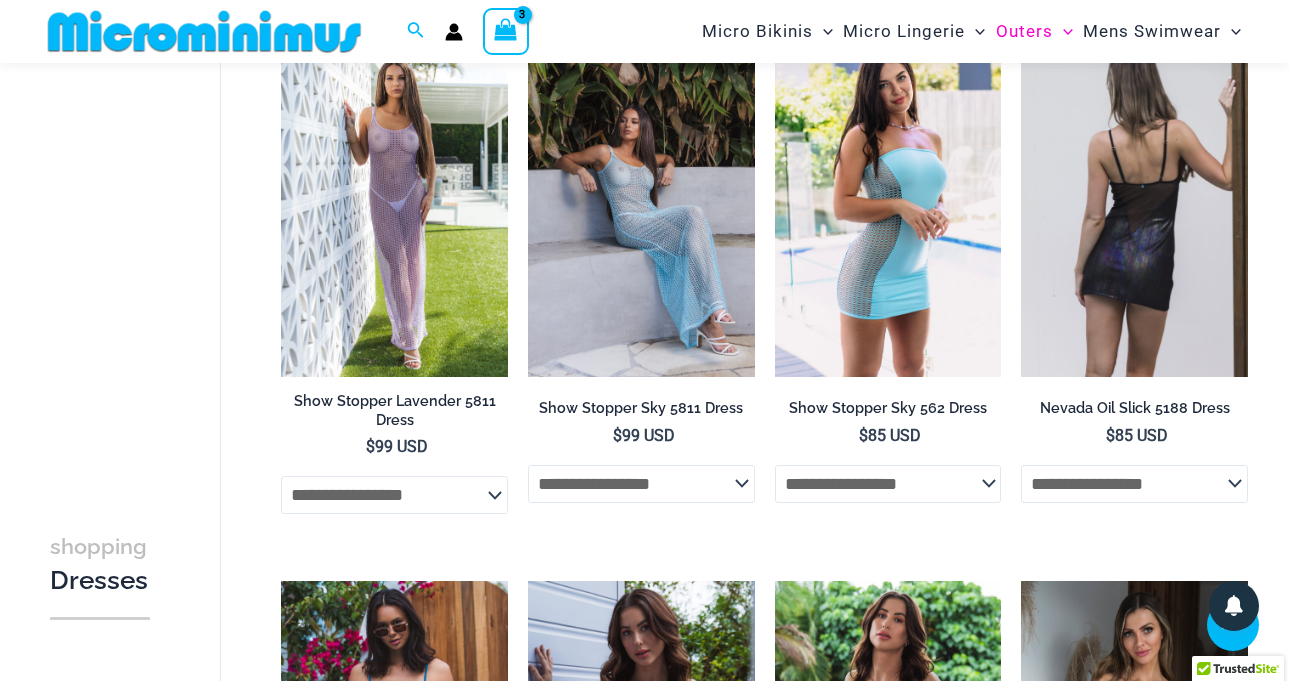 click on "**********" 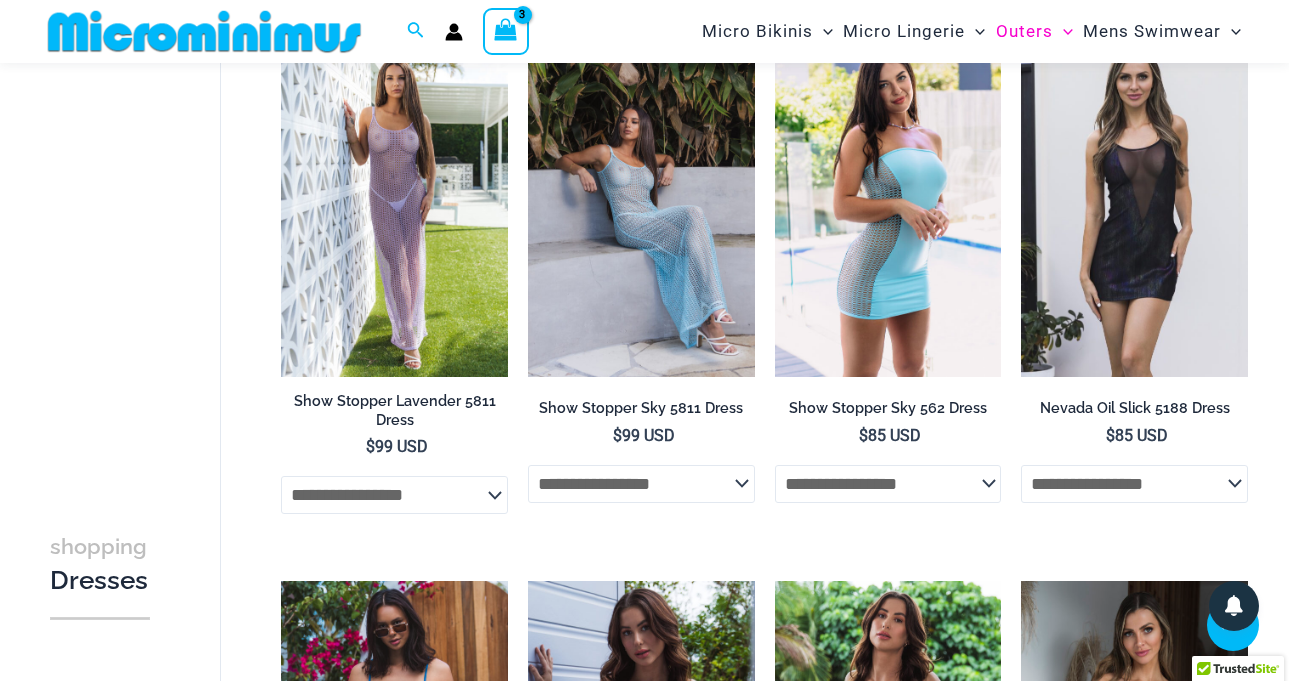 scroll, scrollTop: 2283, scrollLeft: 0, axis: vertical 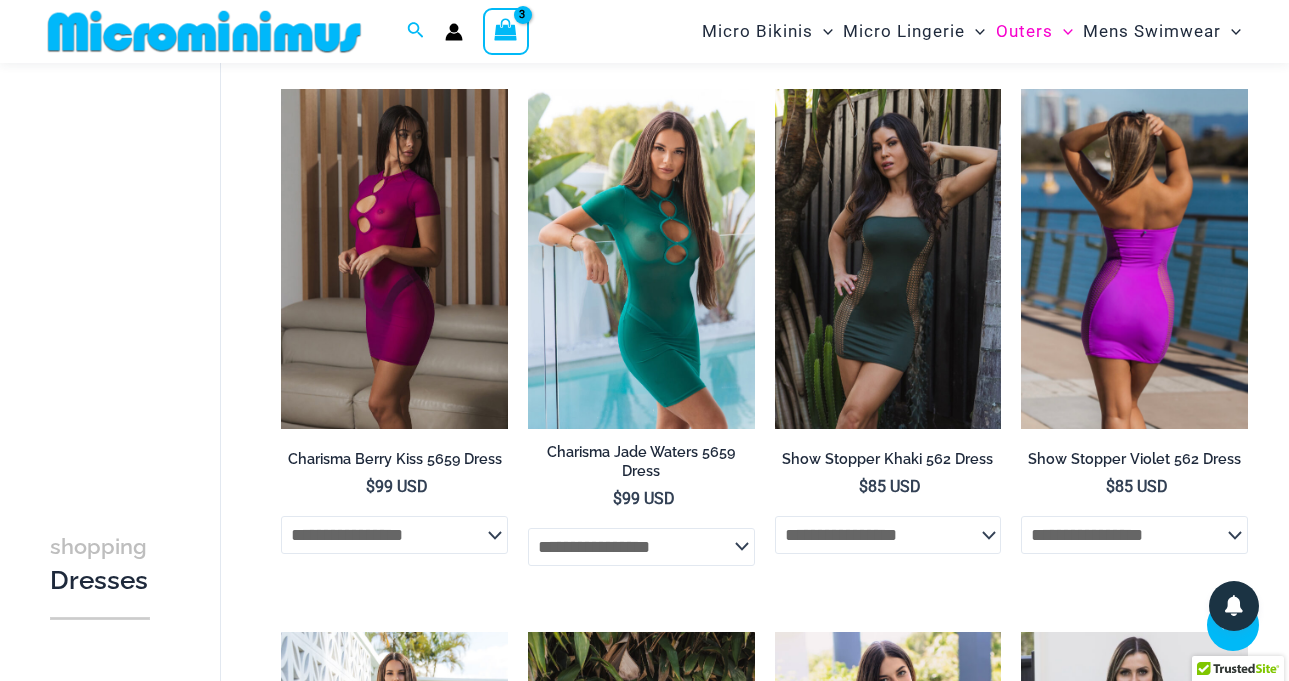 click on "**********" 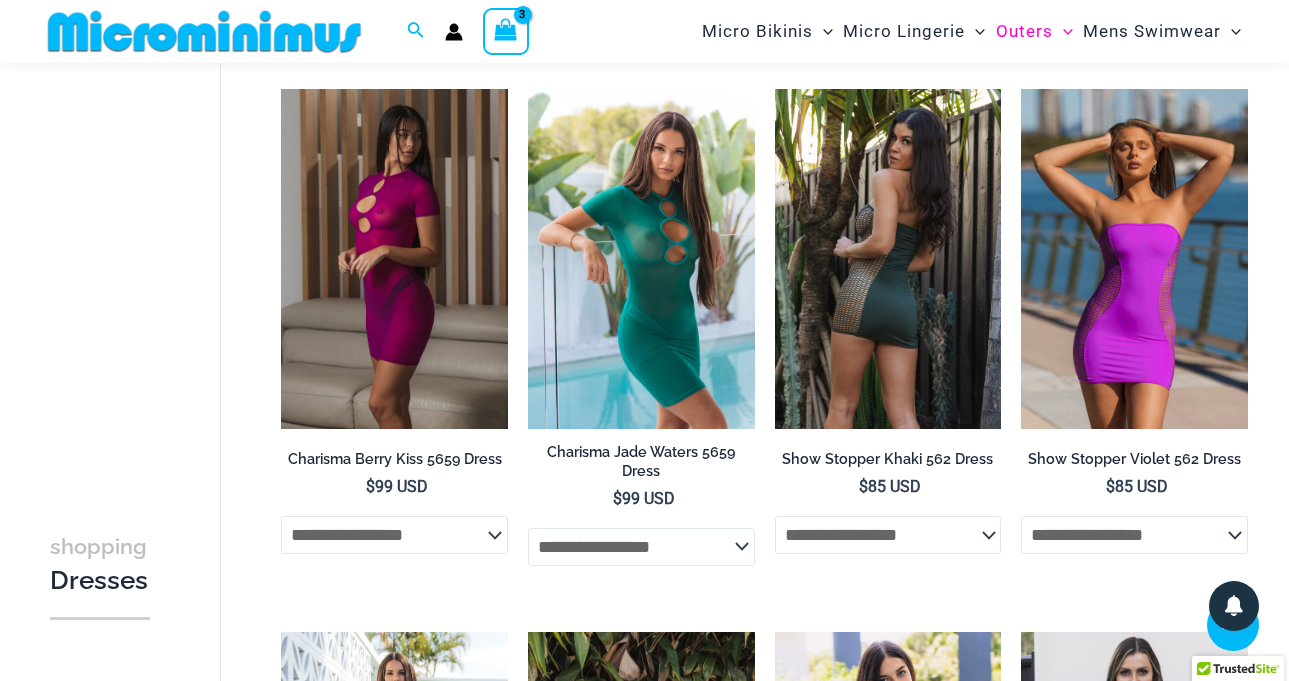 click on "**********" 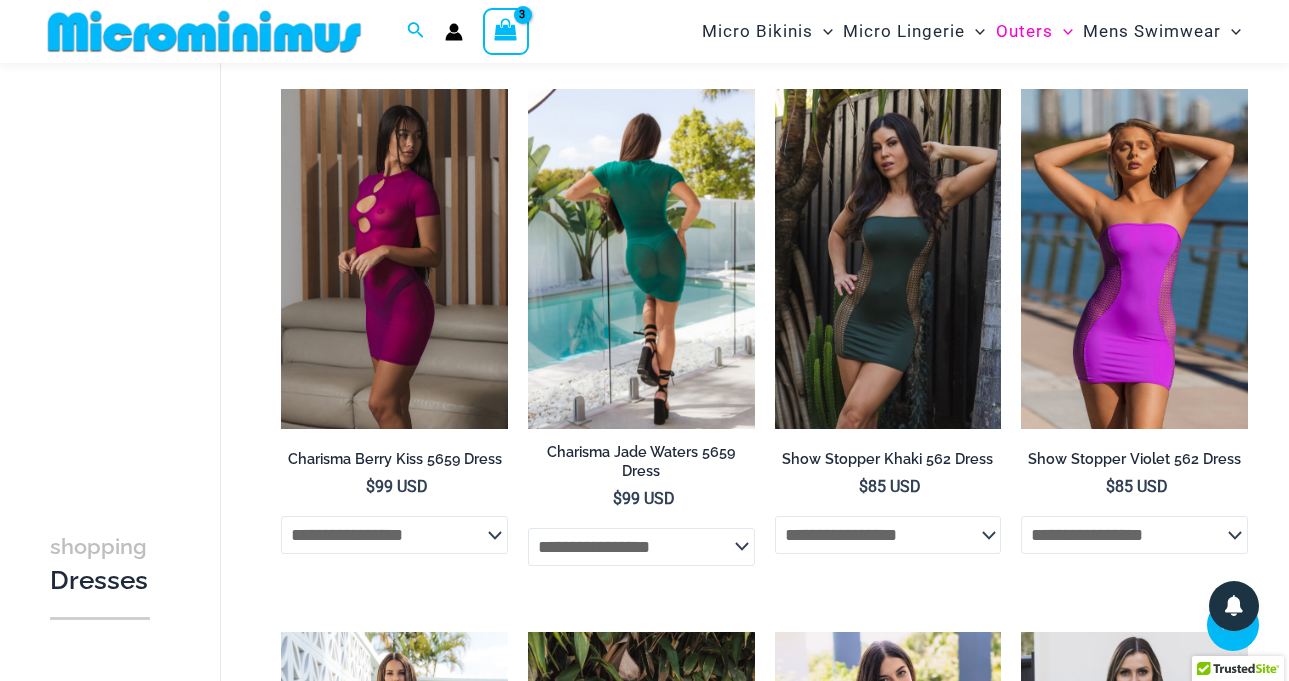 click on "**********" 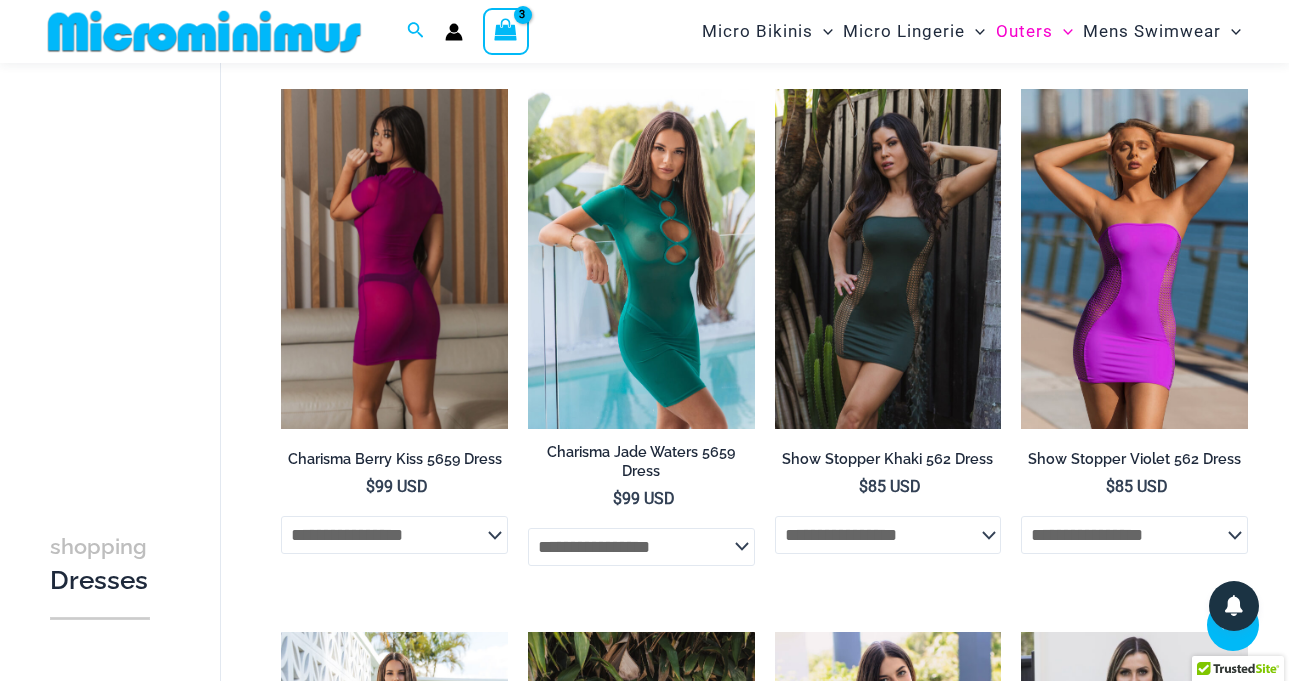 click on "**********" 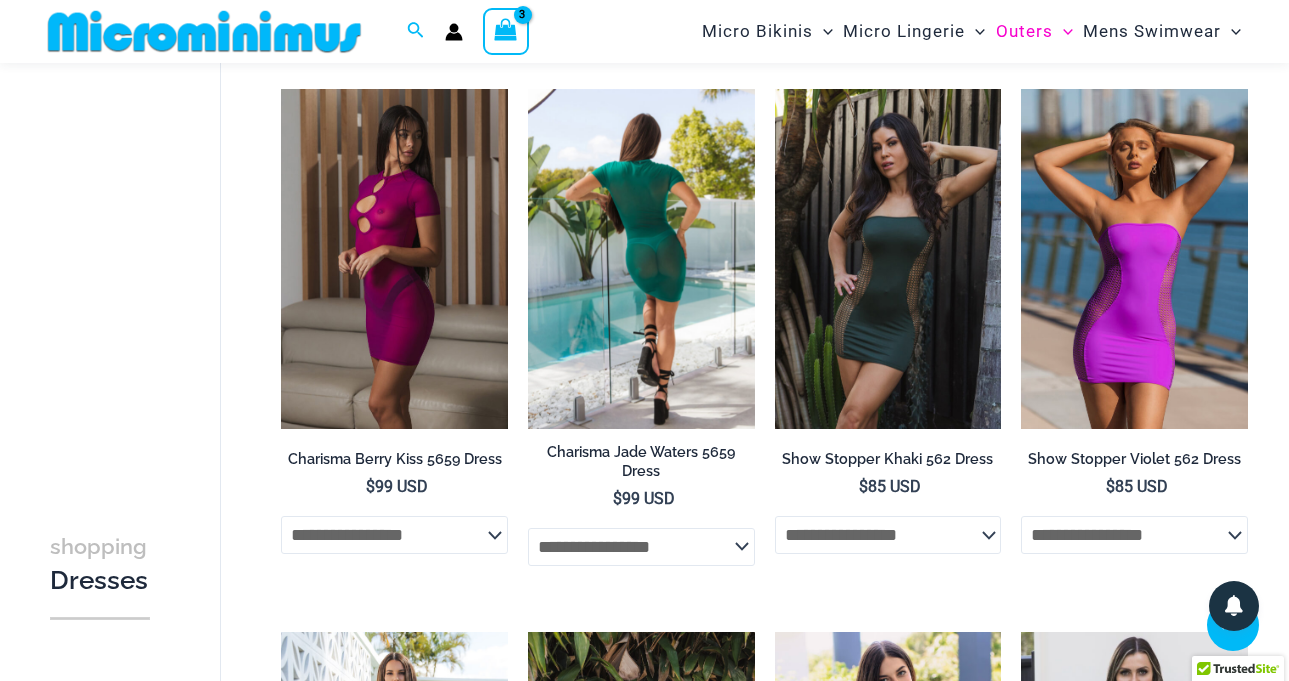 click on "**********" 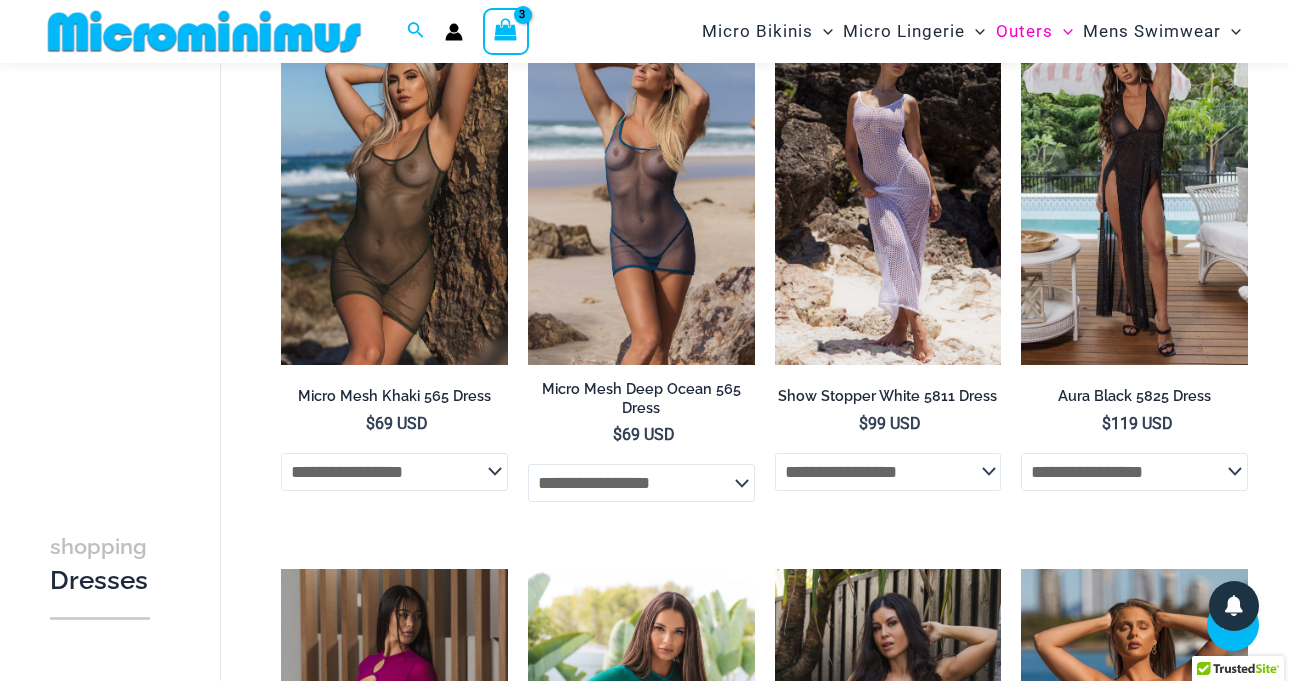 scroll, scrollTop: 1776, scrollLeft: 0, axis: vertical 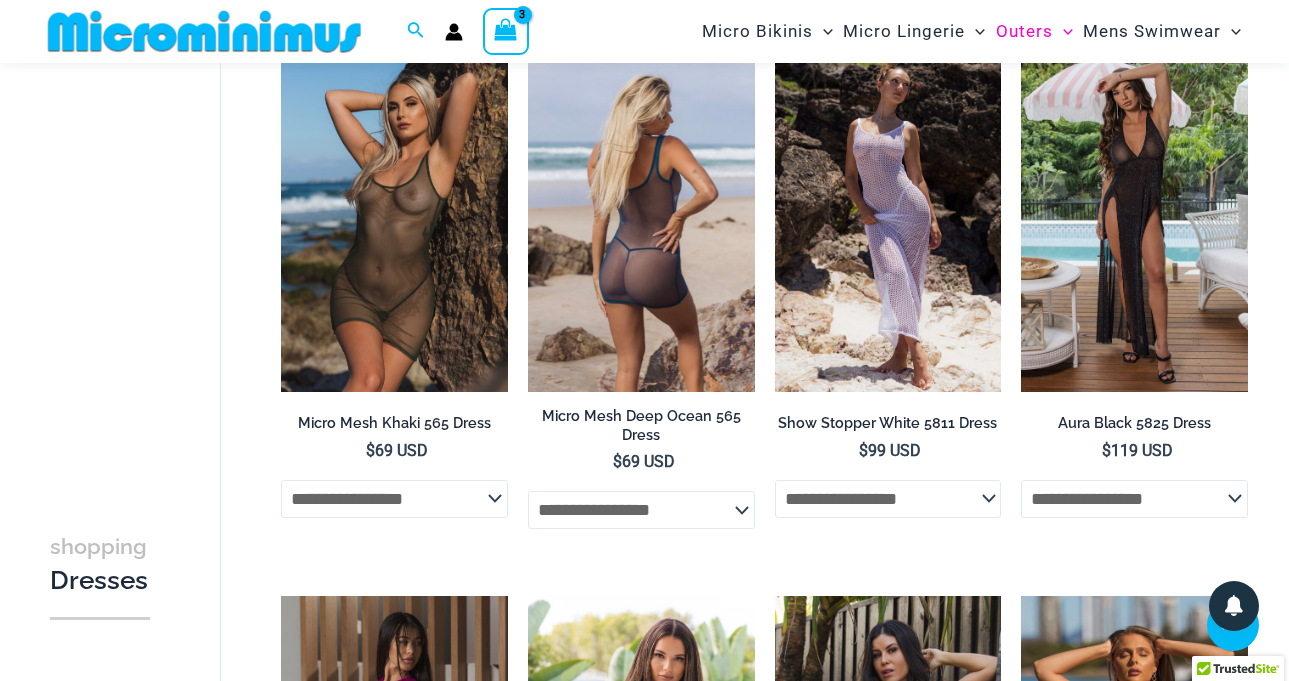 click on "**********" 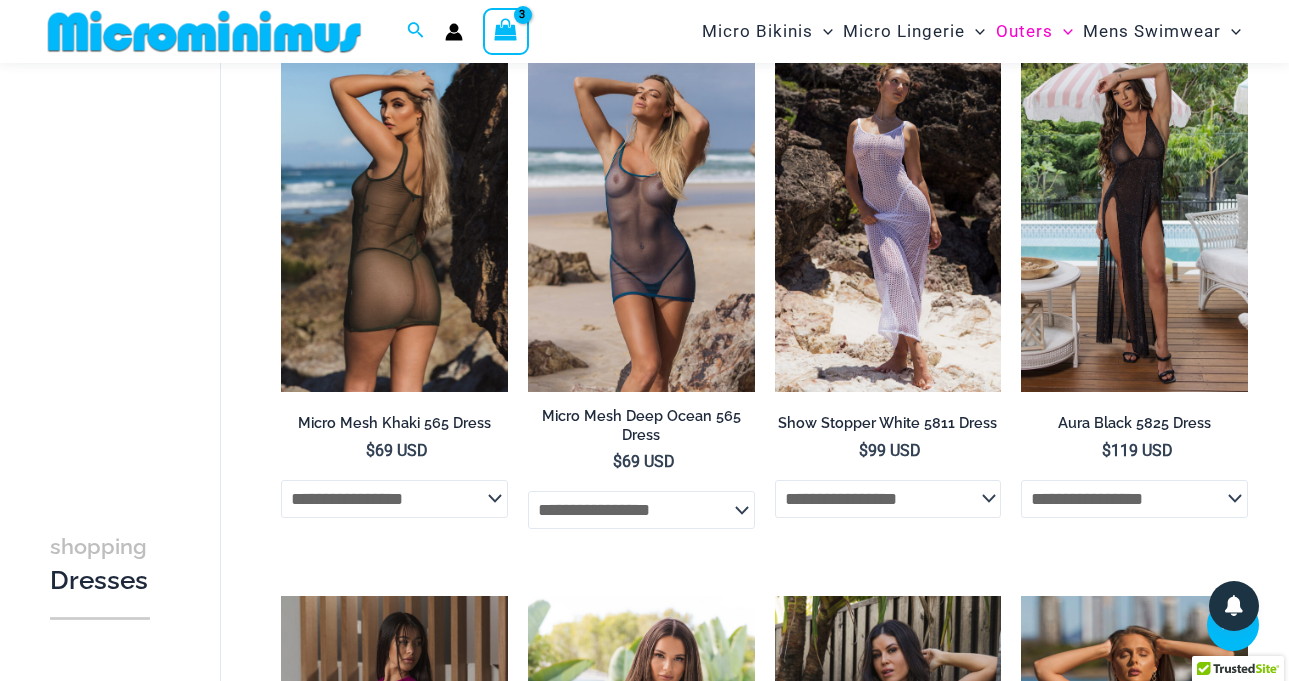 click on "**********" 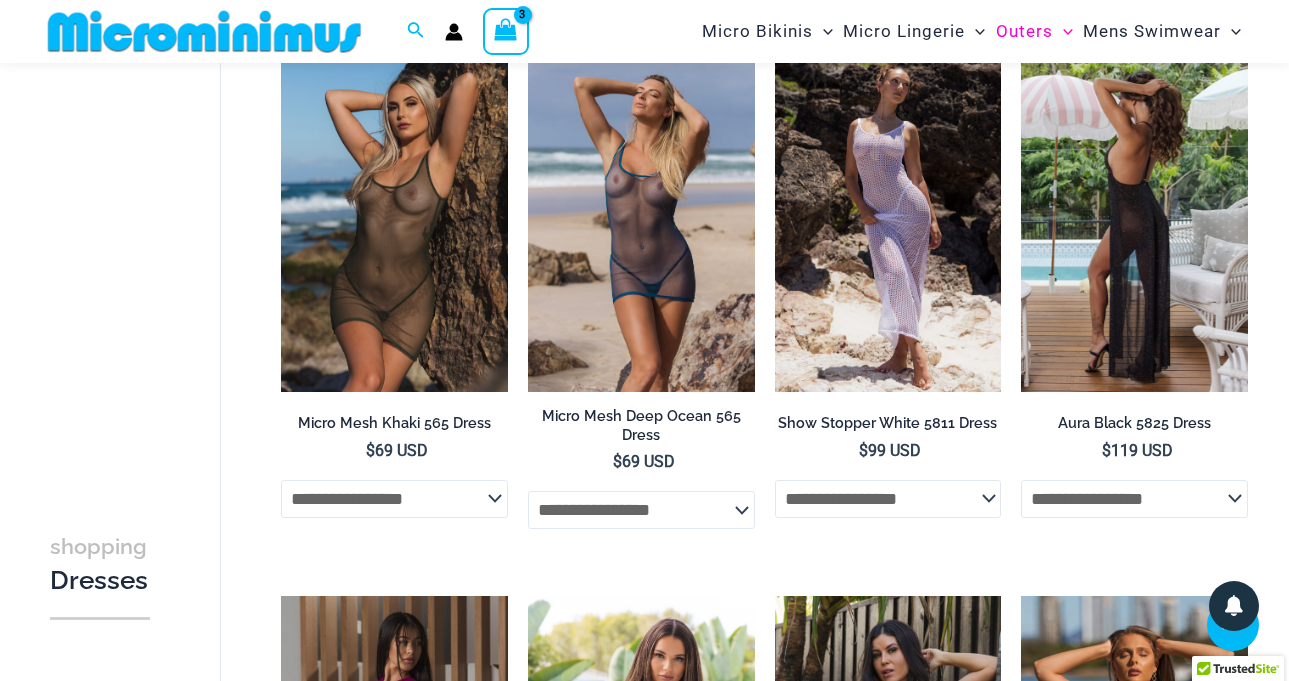 click on "**********" 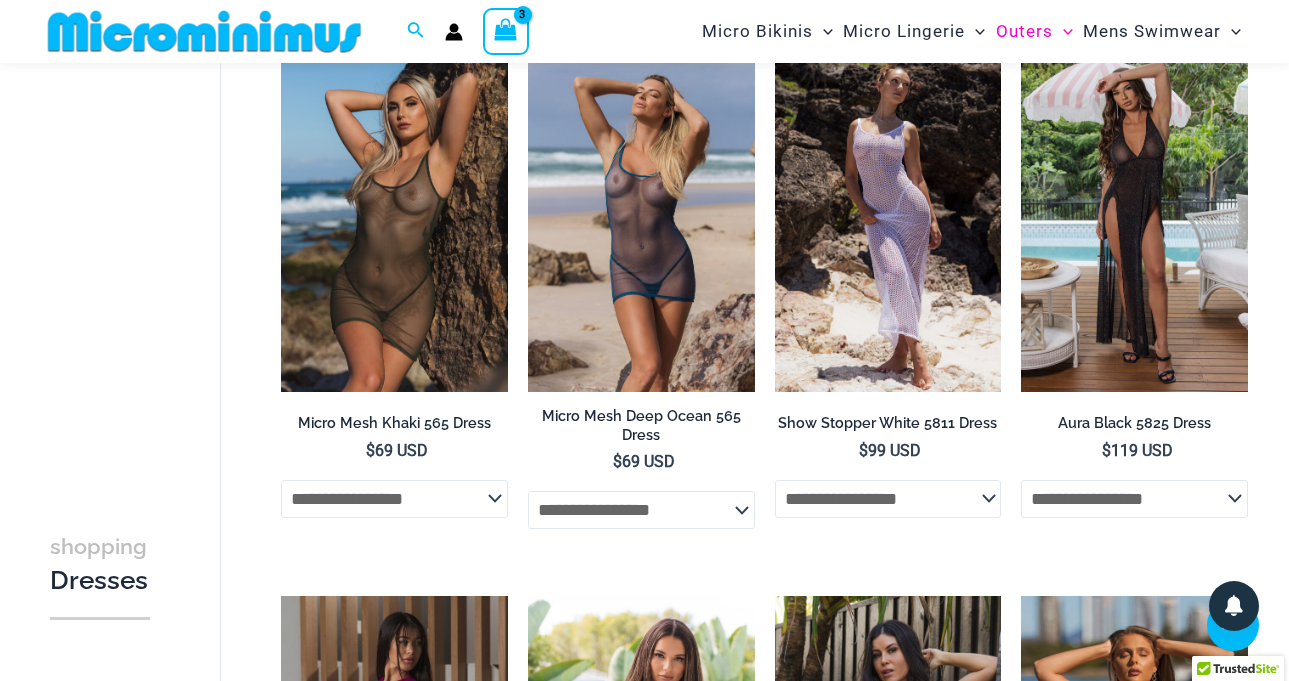 scroll, scrollTop: 1181, scrollLeft: 0, axis: vertical 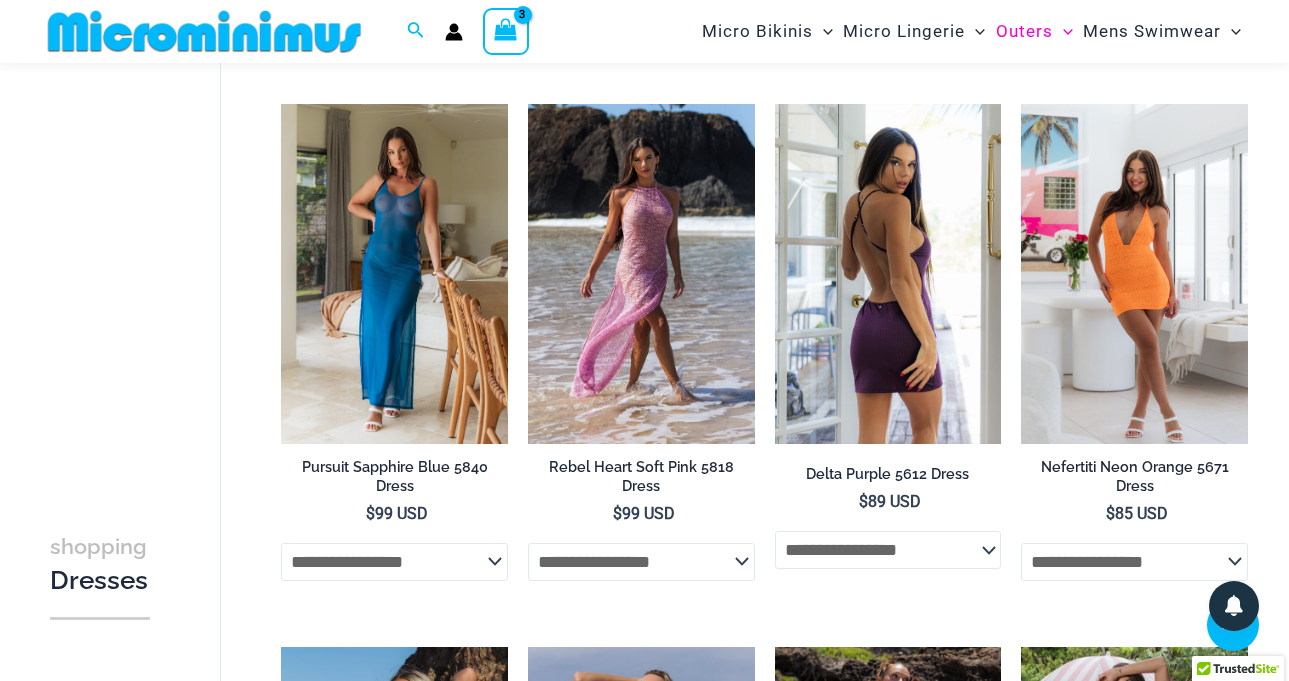 click on "**********" 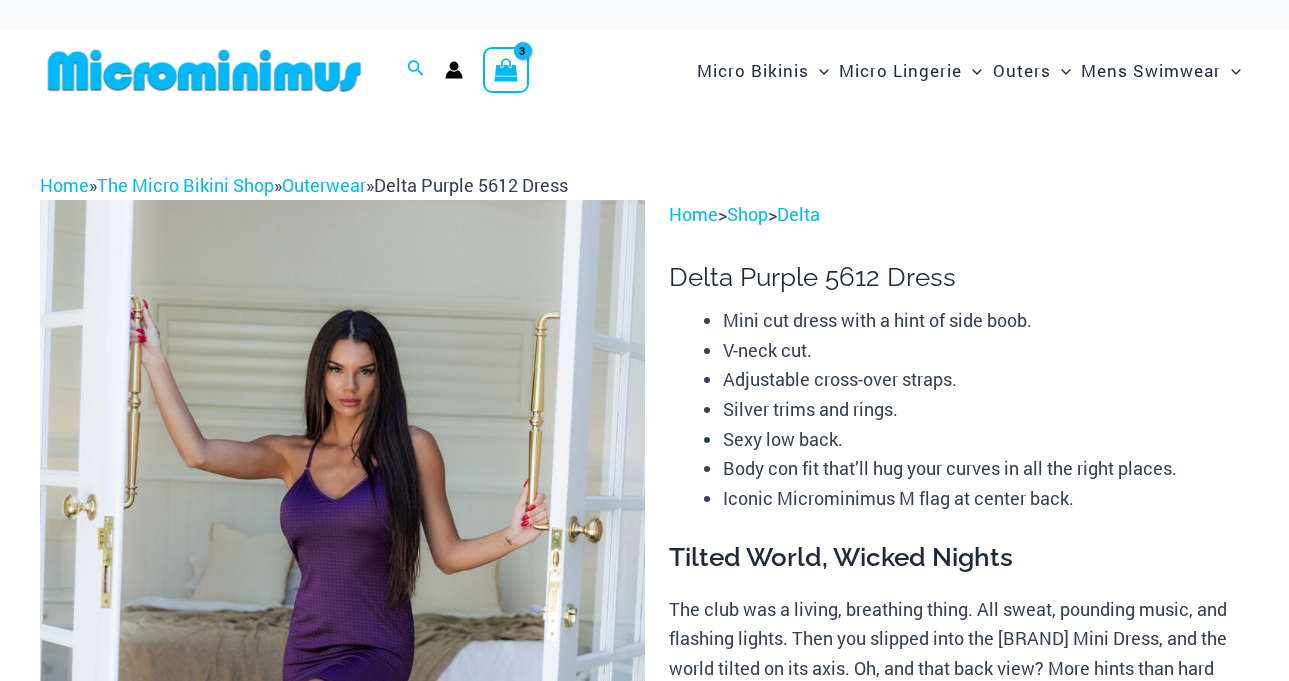 scroll, scrollTop: 0, scrollLeft: 0, axis: both 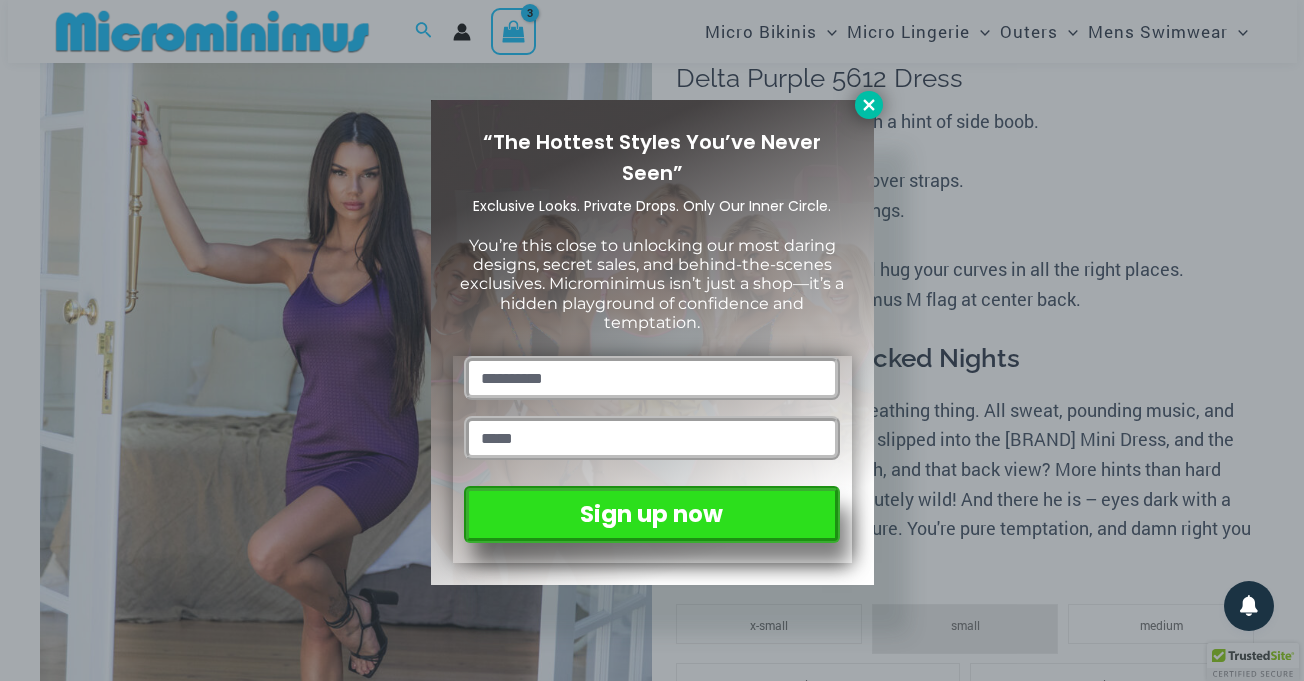 click 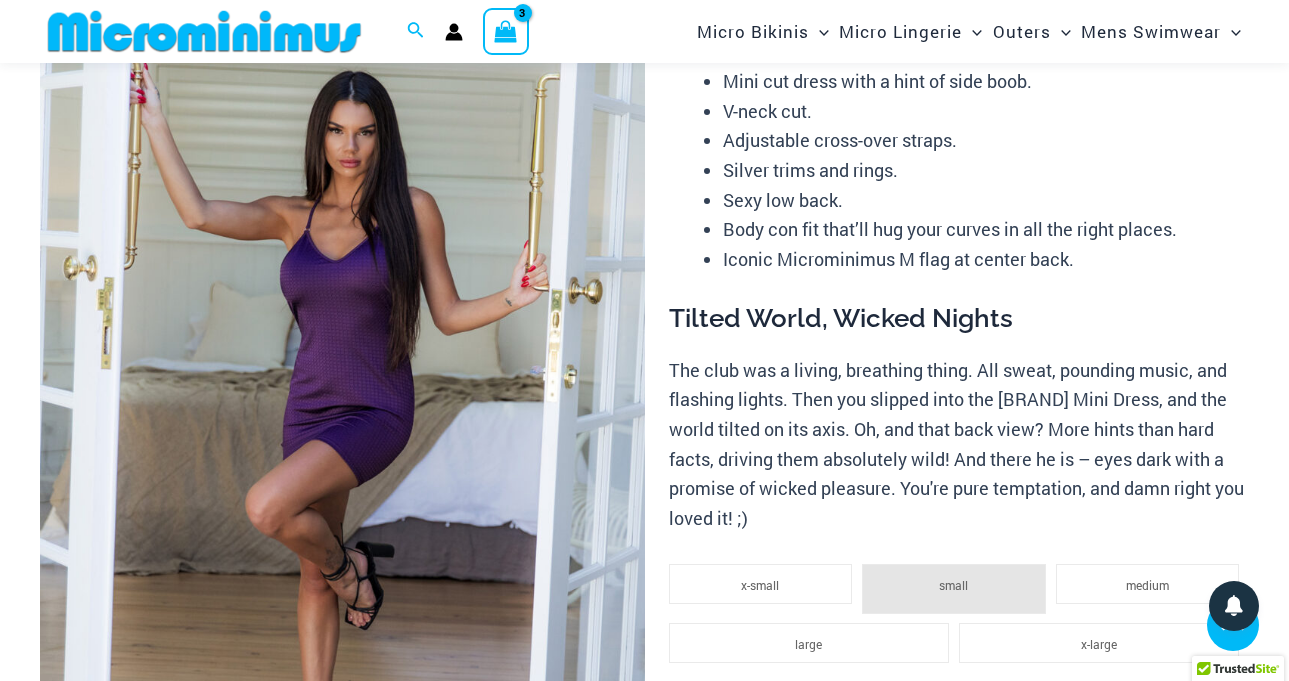 scroll, scrollTop: 314, scrollLeft: 0, axis: vertical 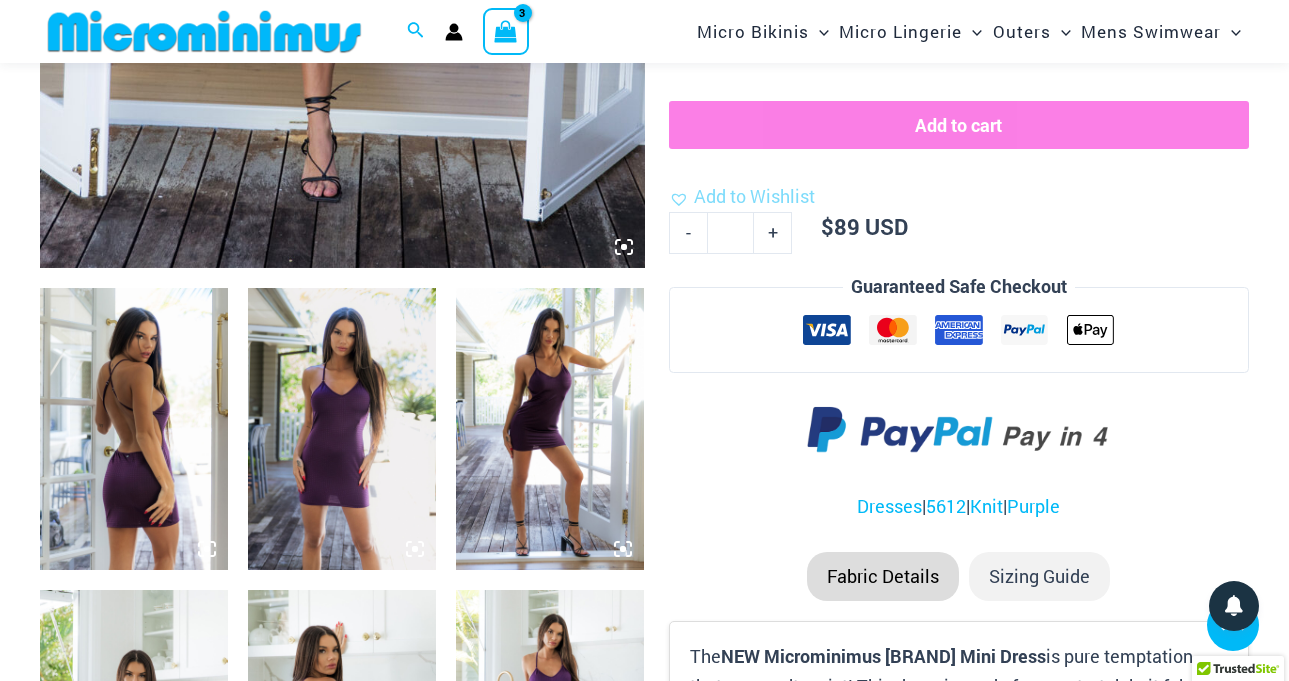 click at bounding box center [134, 429] 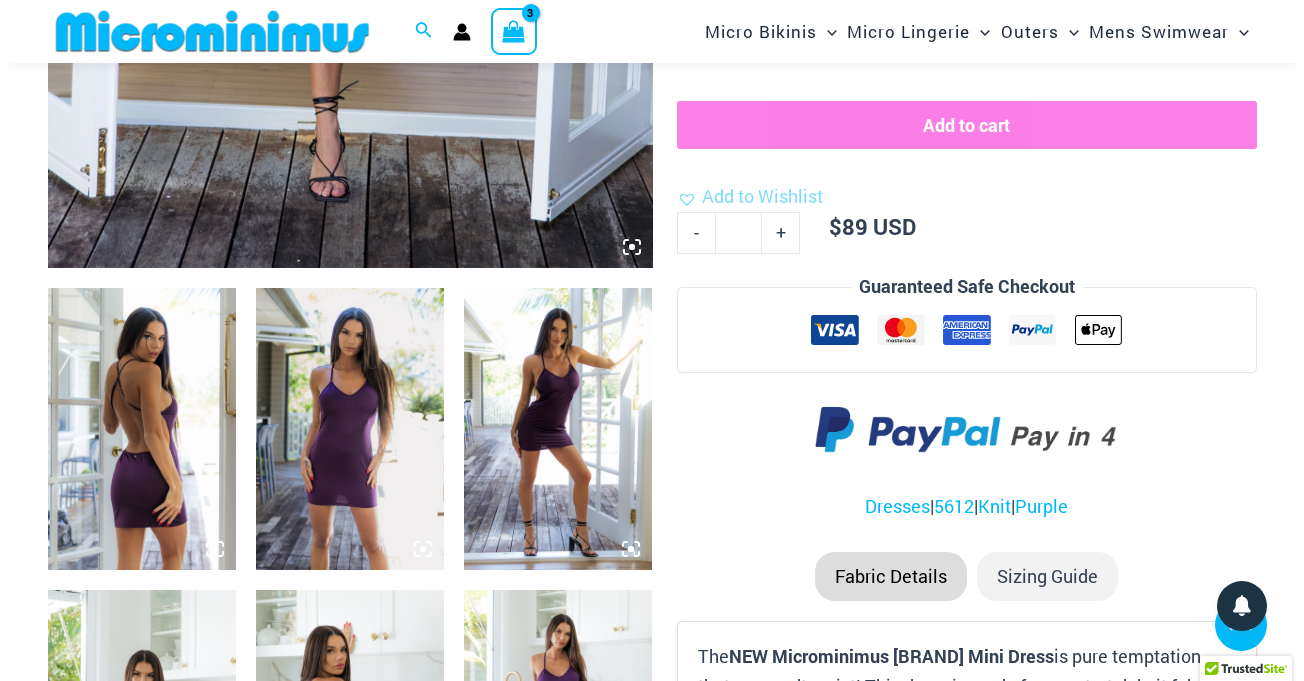 scroll, scrollTop: 226, scrollLeft: 0, axis: vertical 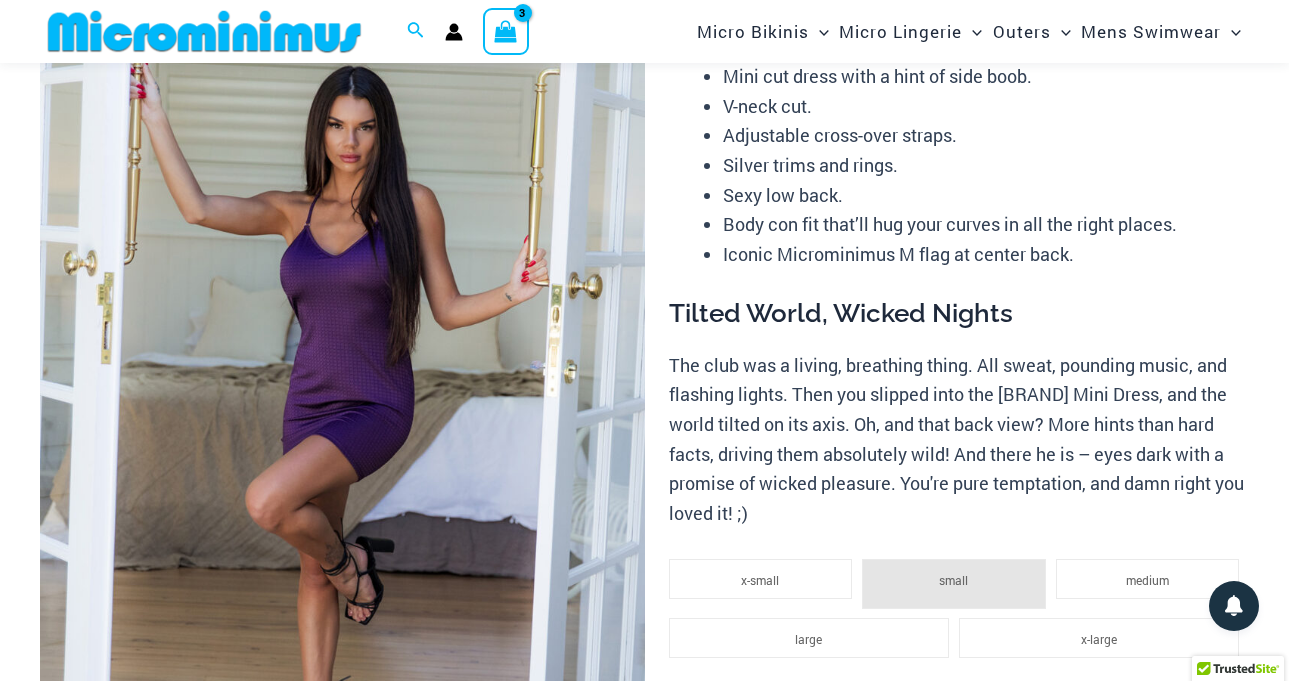 click at bounding box center [342, 409] 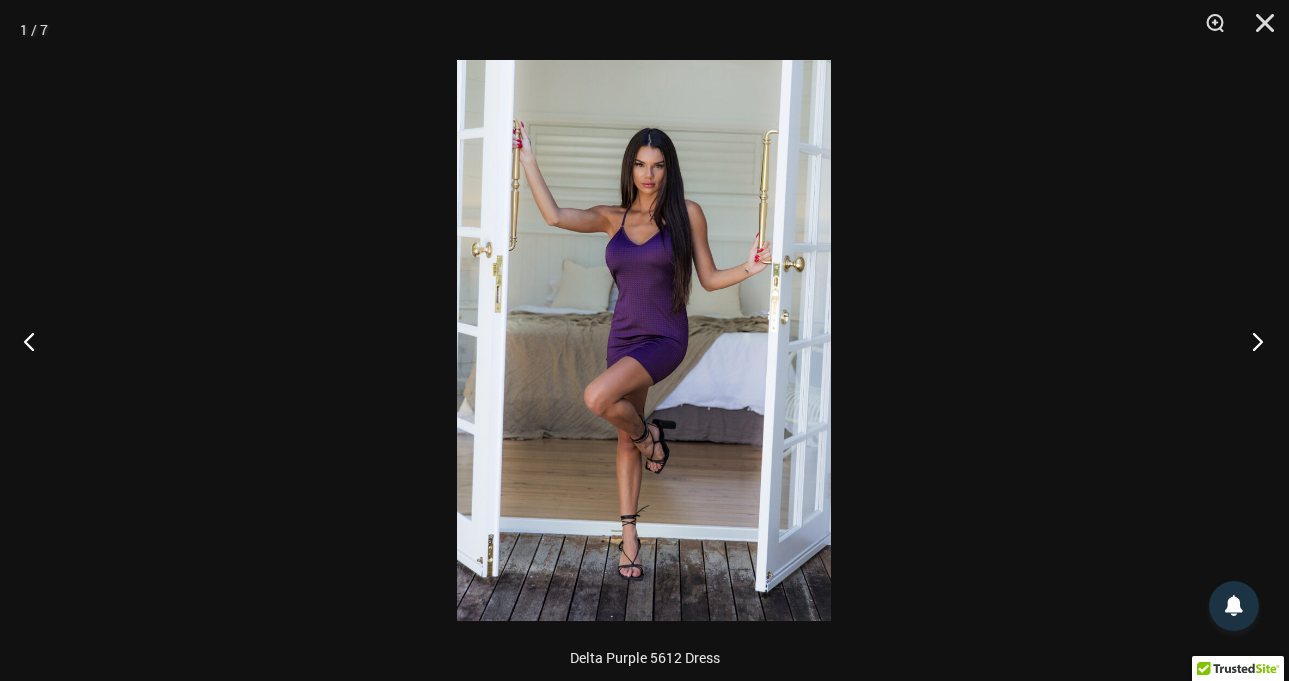 click at bounding box center [1251, 341] 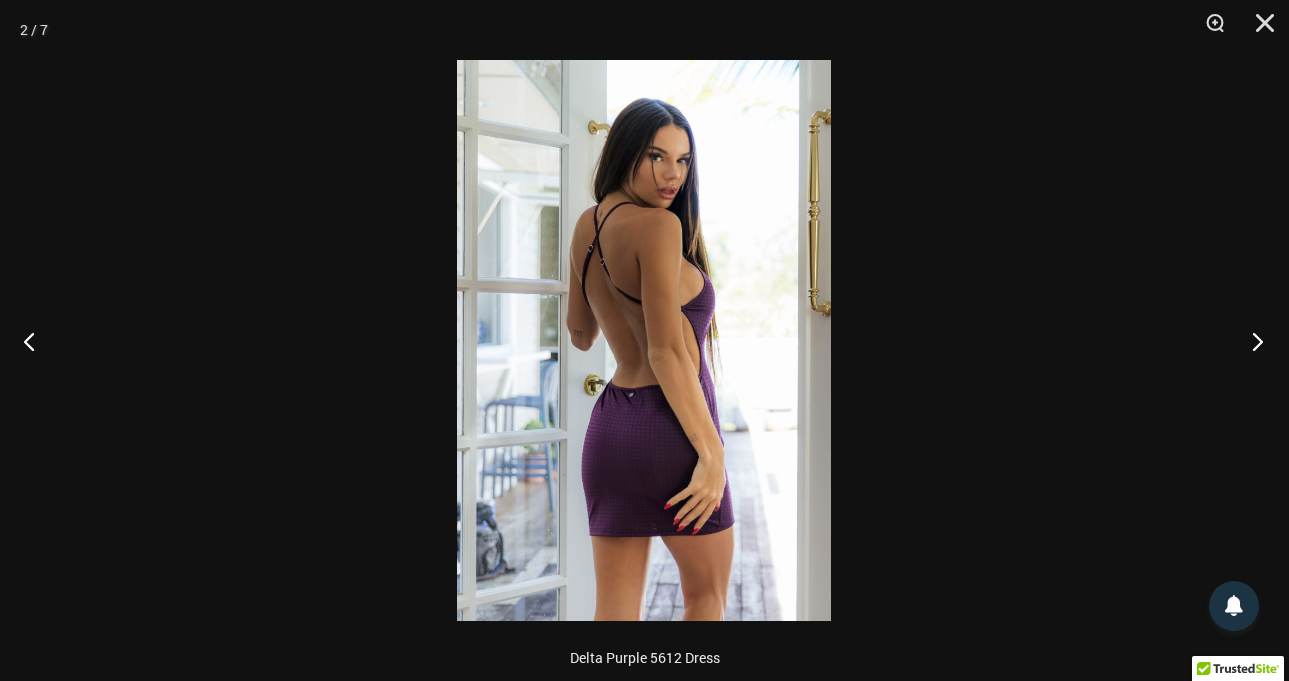 click at bounding box center (1251, 341) 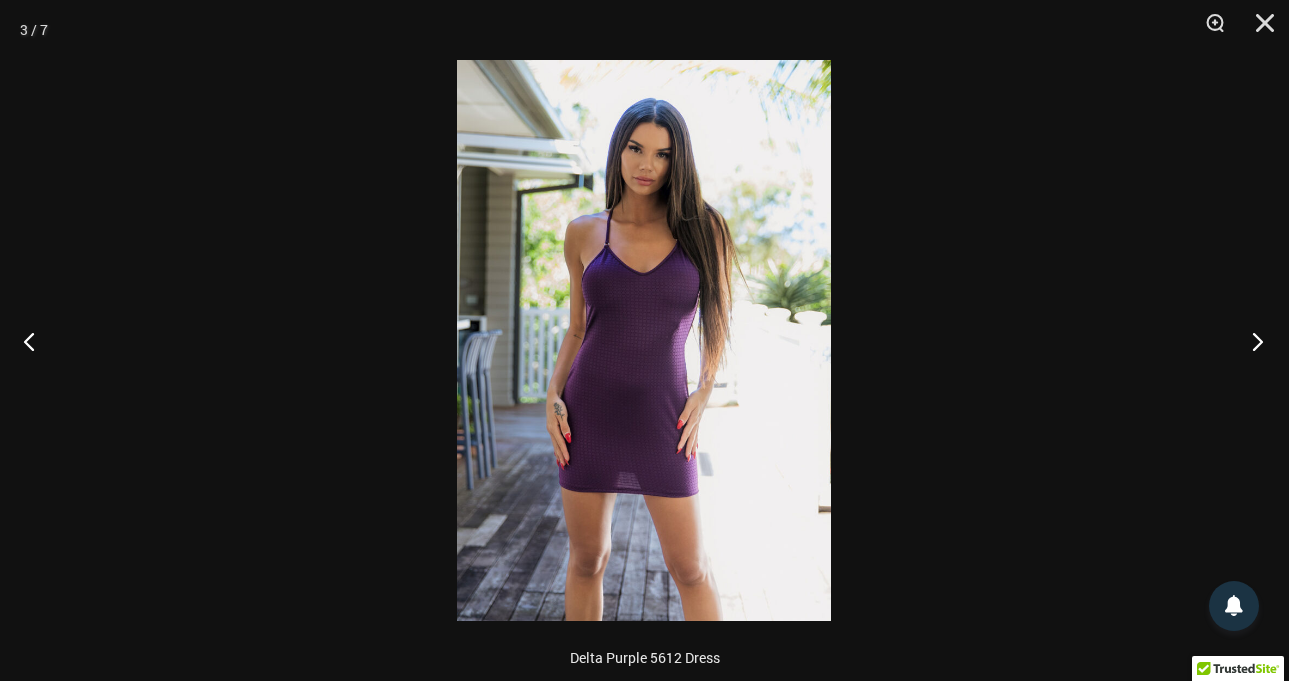click at bounding box center [1251, 341] 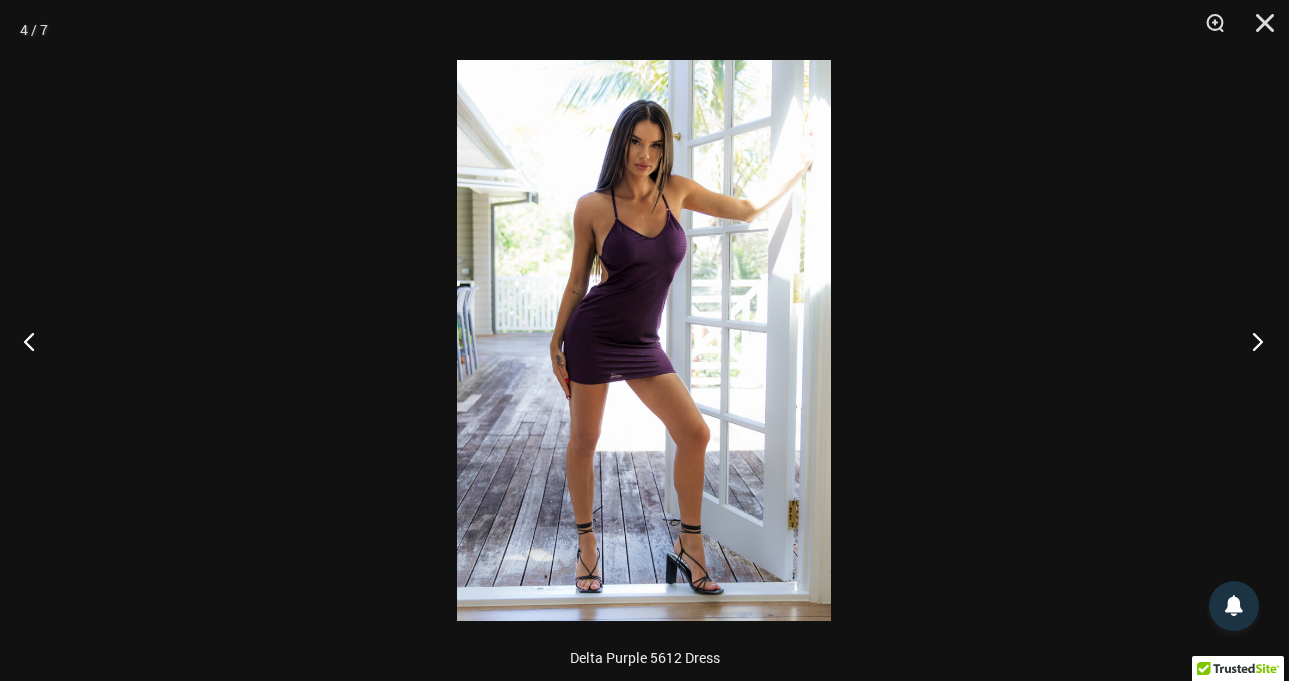 click at bounding box center [1251, 341] 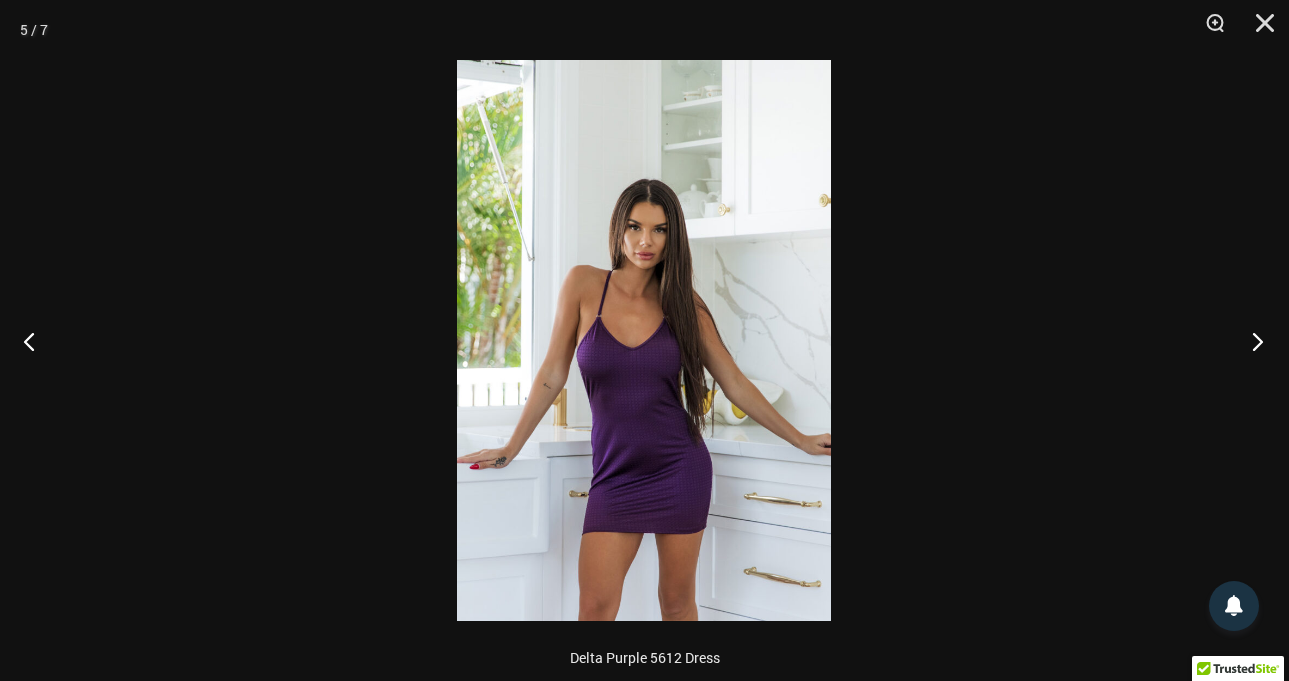 click at bounding box center [1251, 341] 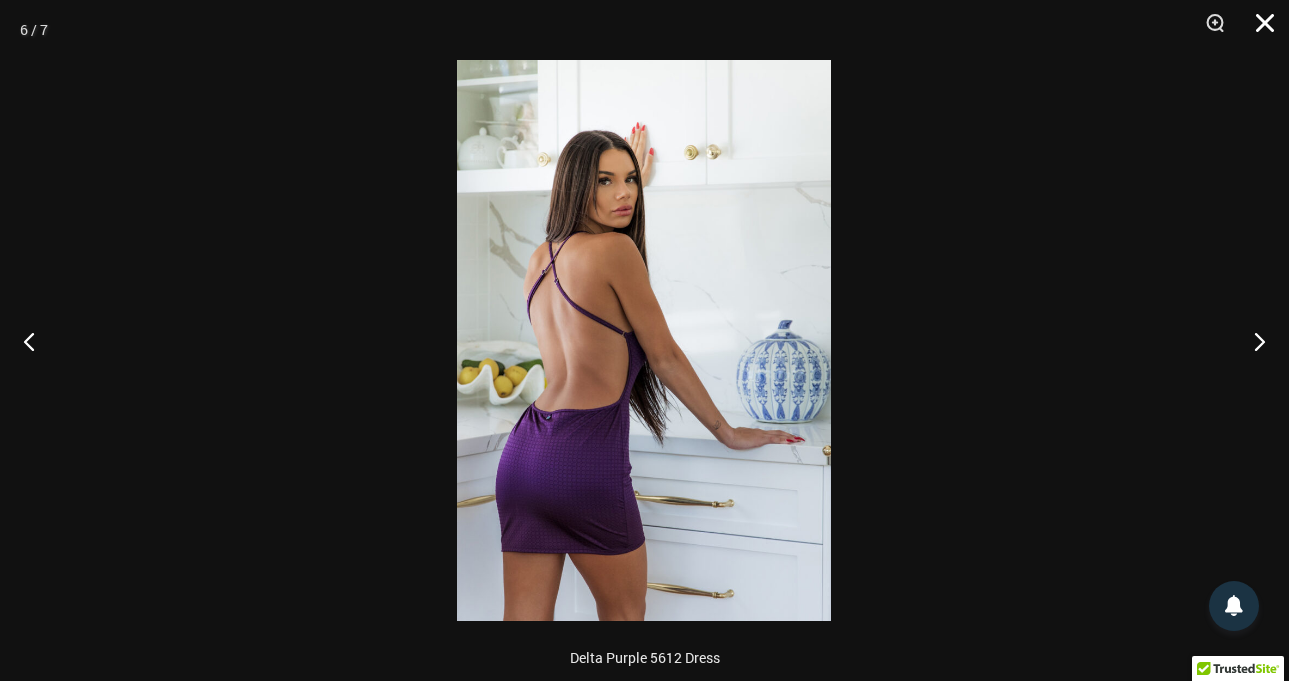 click at bounding box center [1258, 30] 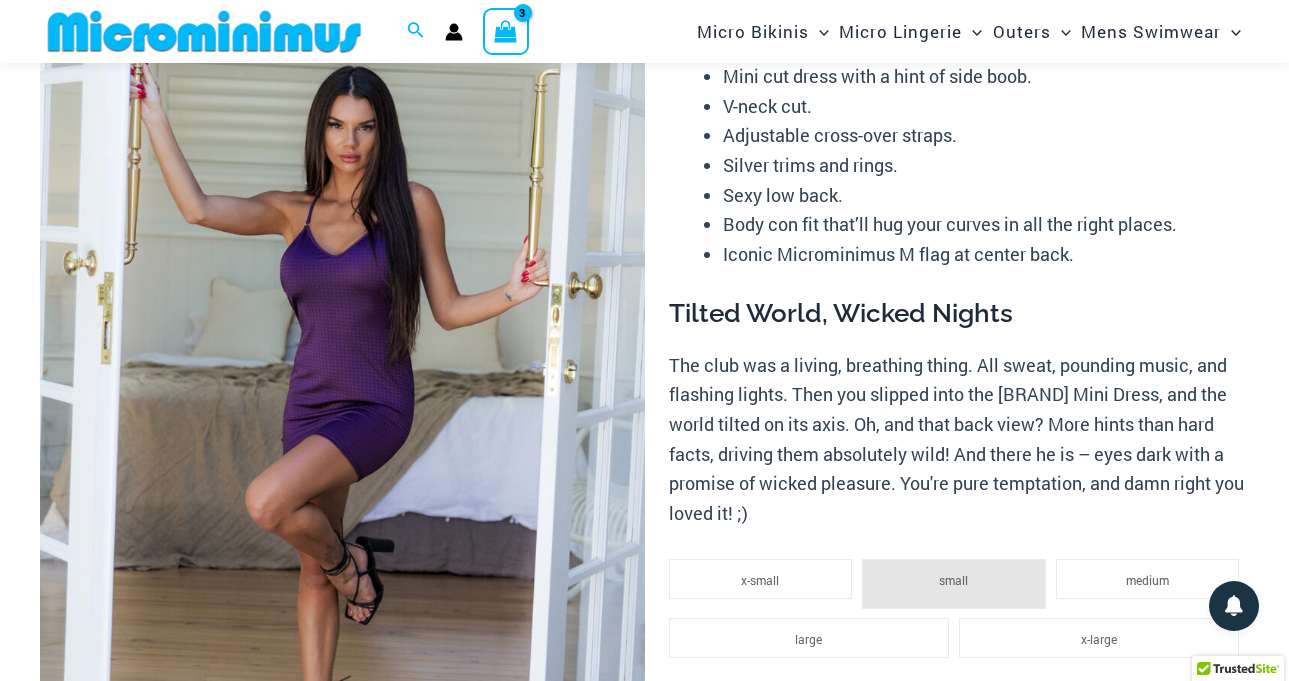 click 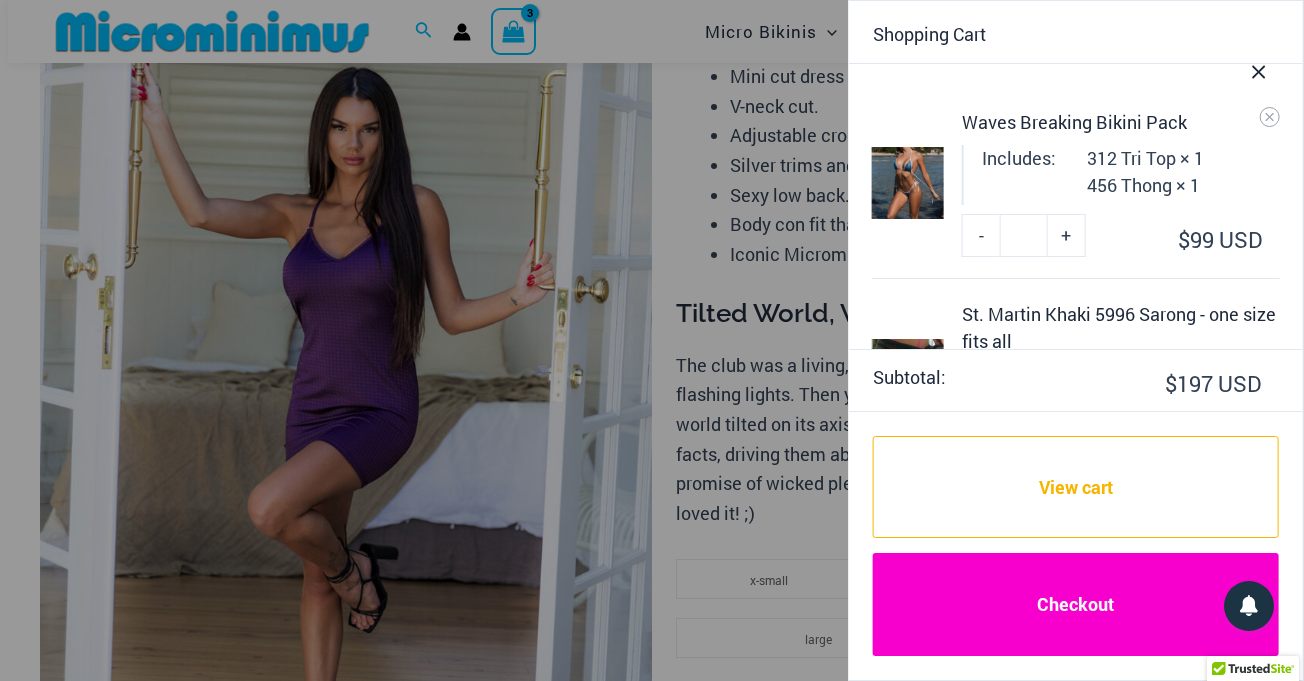 click on "Checkout" at bounding box center [1076, 604] 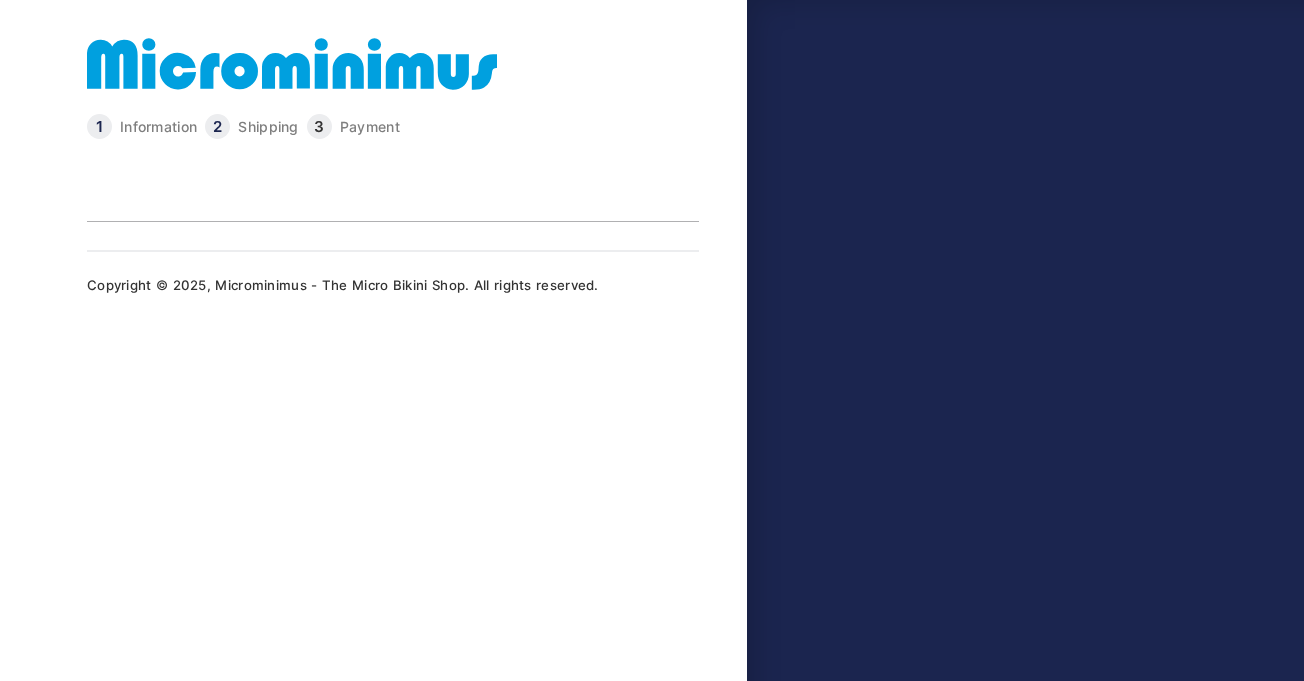 scroll, scrollTop: 0, scrollLeft: 0, axis: both 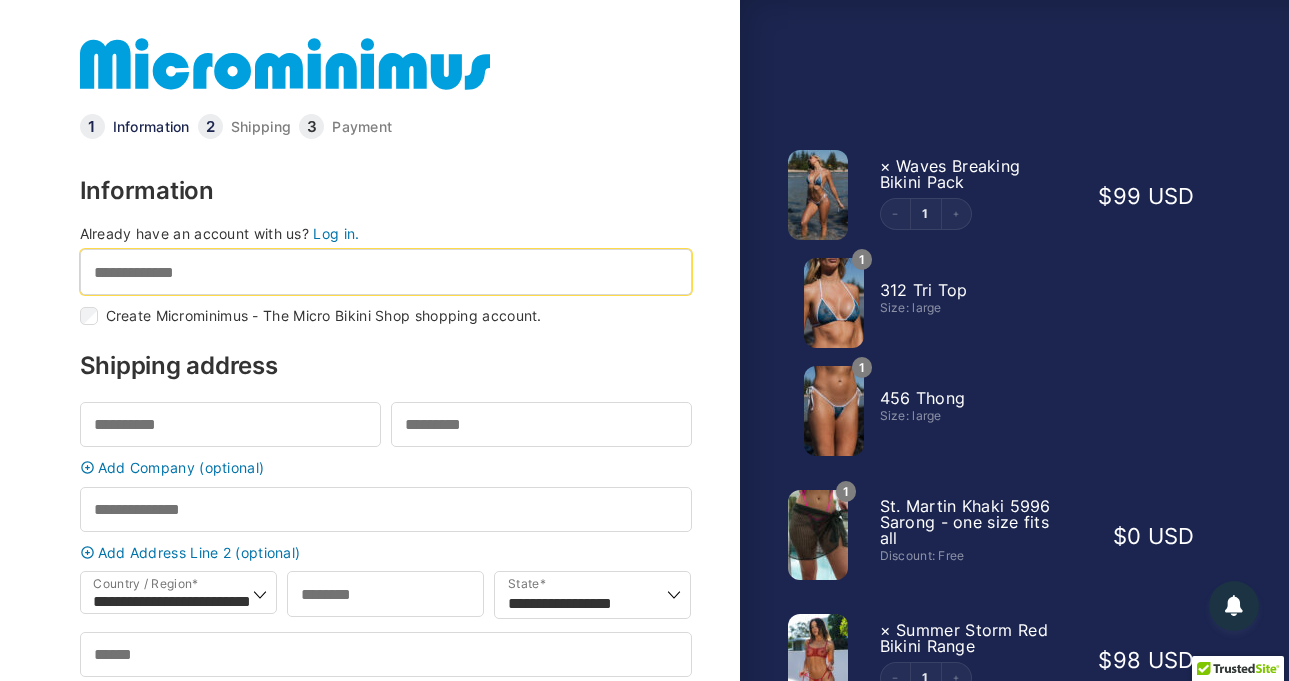 click on "Email address  *" at bounding box center (386, 271) 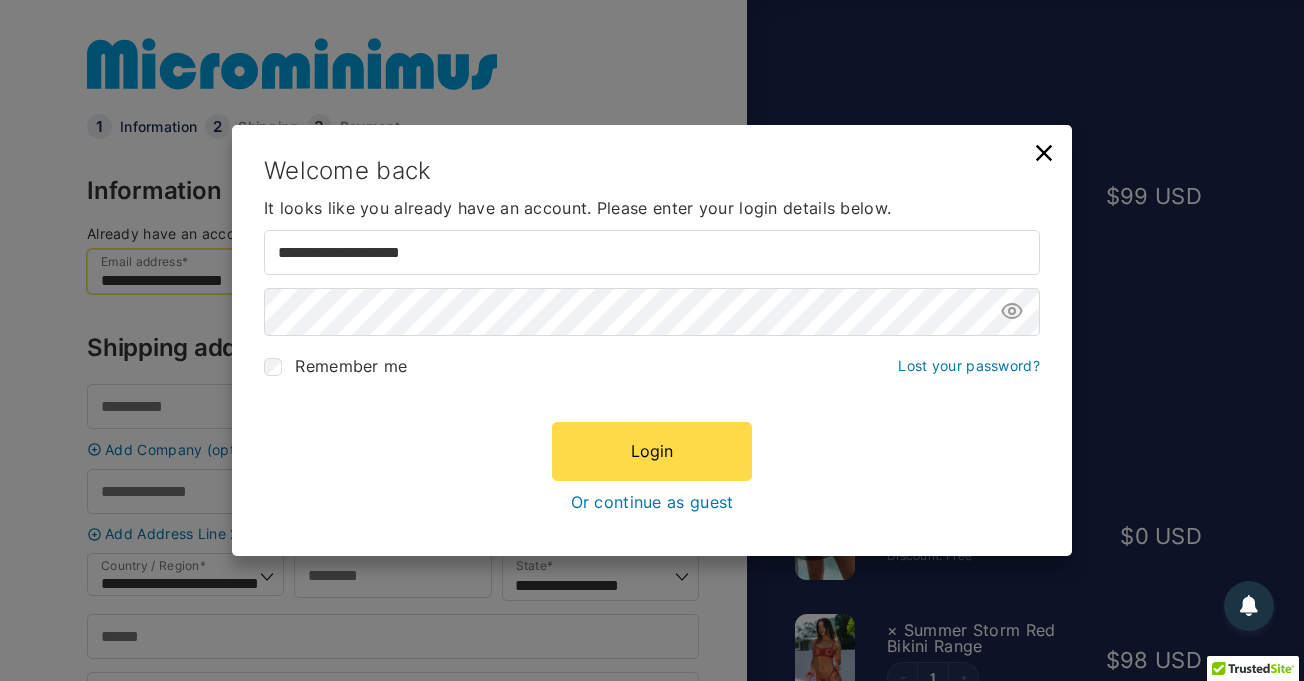 type on "**********" 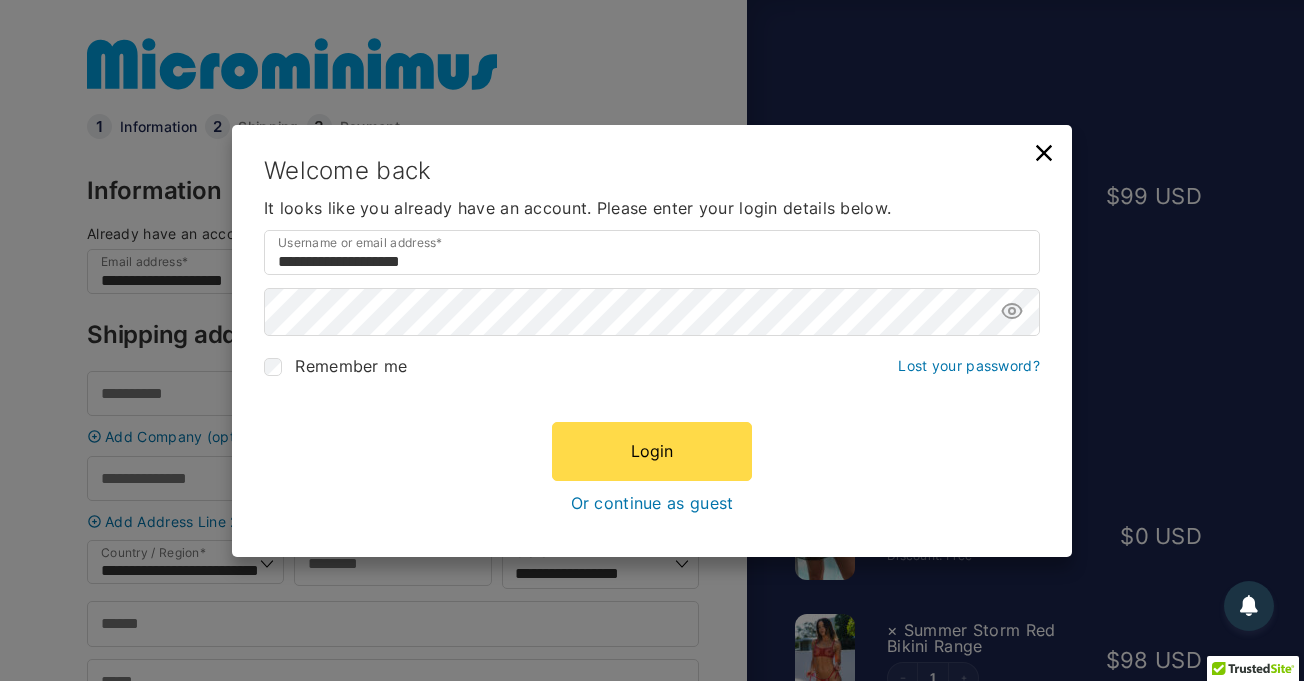 click on "**********" at bounding box center [652, 340] 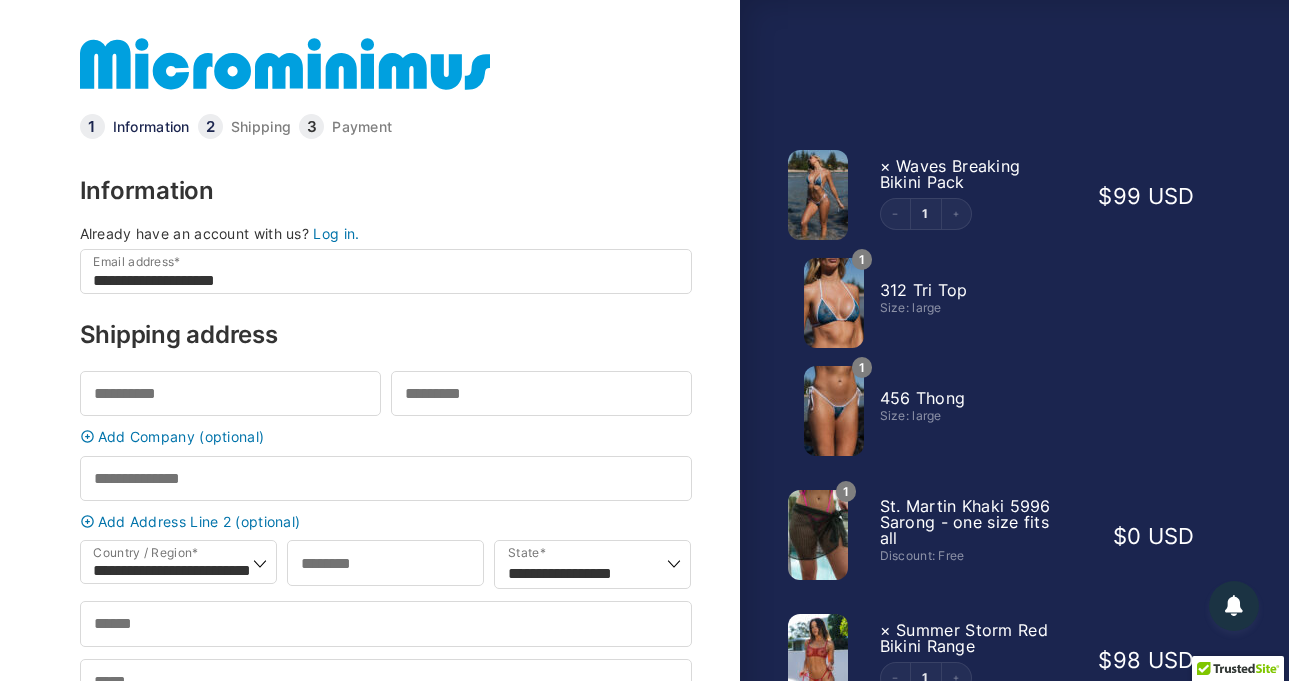 click on "Log in." at bounding box center [336, 233] 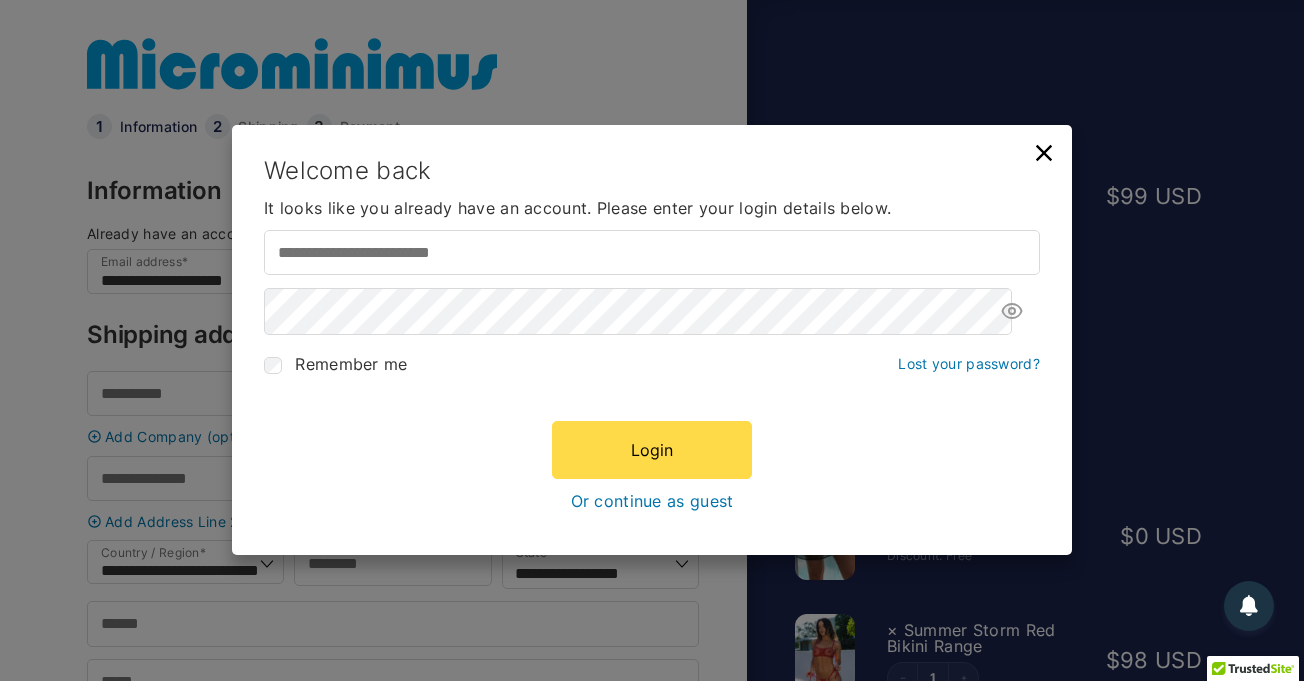 type on "**********" 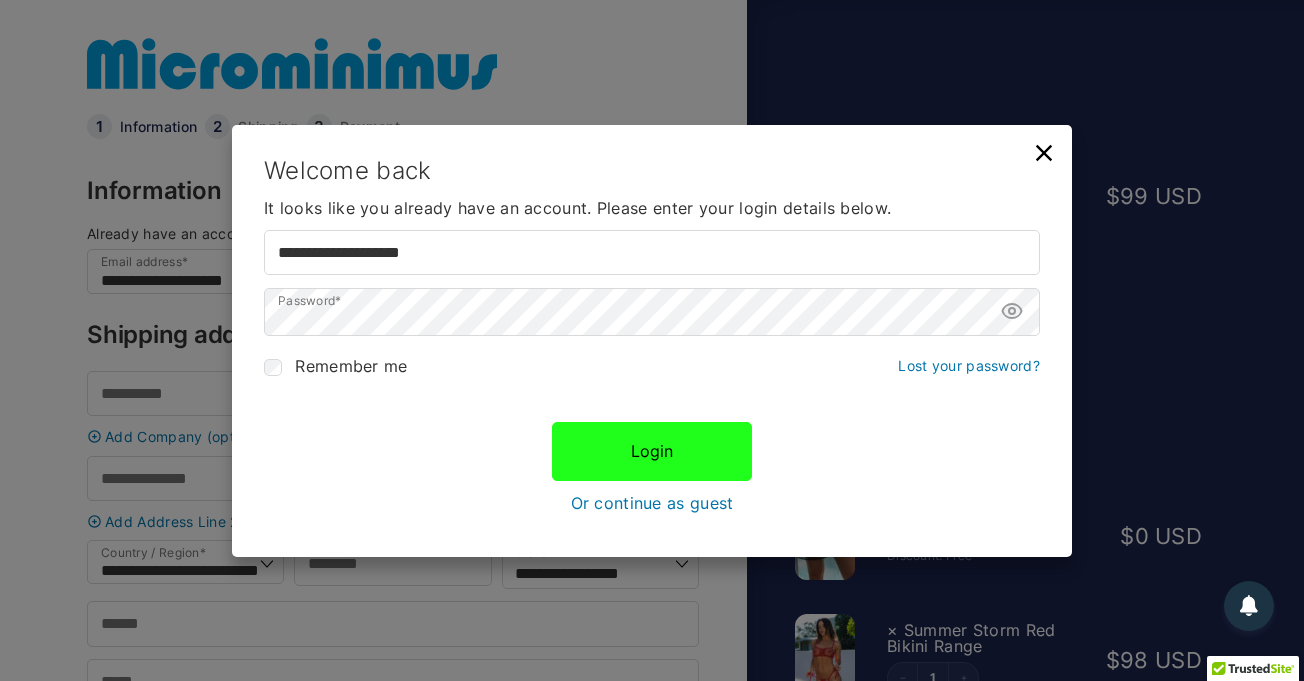 click on "Login" at bounding box center (652, 451) 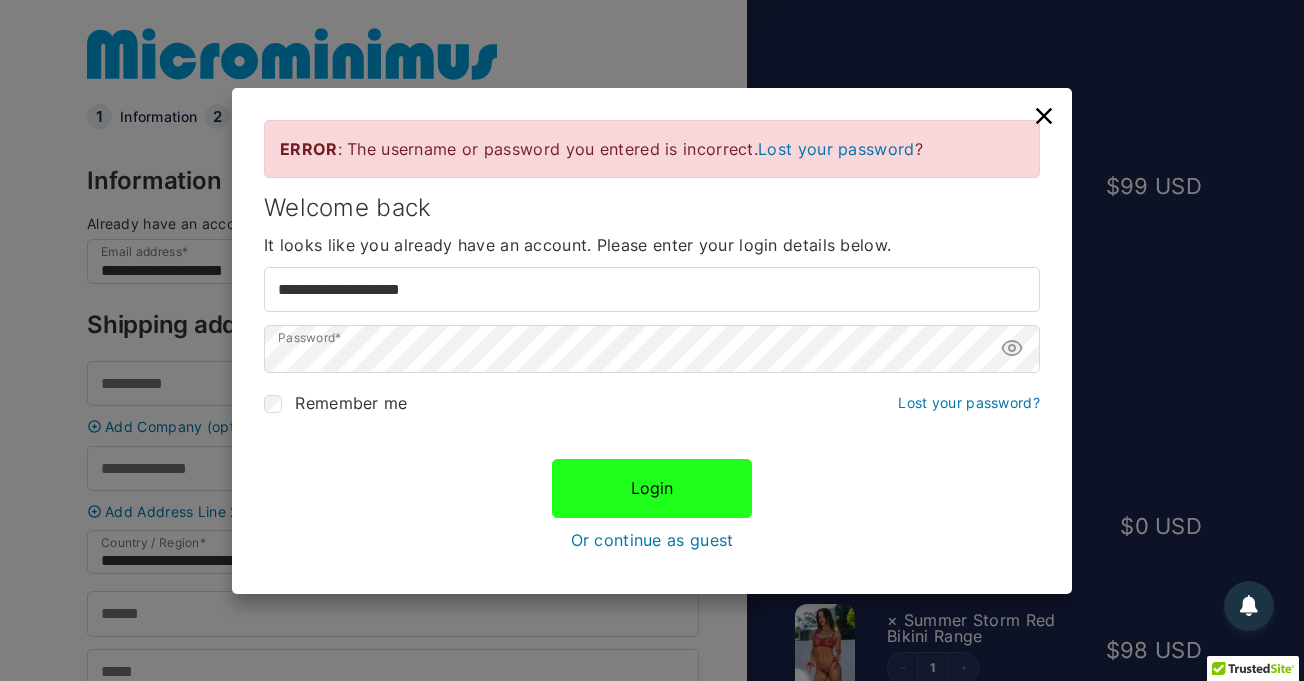 scroll, scrollTop: 14, scrollLeft: 0, axis: vertical 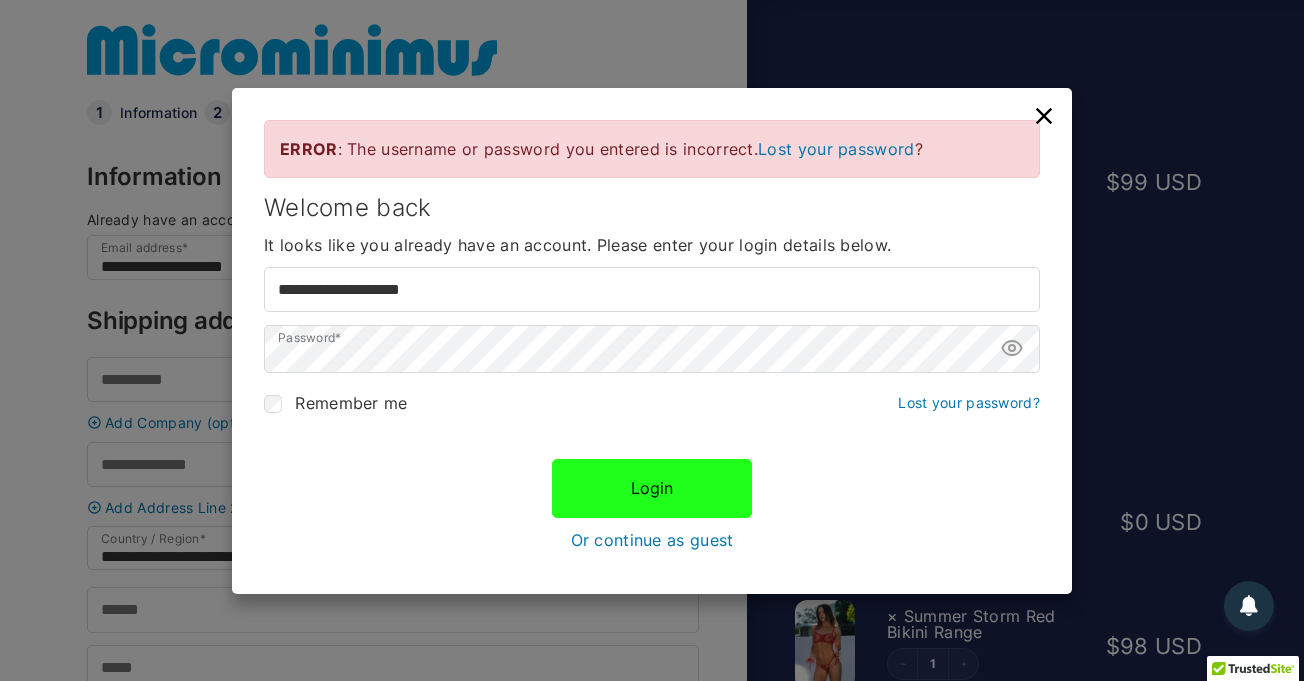 click on "Login" at bounding box center (652, 488) 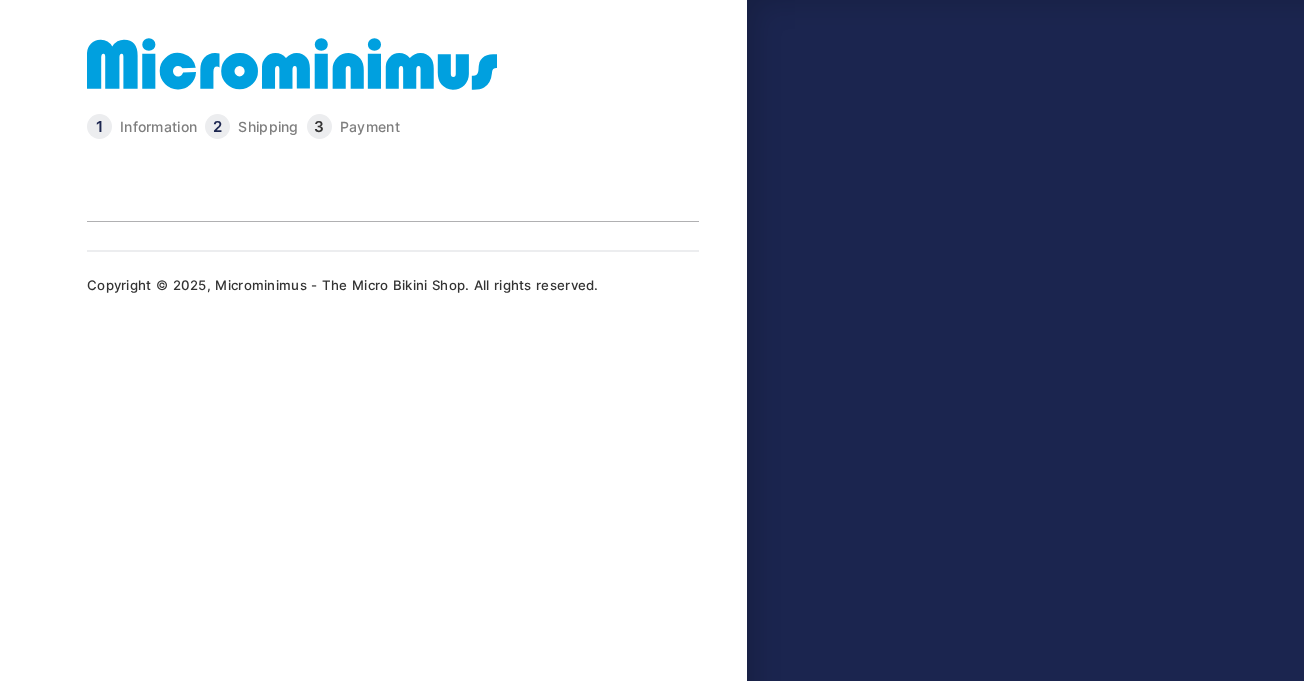 scroll, scrollTop: 0, scrollLeft: 0, axis: both 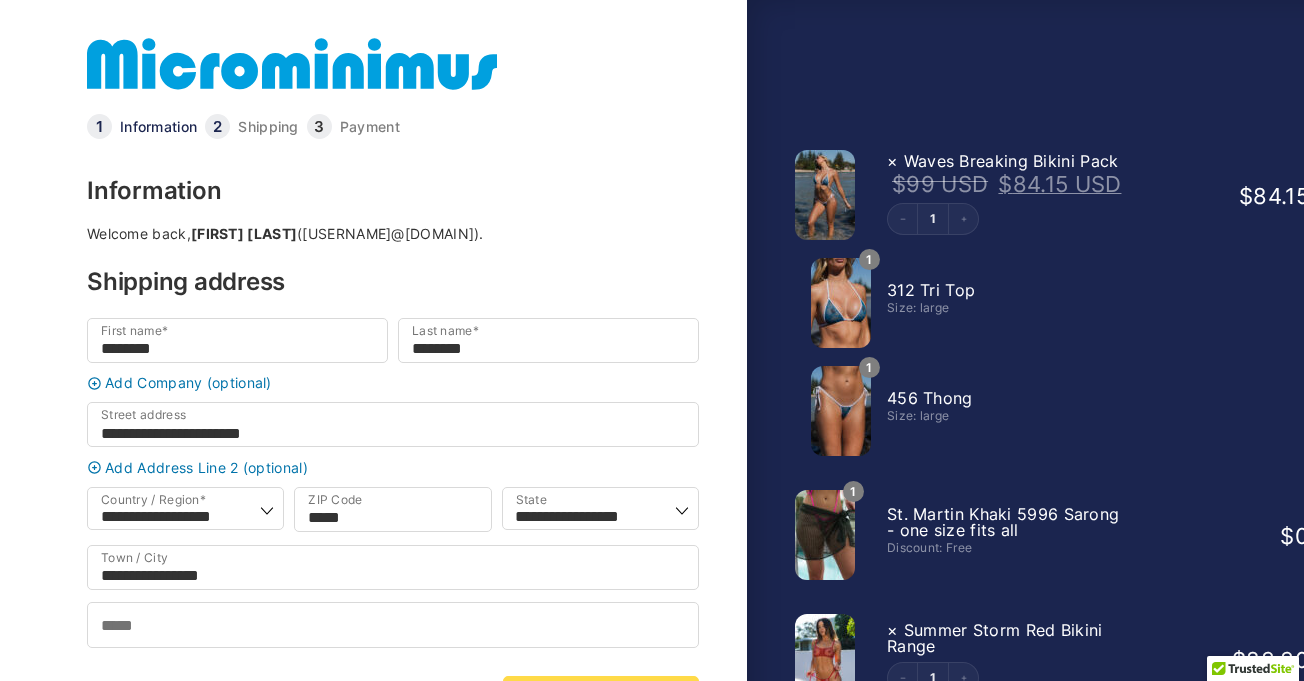 select on "**" 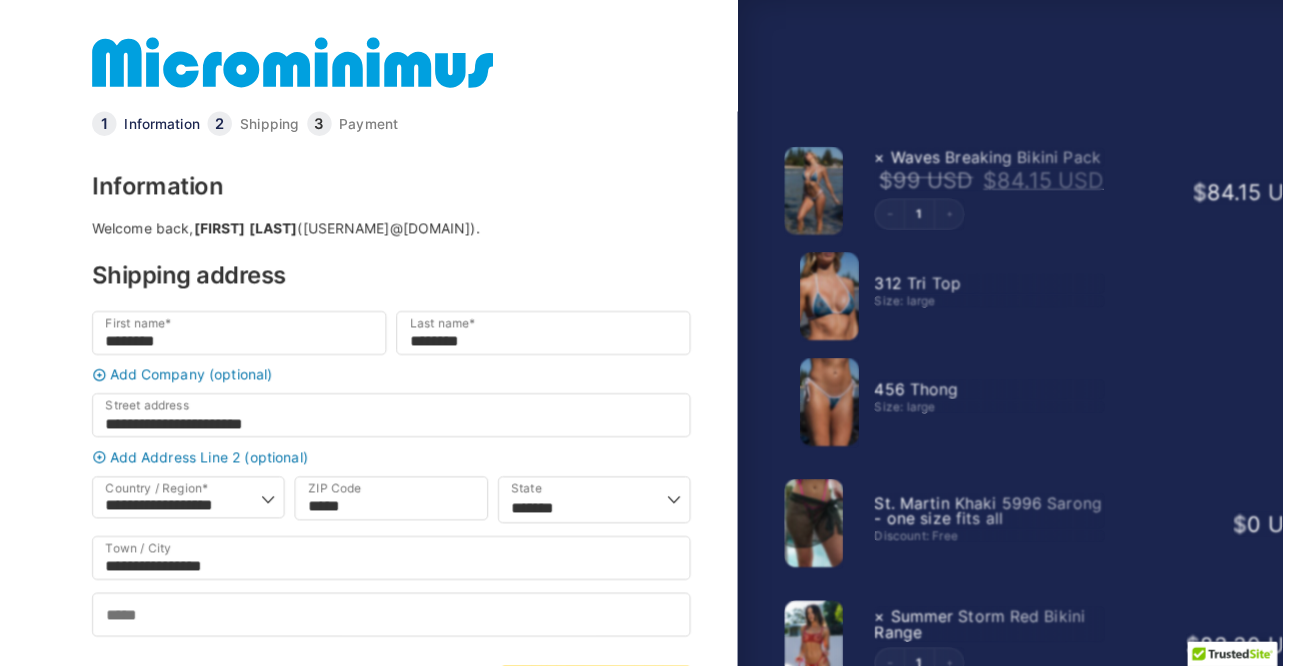 scroll, scrollTop: 14, scrollLeft: 0, axis: vertical 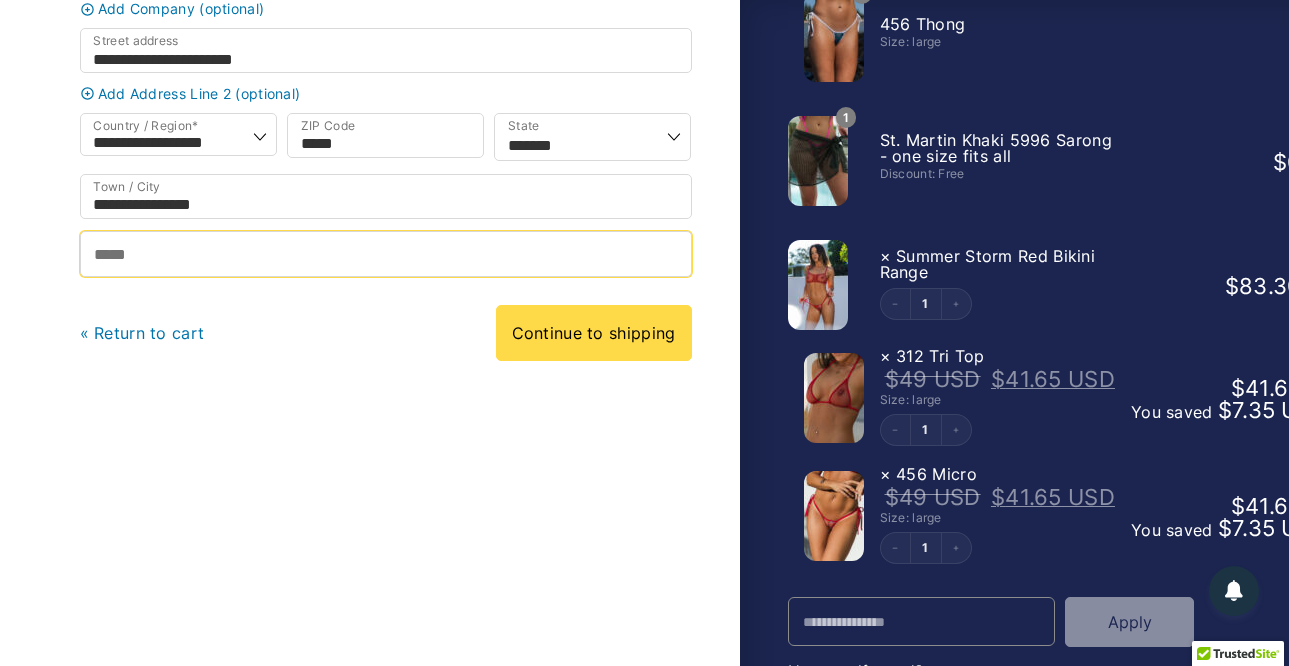 click on "Phone  *" at bounding box center [386, 253] 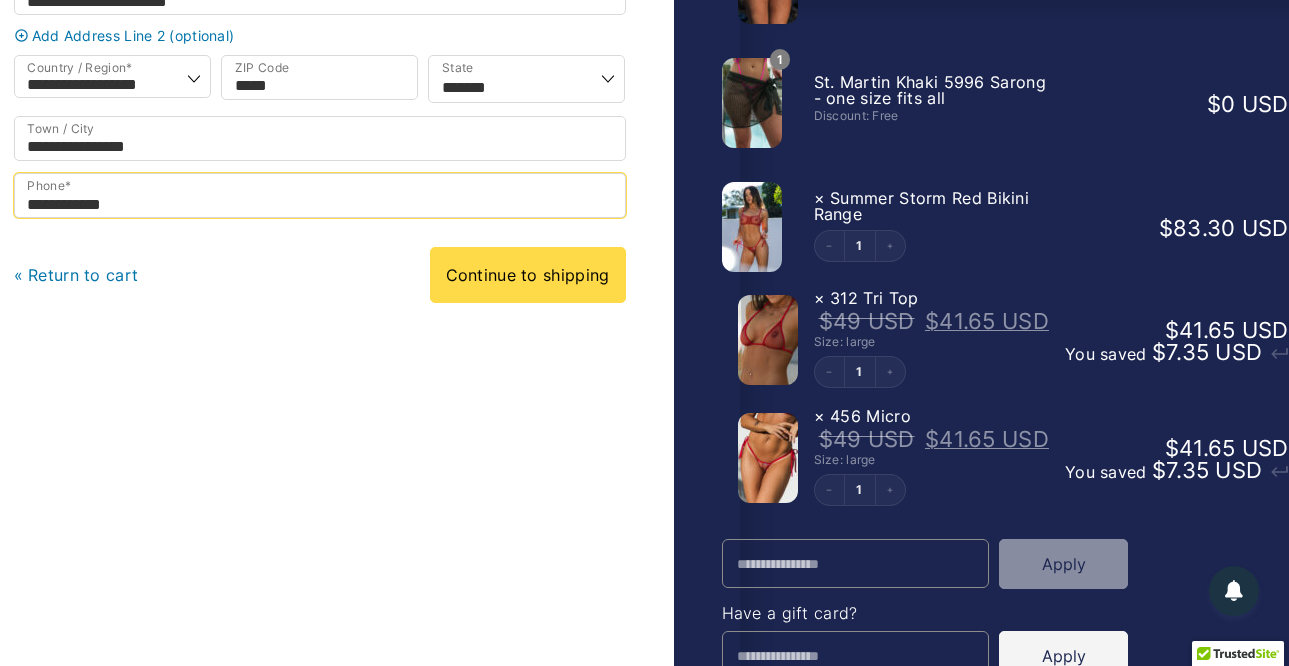 scroll, scrollTop: 441, scrollLeft: 71, axis: both 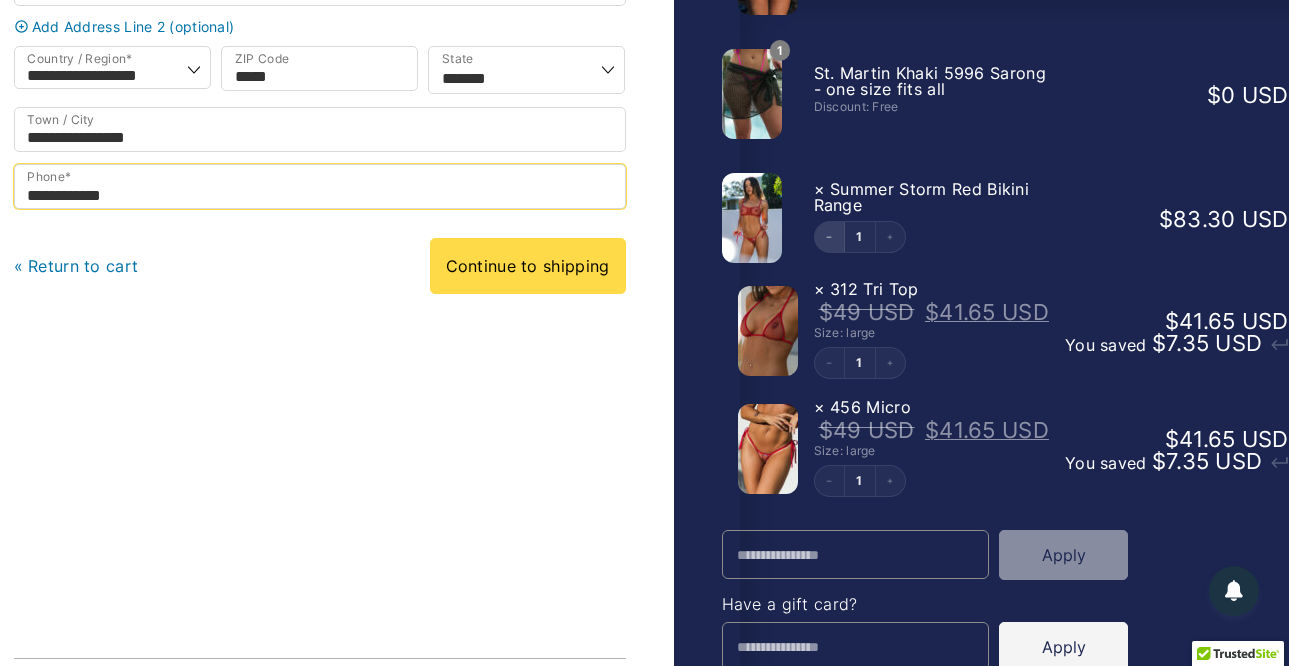 type on "**********" 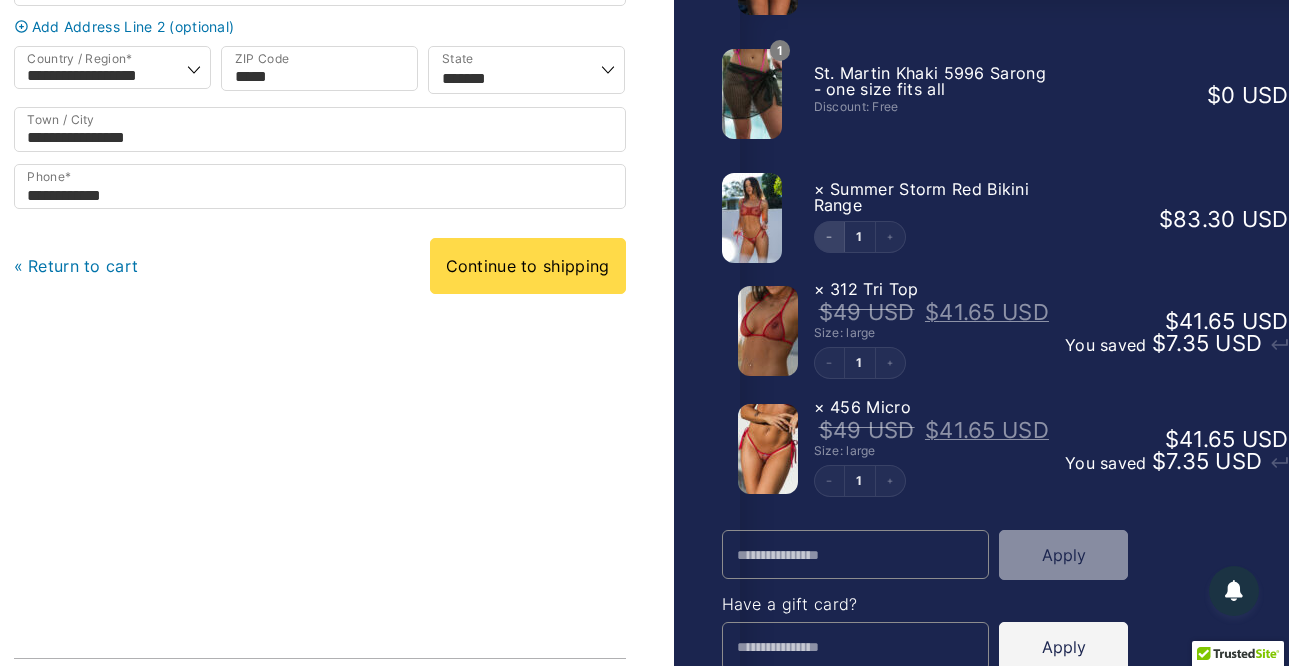 click at bounding box center (830, 237) 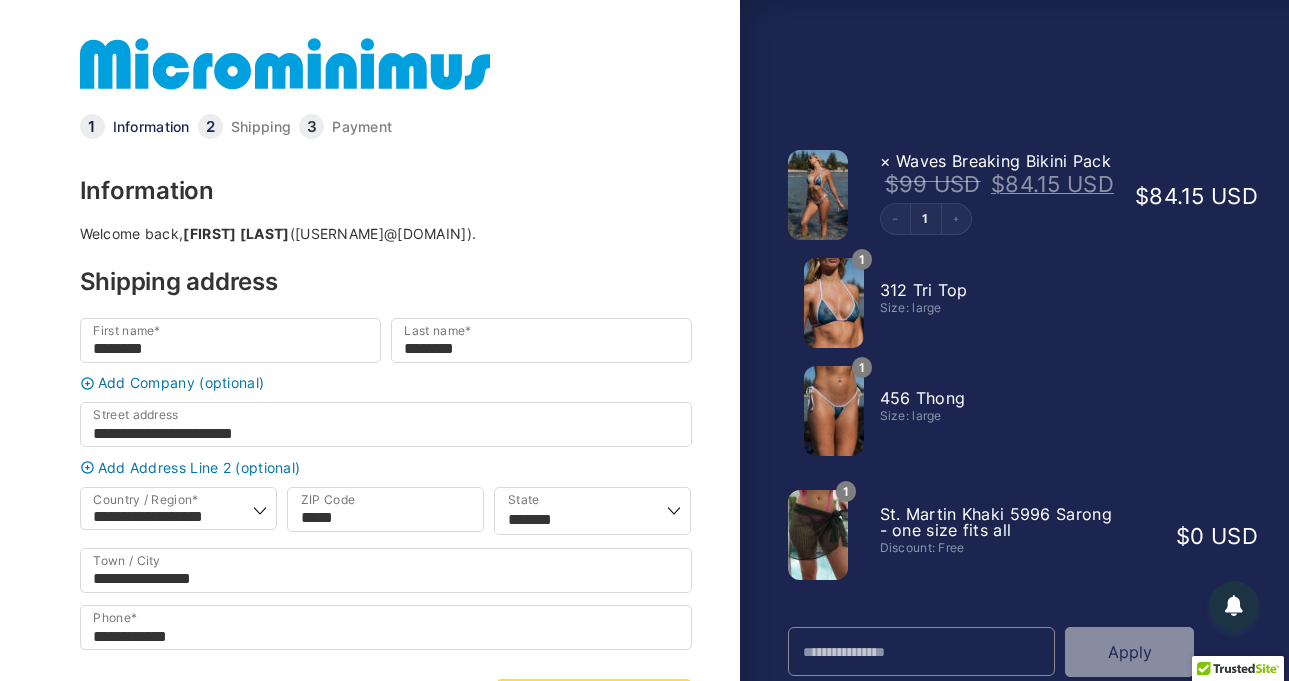 scroll, scrollTop: 492, scrollLeft: 0, axis: vertical 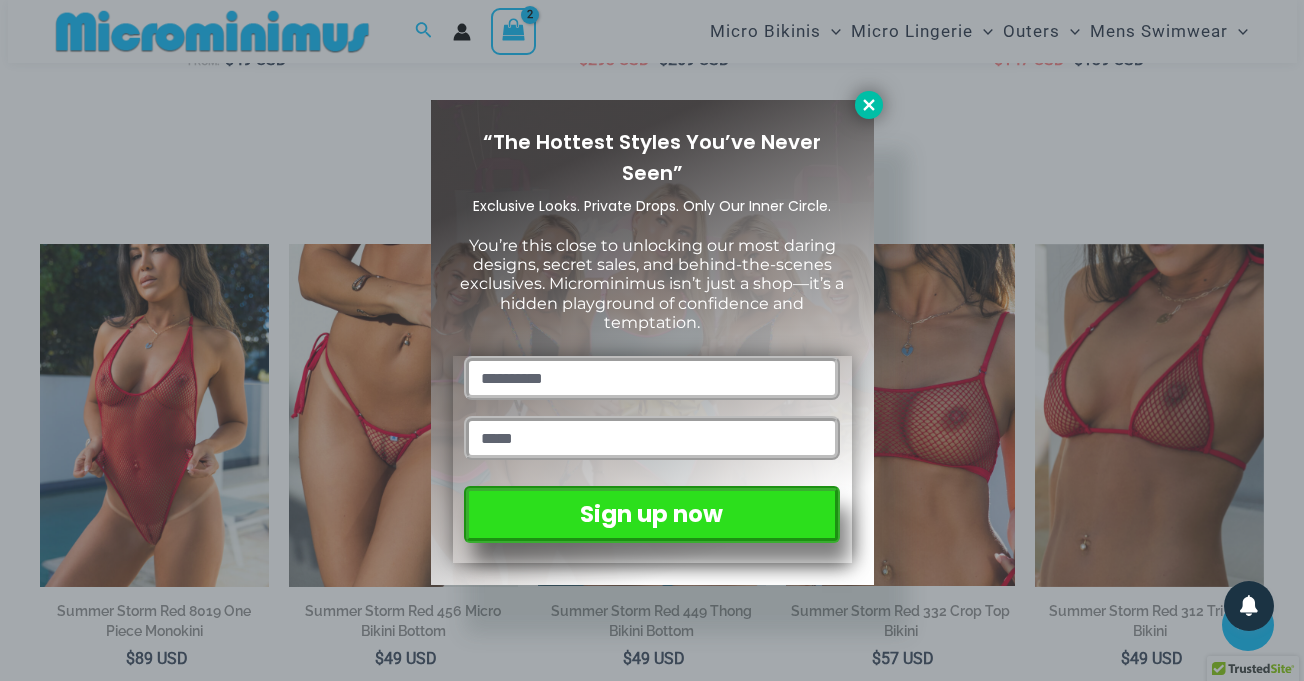 click 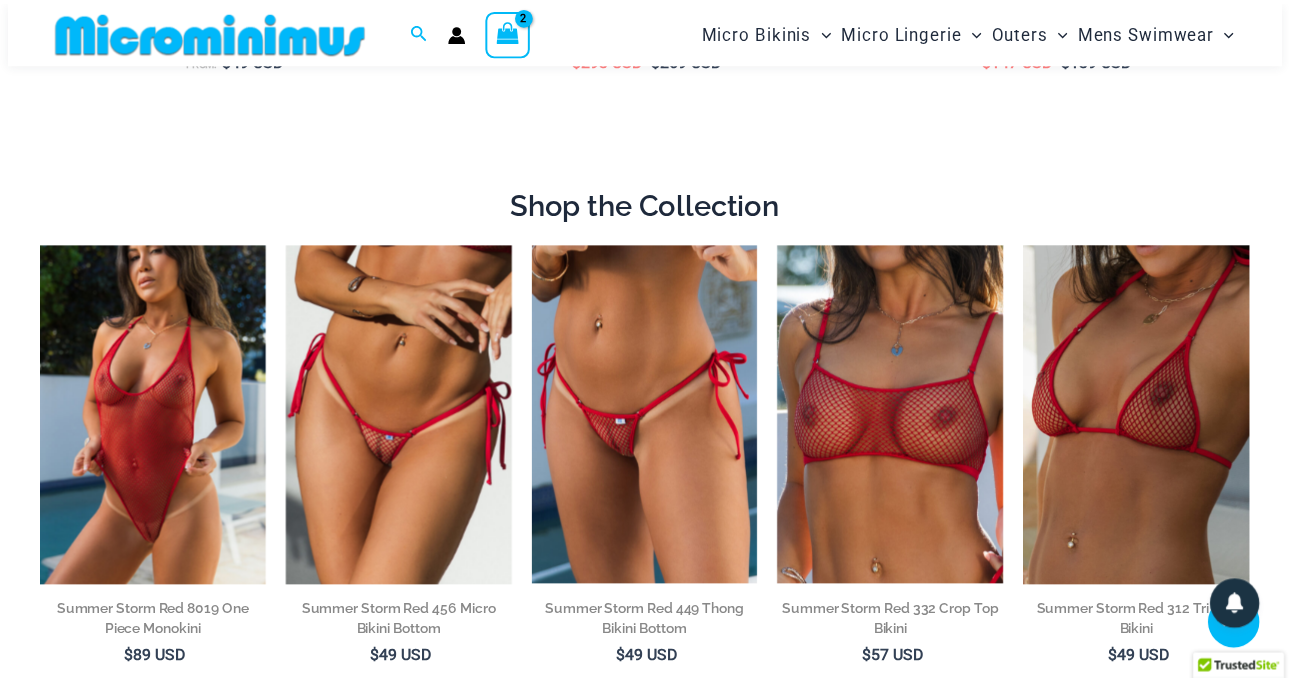 scroll, scrollTop: 850, scrollLeft: 0, axis: vertical 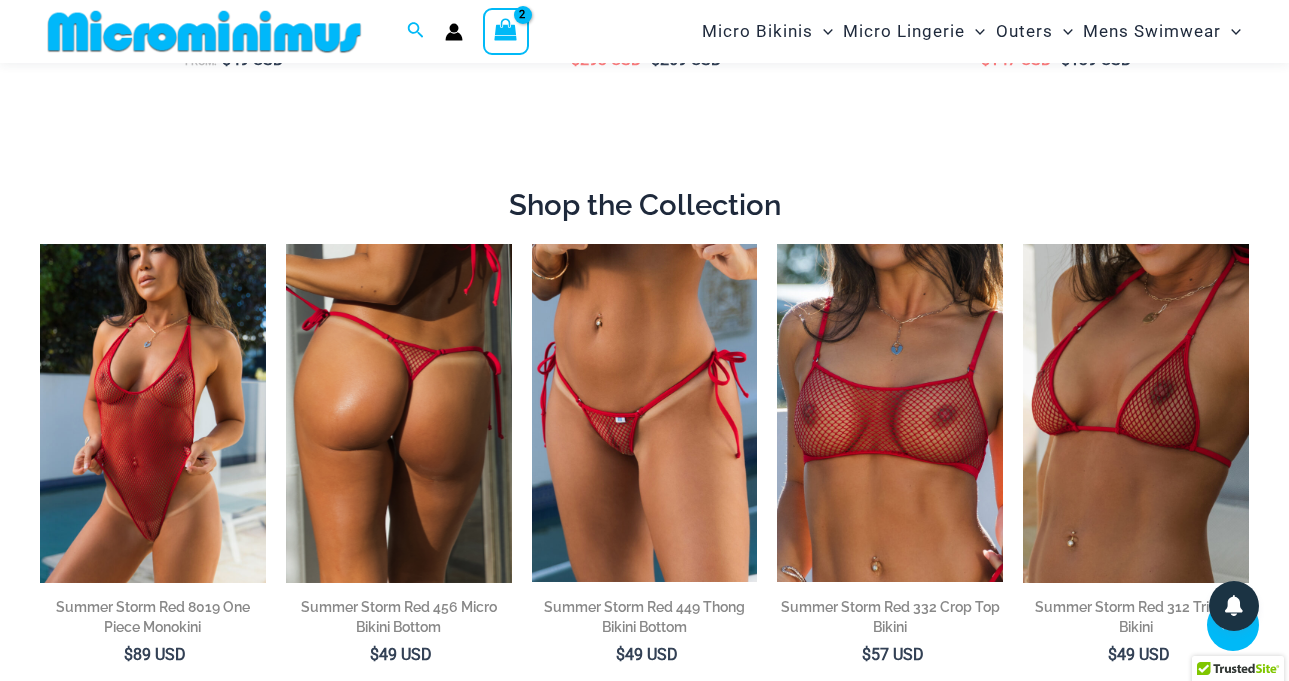 click at bounding box center (399, 413) 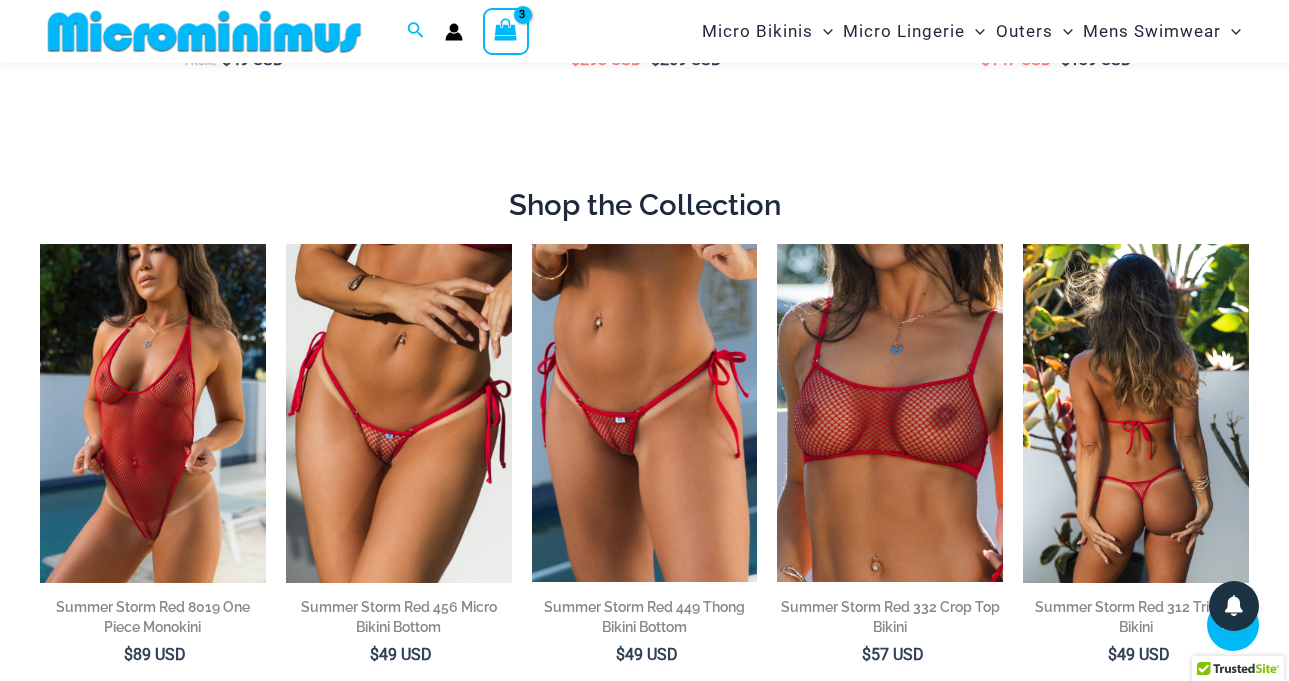 click at bounding box center (1136, 413) 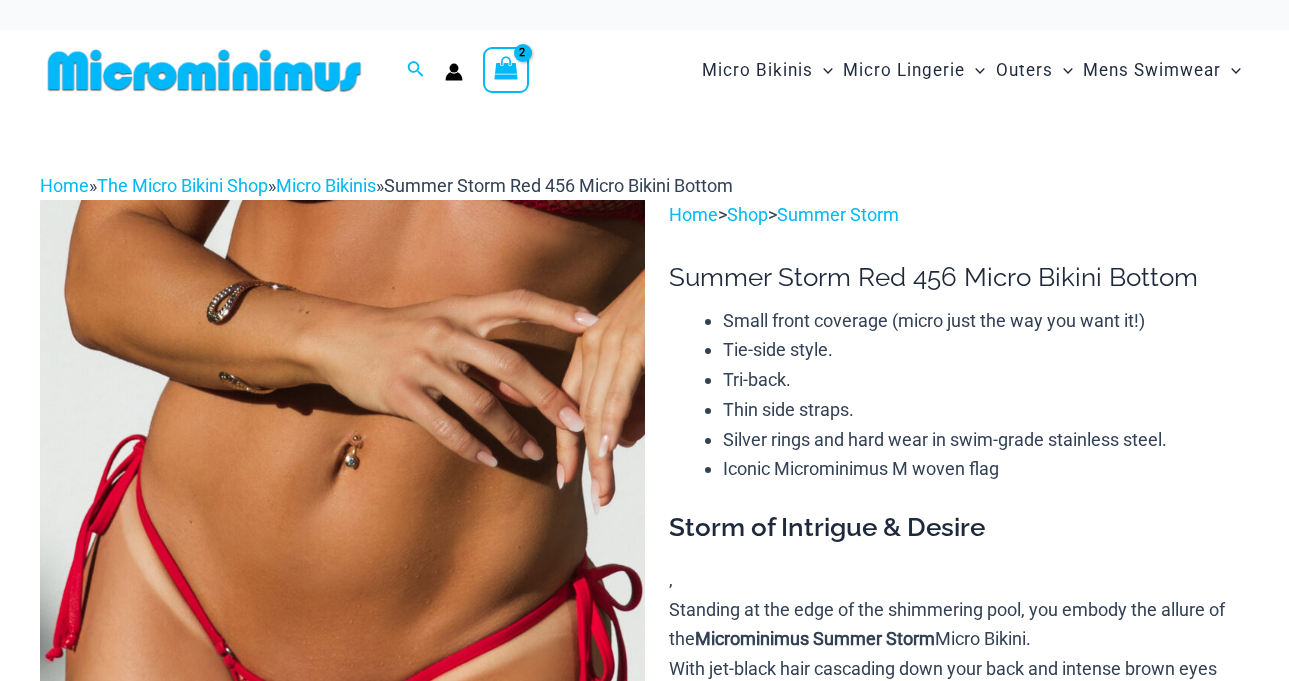 scroll, scrollTop: 0, scrollLeft: 0, axis: both 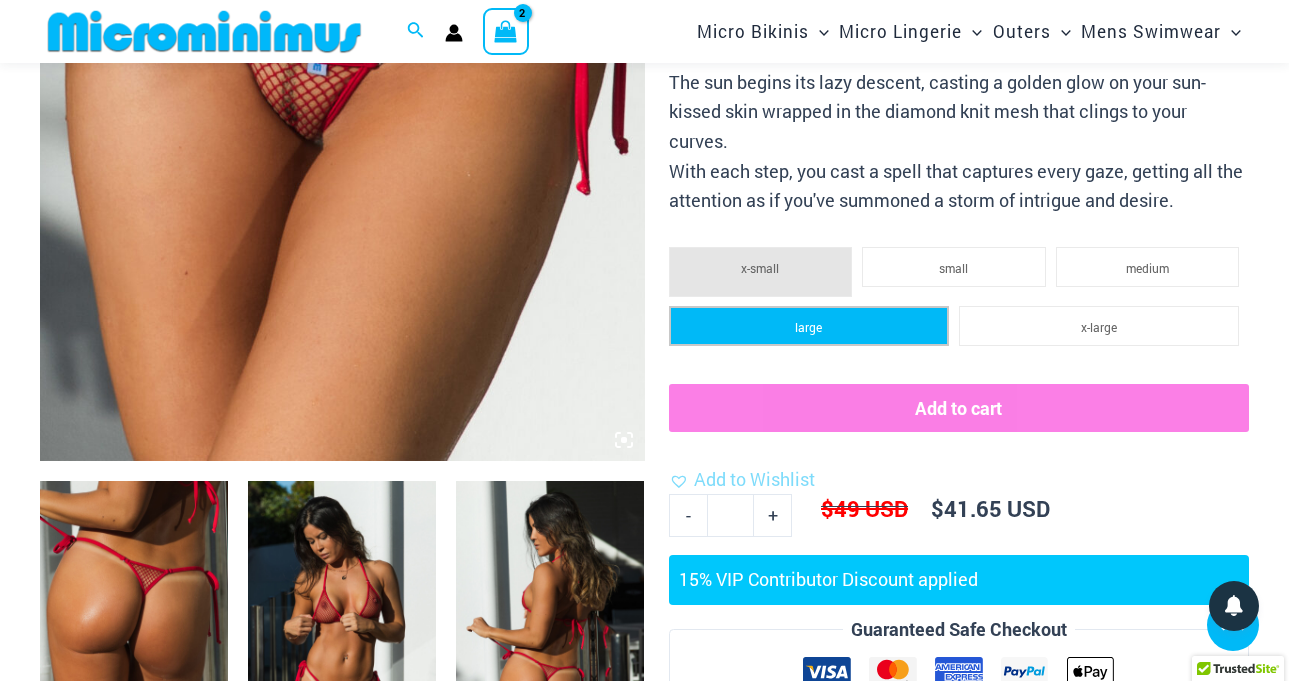 click on "large" 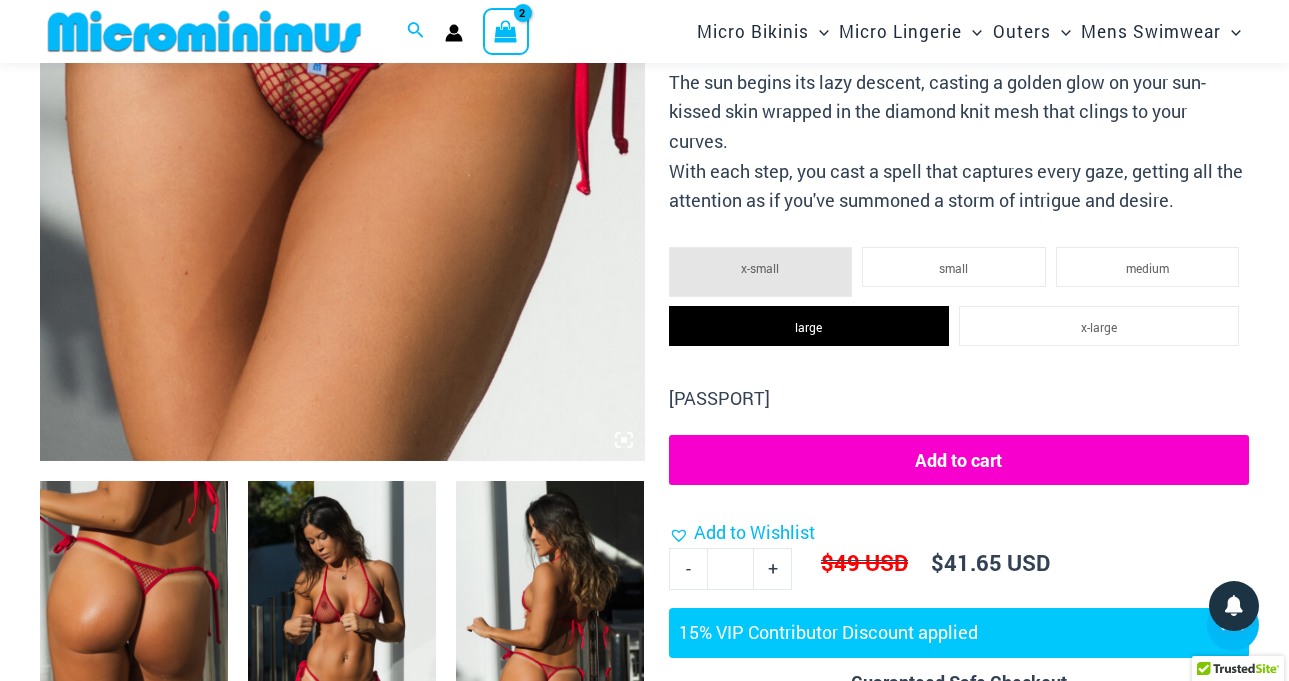 click on "Add to cart" 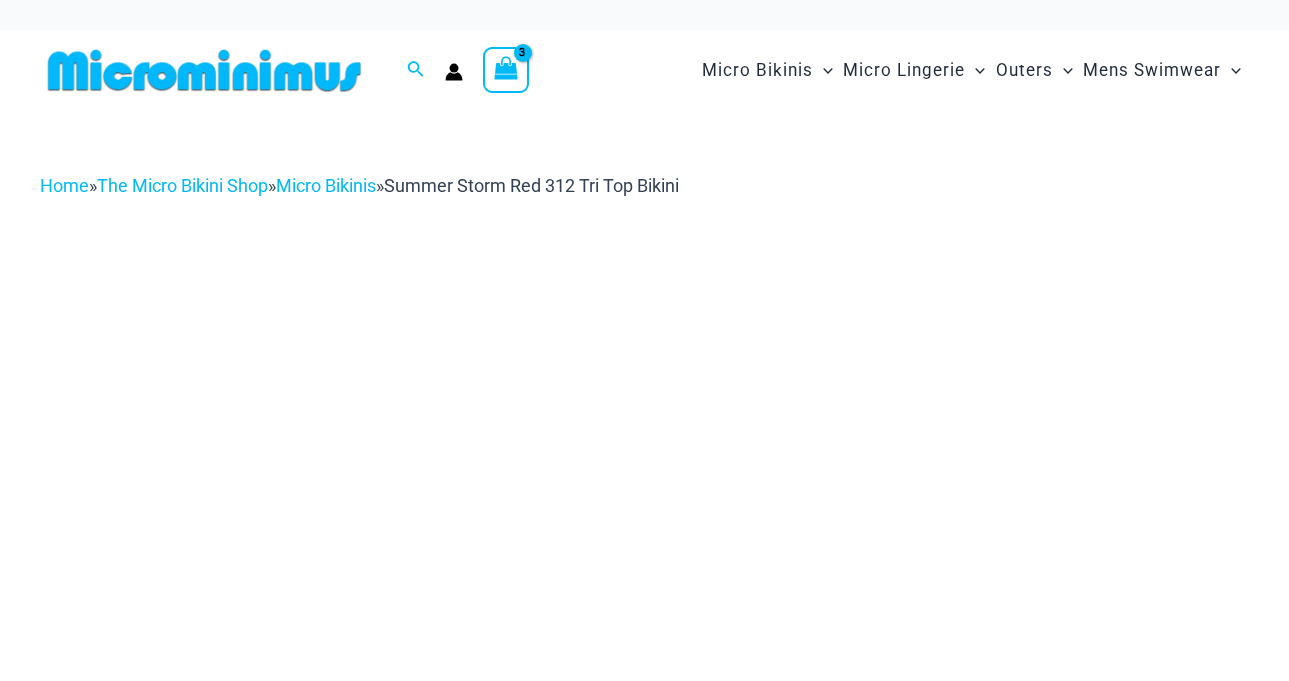scroll, scrollTop: 0, scrollLeft: 0, axis: both 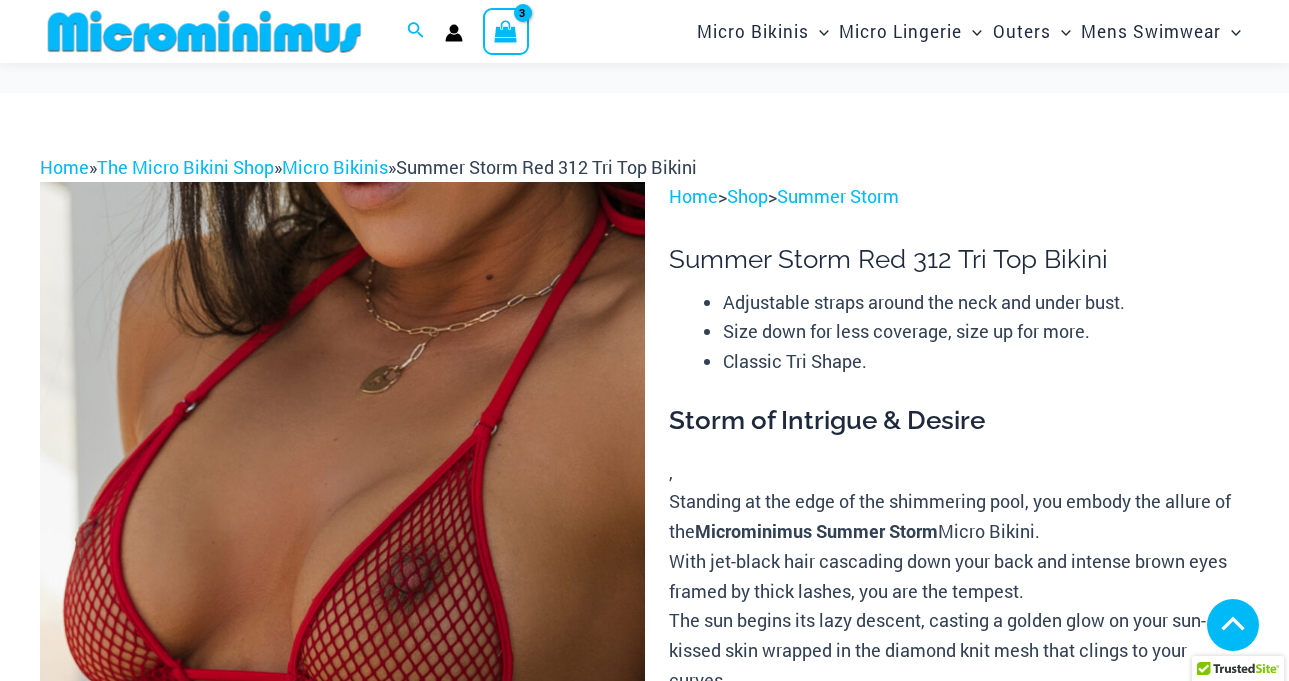 click on "x-large" 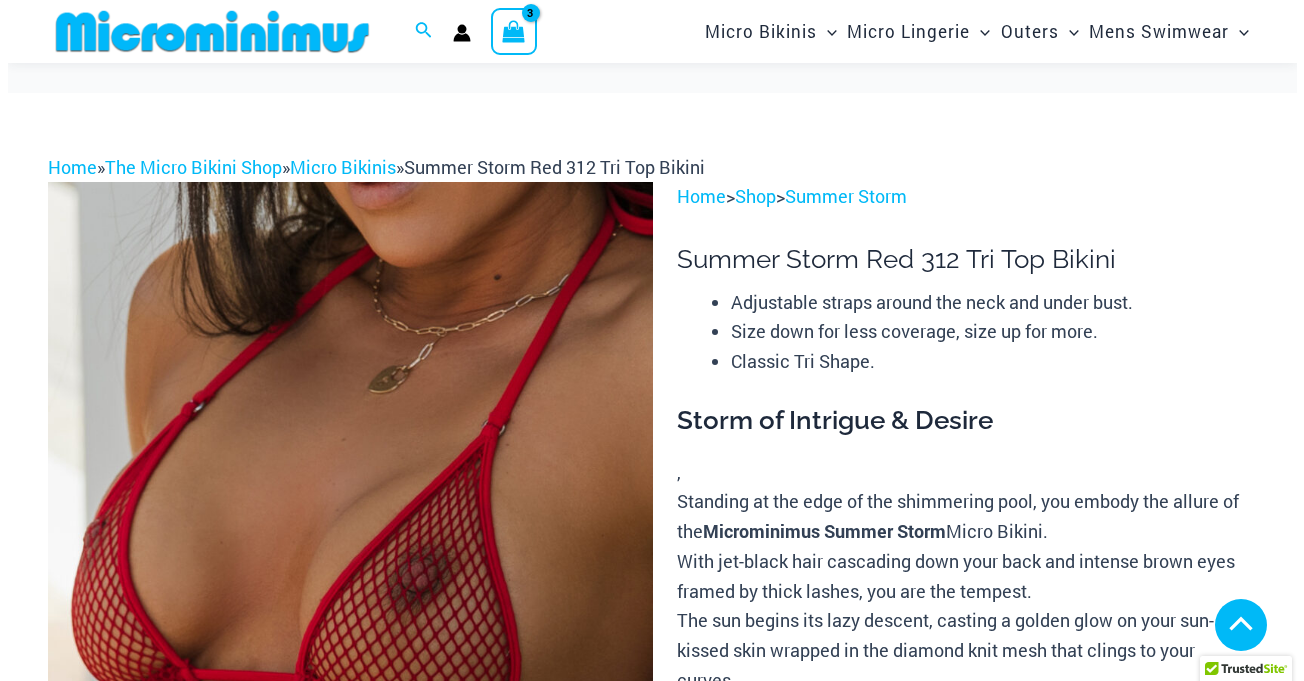 scroll, scrollTop: 556, scrollLeft: 0, axis: vertical 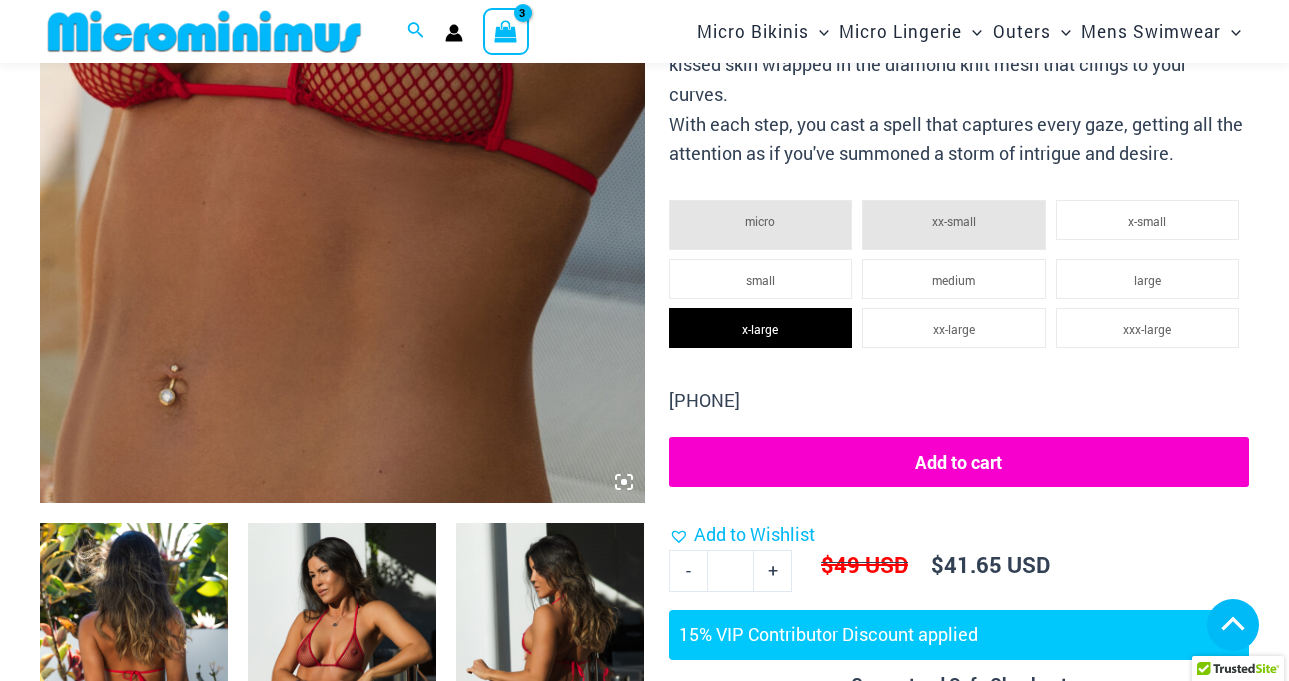 click on "Add to cart" 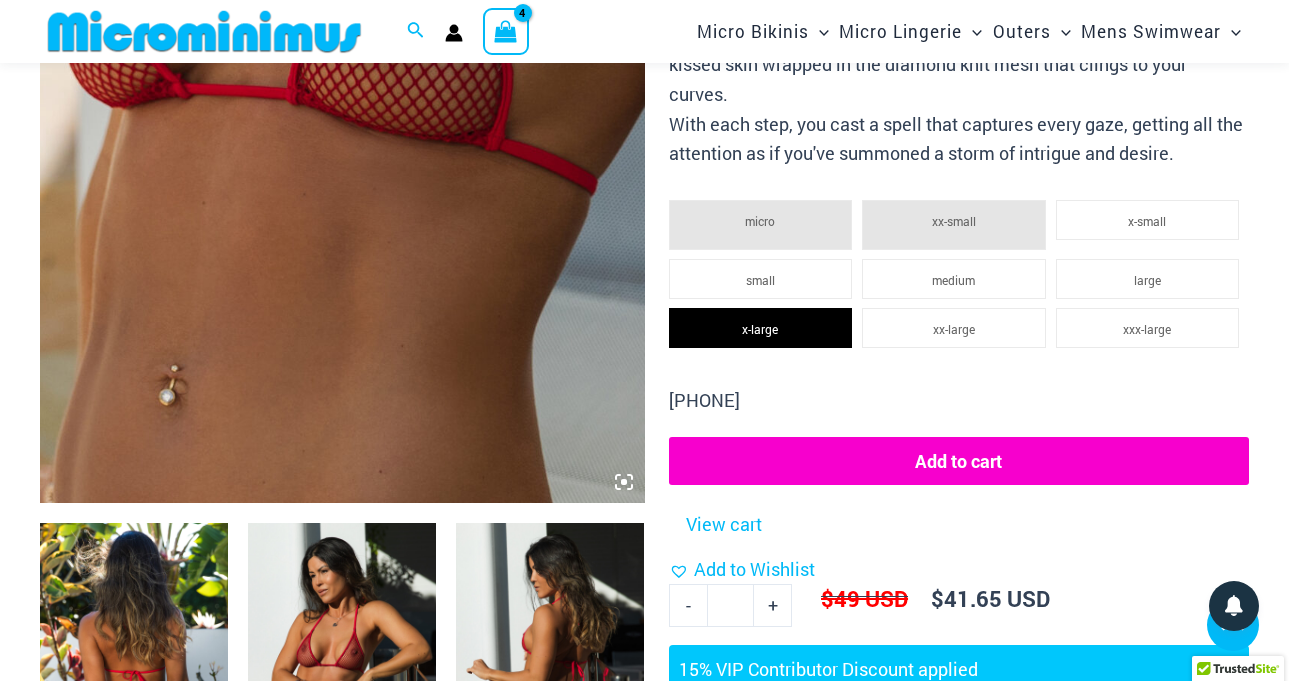 click 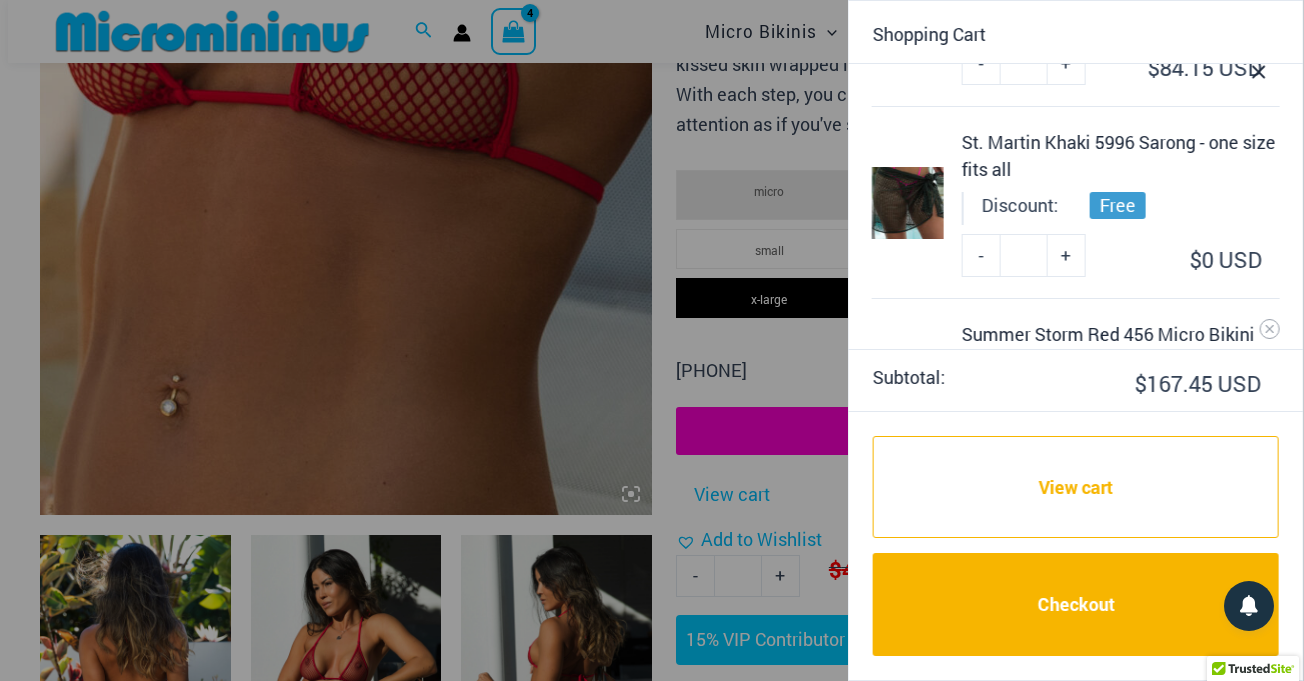scroll, scrollTop: 249, scrollLeft: 0, axis: vertical 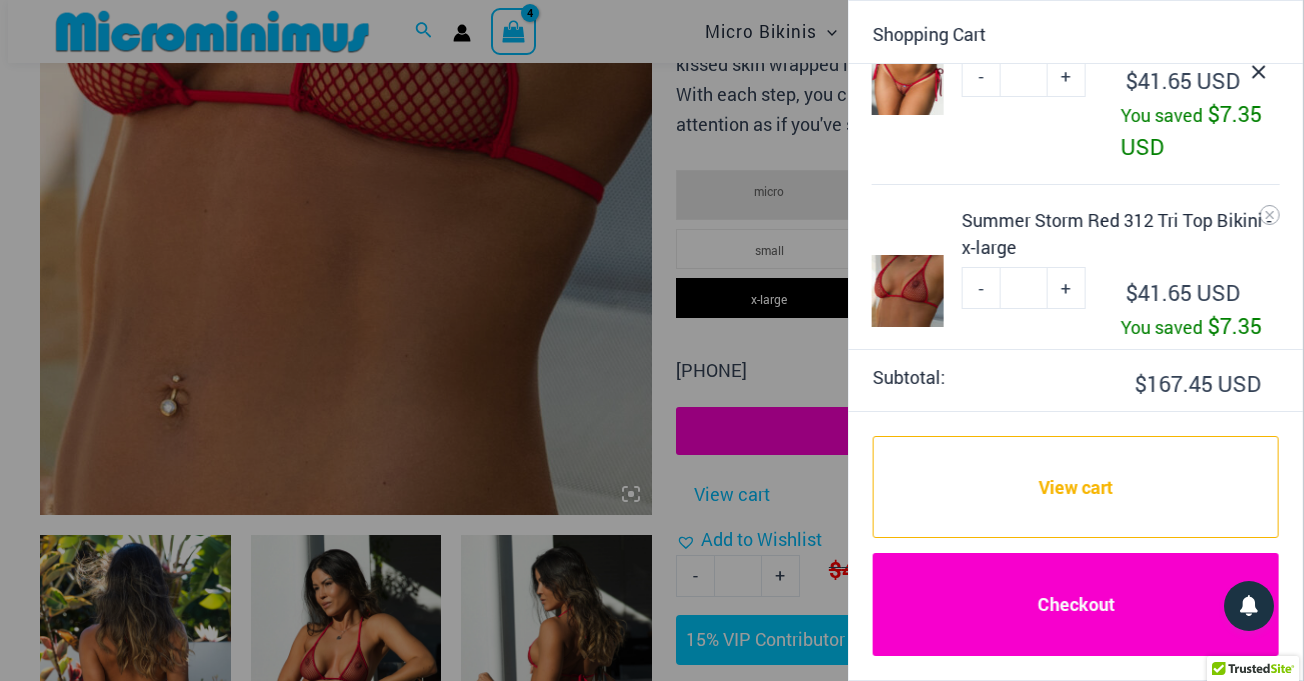 click on "Checkout" at bounding box center [1076, 604] 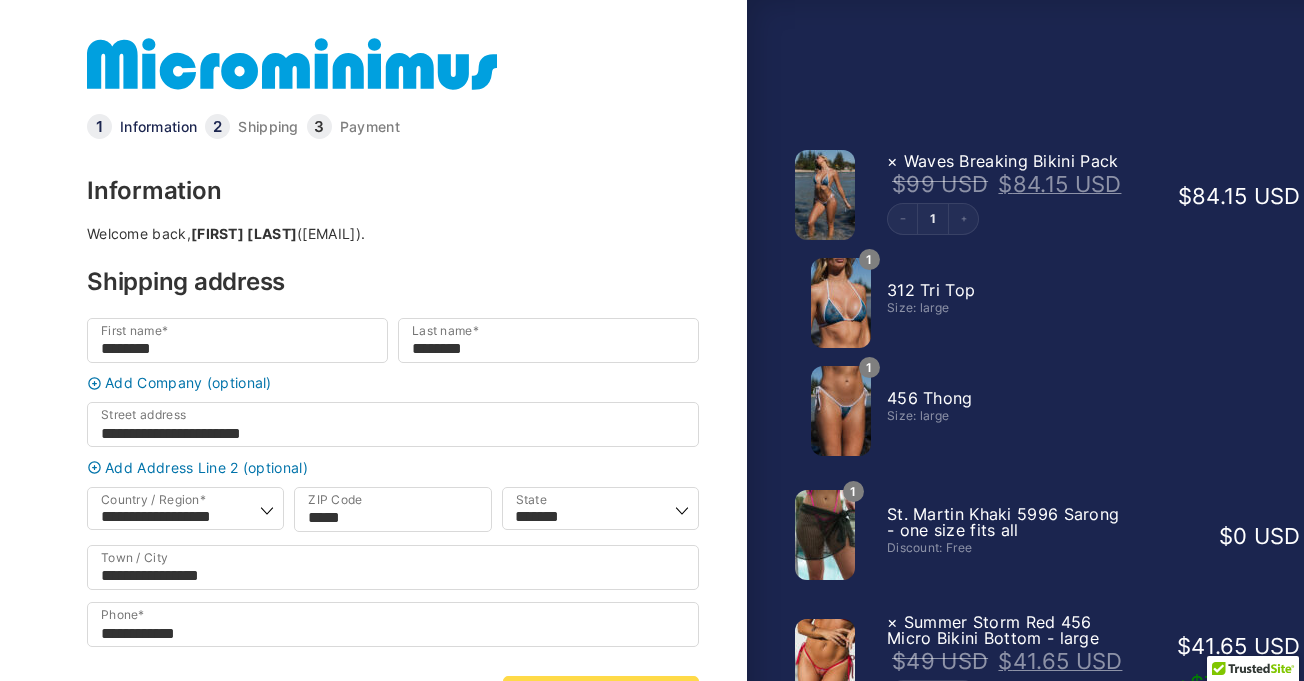 select on "**" 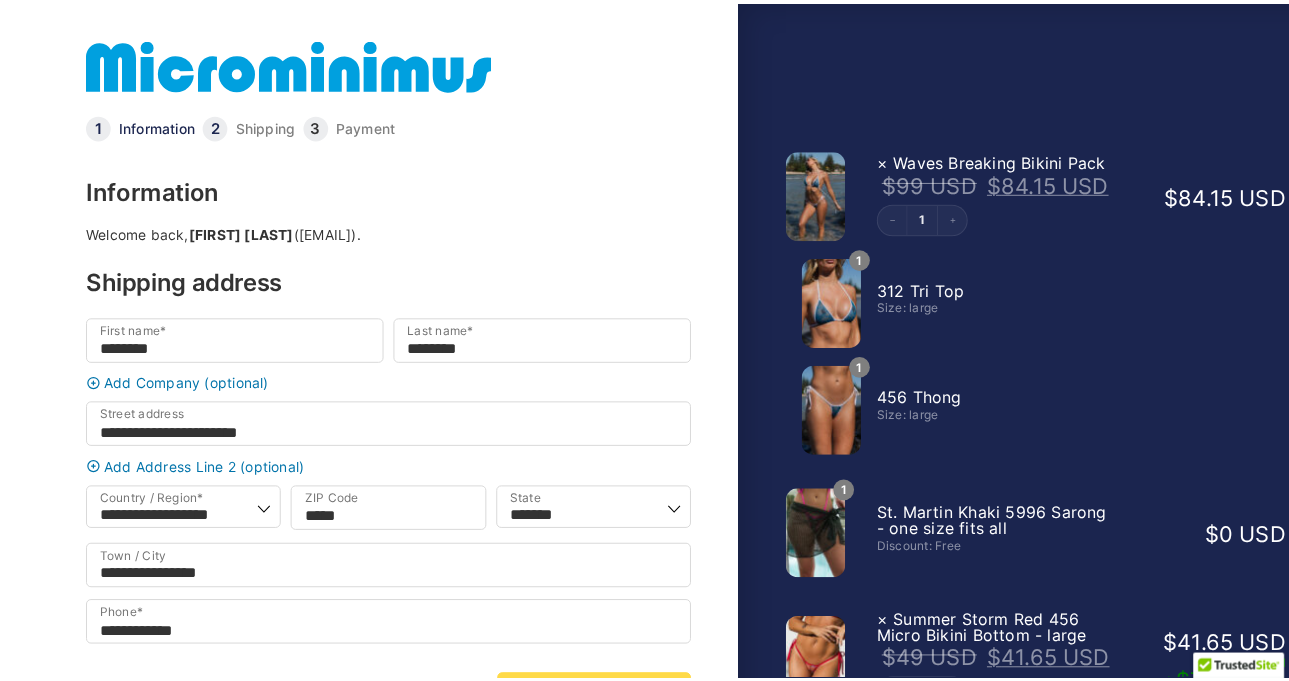 scroll, scrollTop: 0, scrollLeft: 0, axis: both 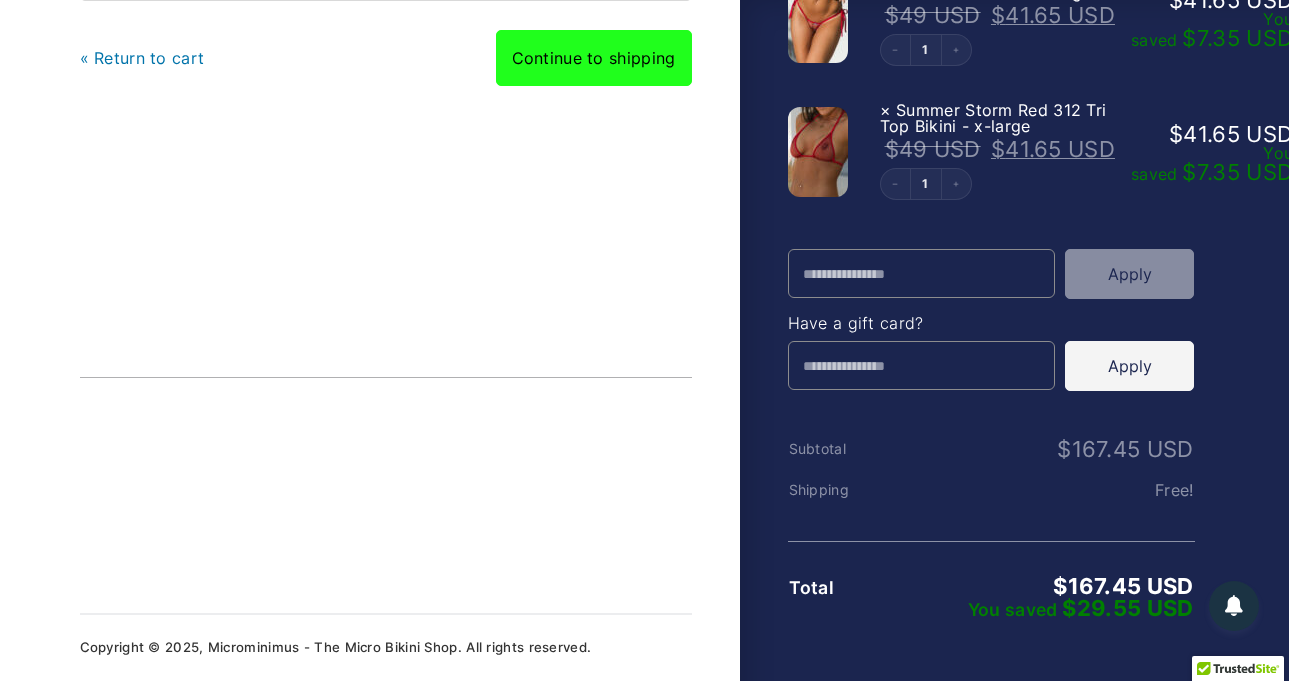 click on "Continue to shipping" at bounding box center (594, 58) 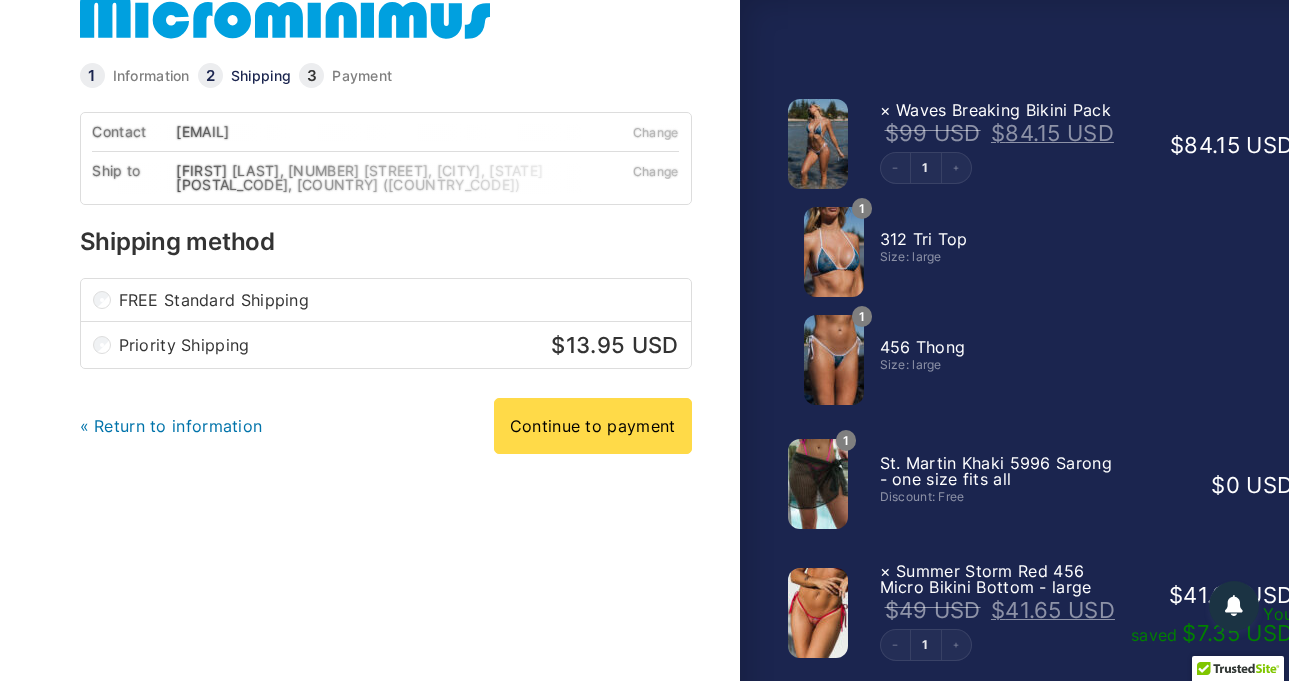 scroll, scrollTop: 0, scrollLeft: 0, axis: both 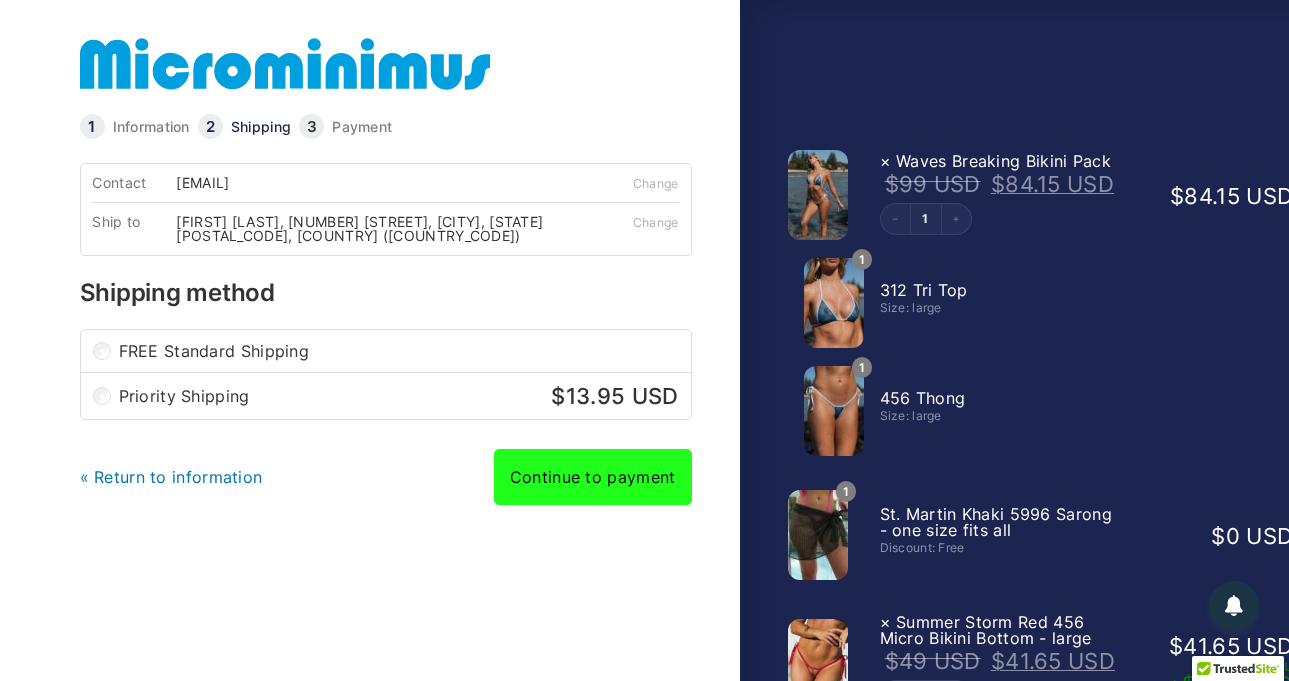 click on "Continue to payment" at bounding box center [593, 477] 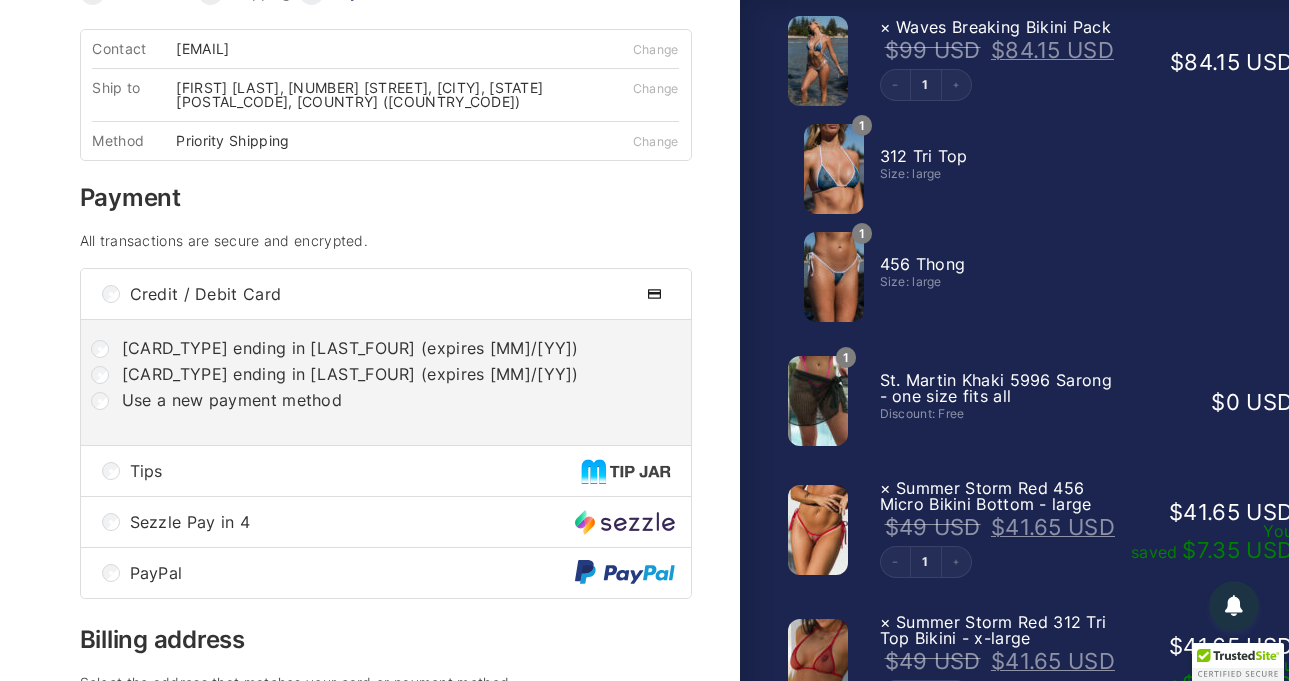 scroll, scrollTop: 213, scrollLeft: 0, axis: vertical 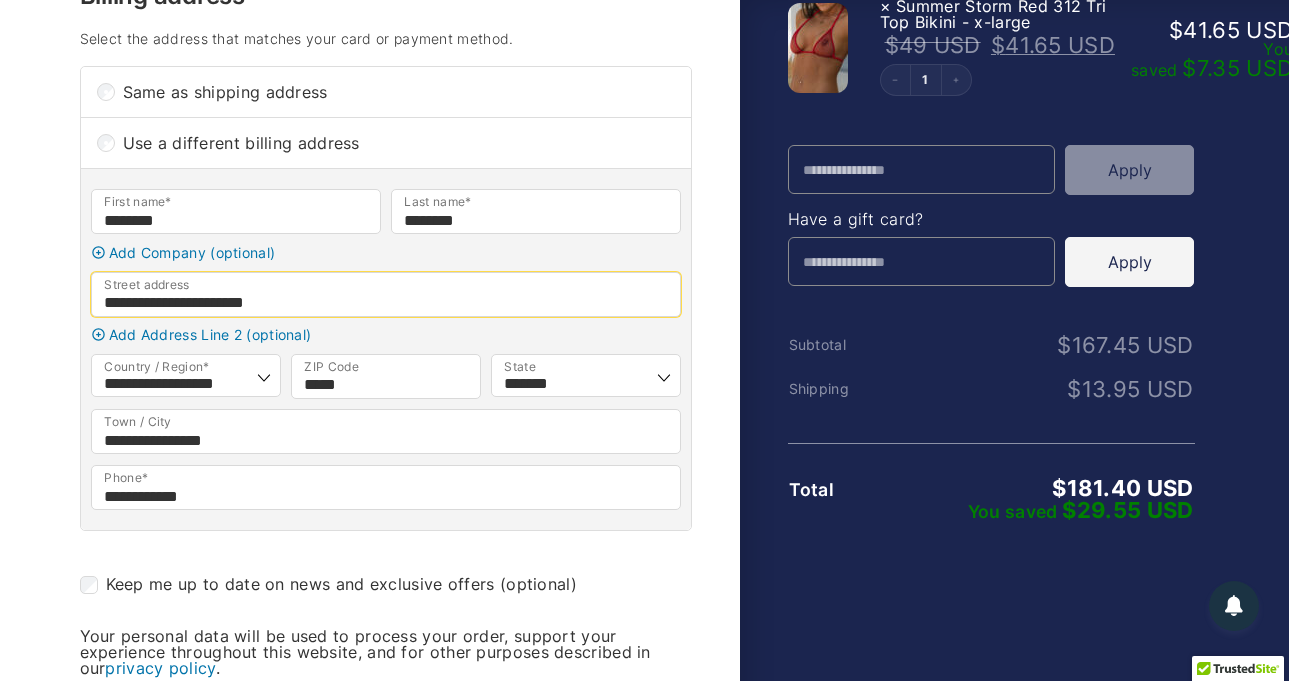 click on "**********" at bounding box center (386, 294) 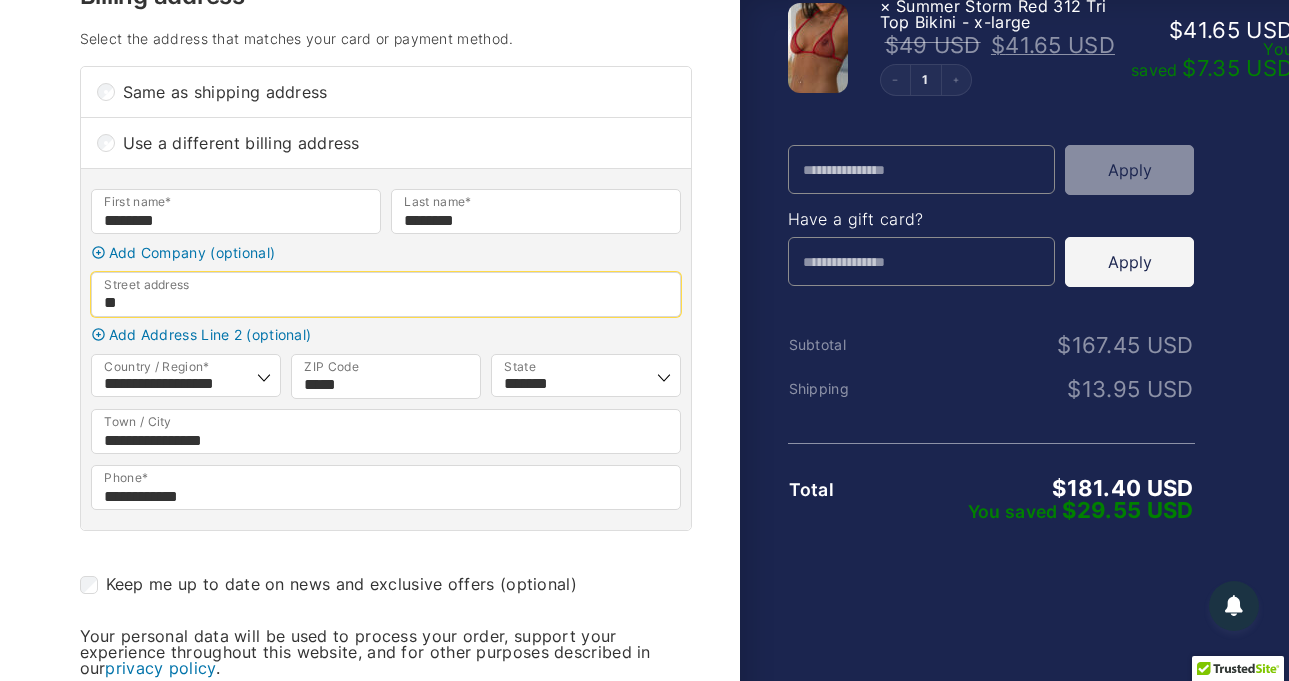 type on "*" 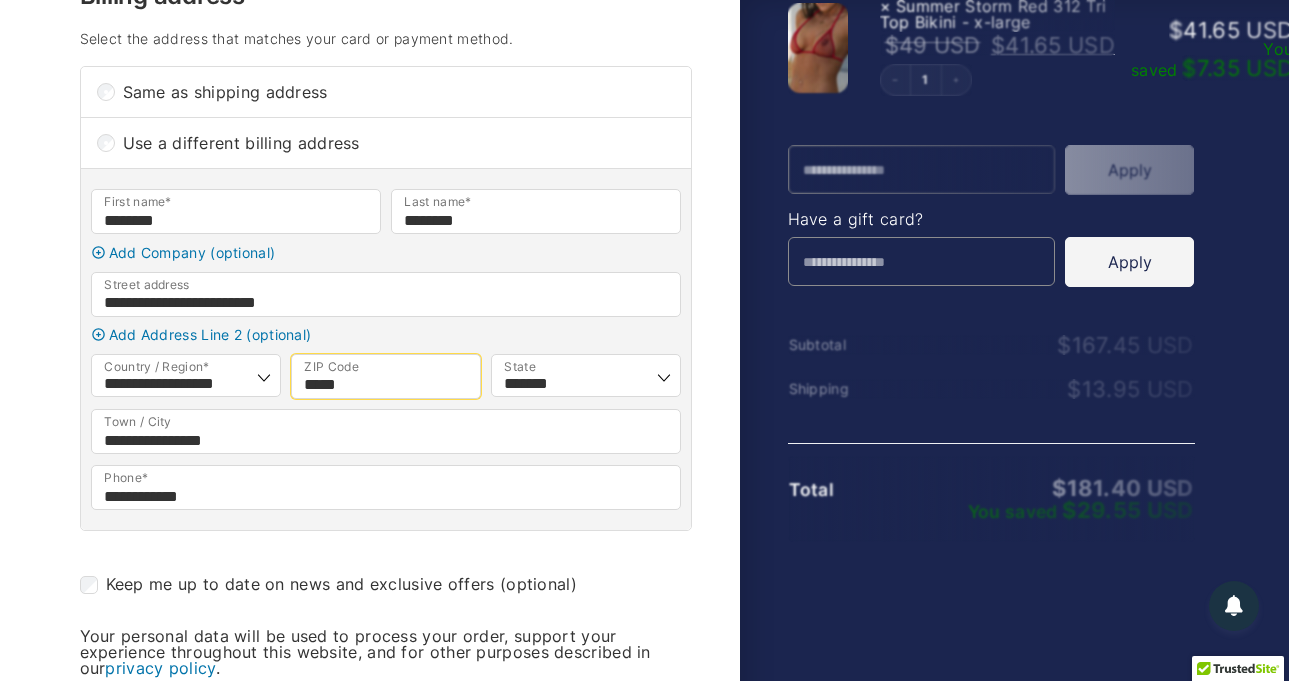 click on "*****" at bounding box center (386, 376) 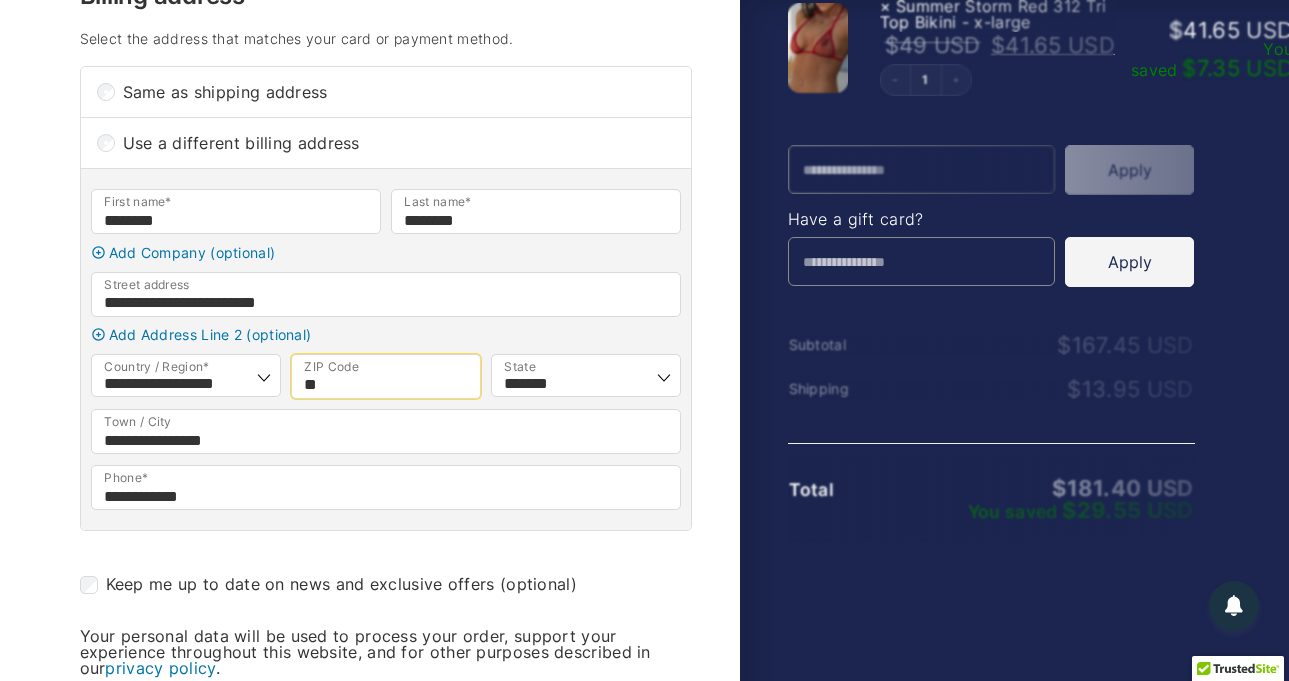 type on "*" 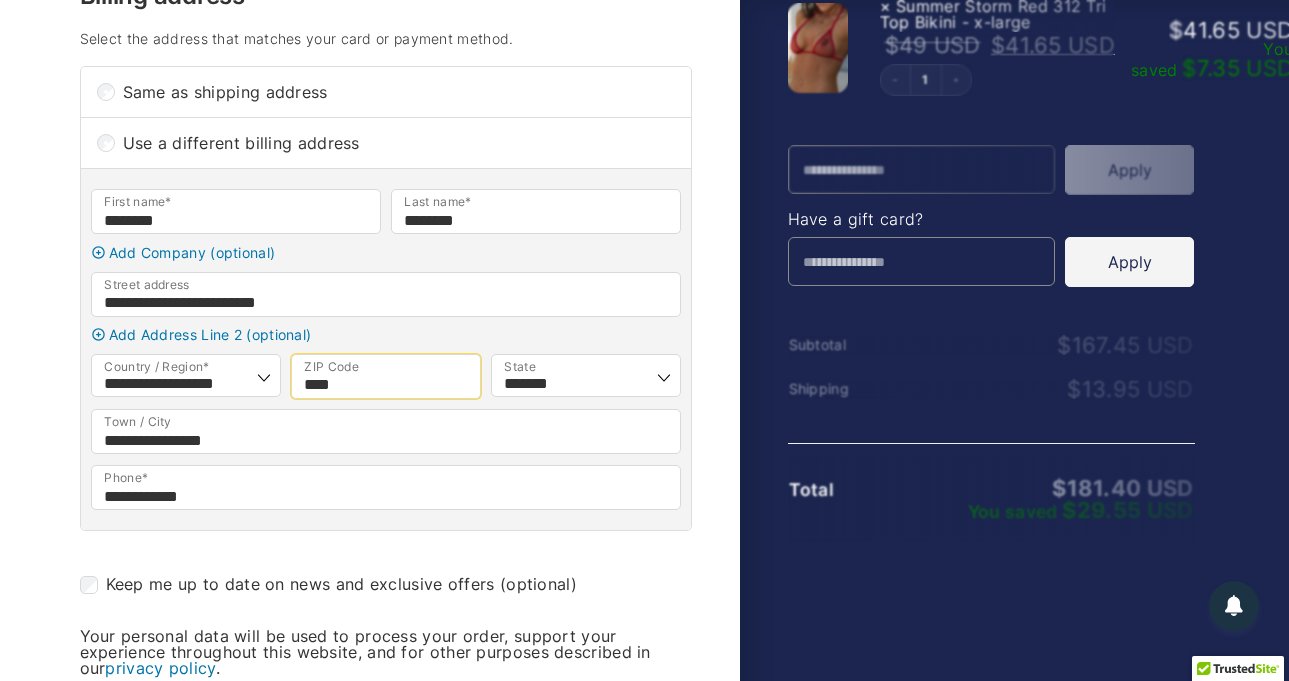 type on "*****" 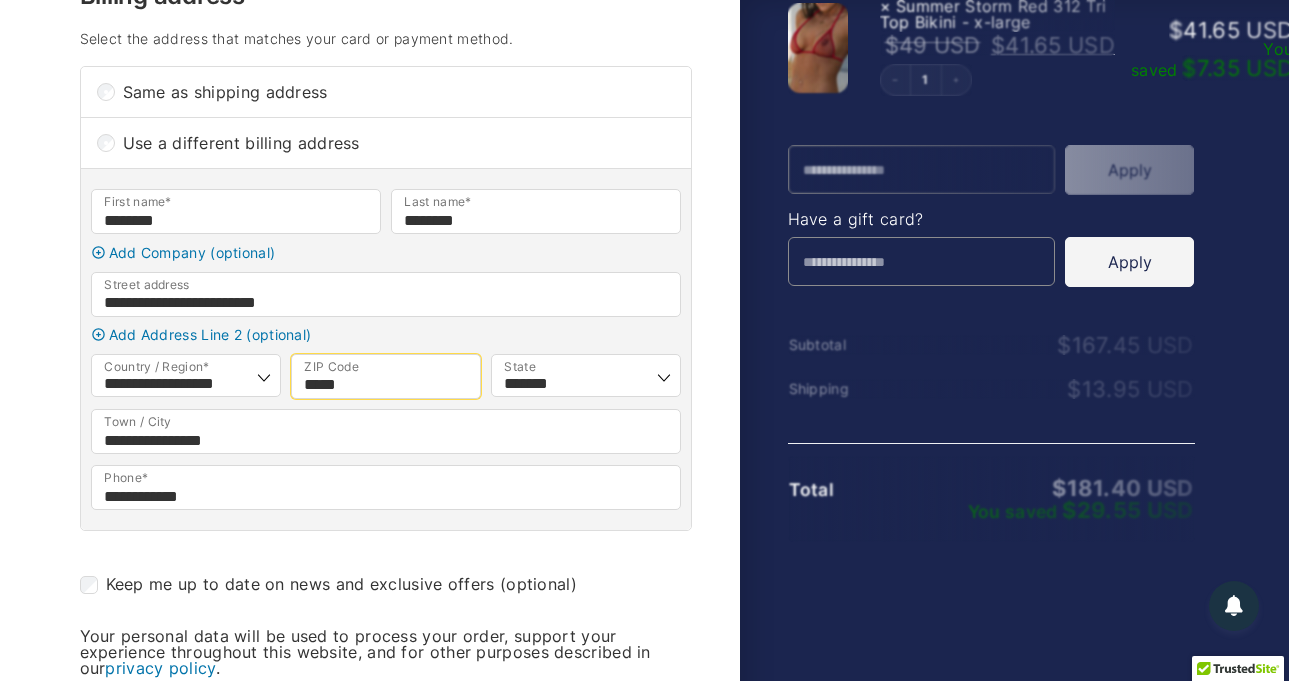 select on "**" 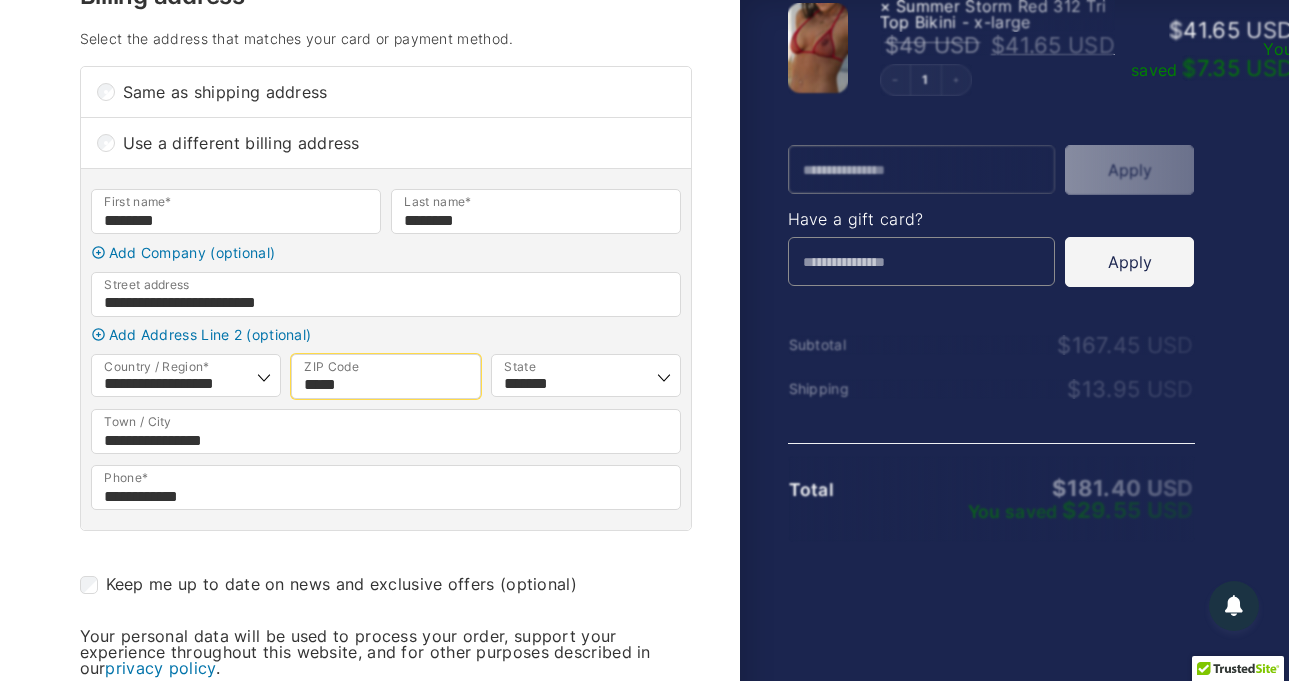 type on "**********" 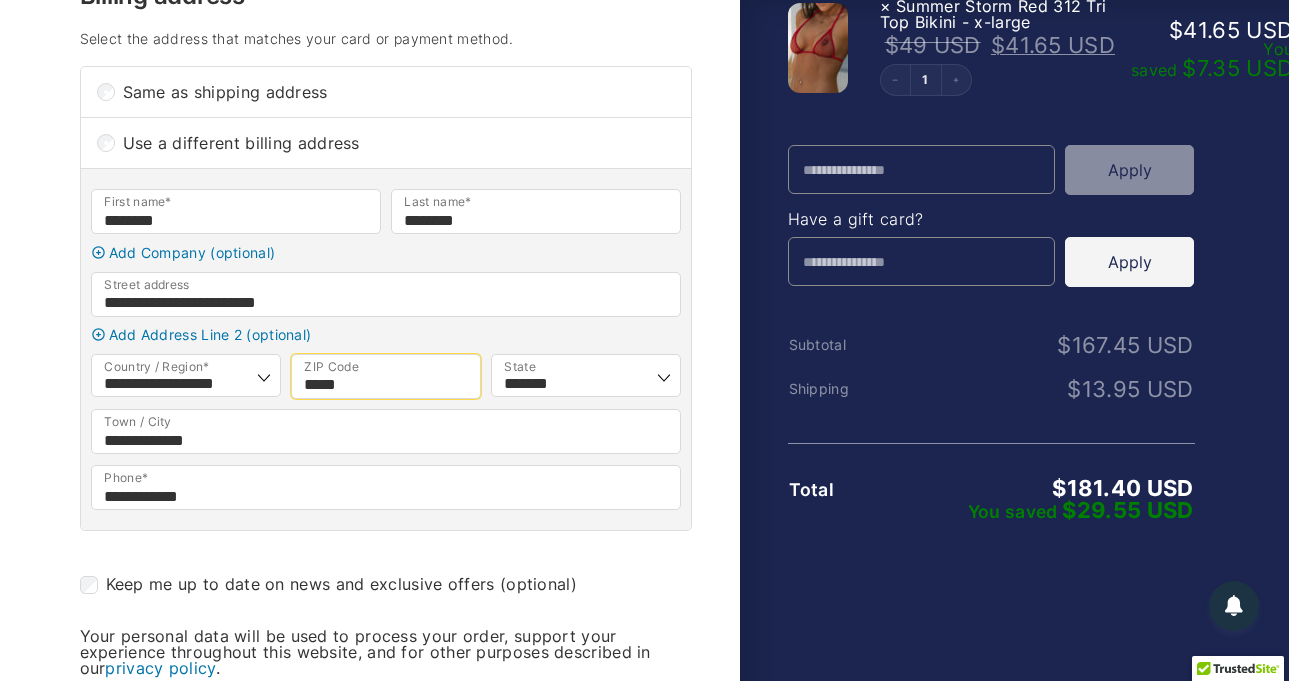type on "*****" 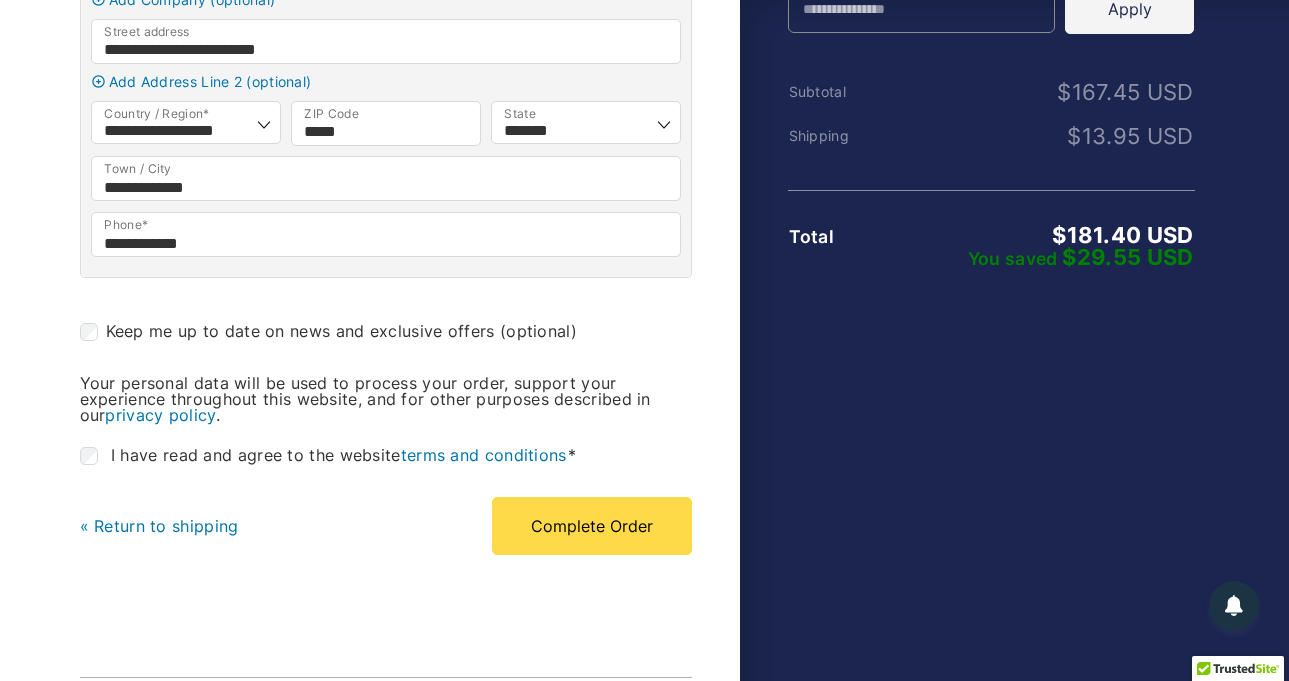 scroll, scrollTop: 1096, scrollLeft: 0, axis: vertical 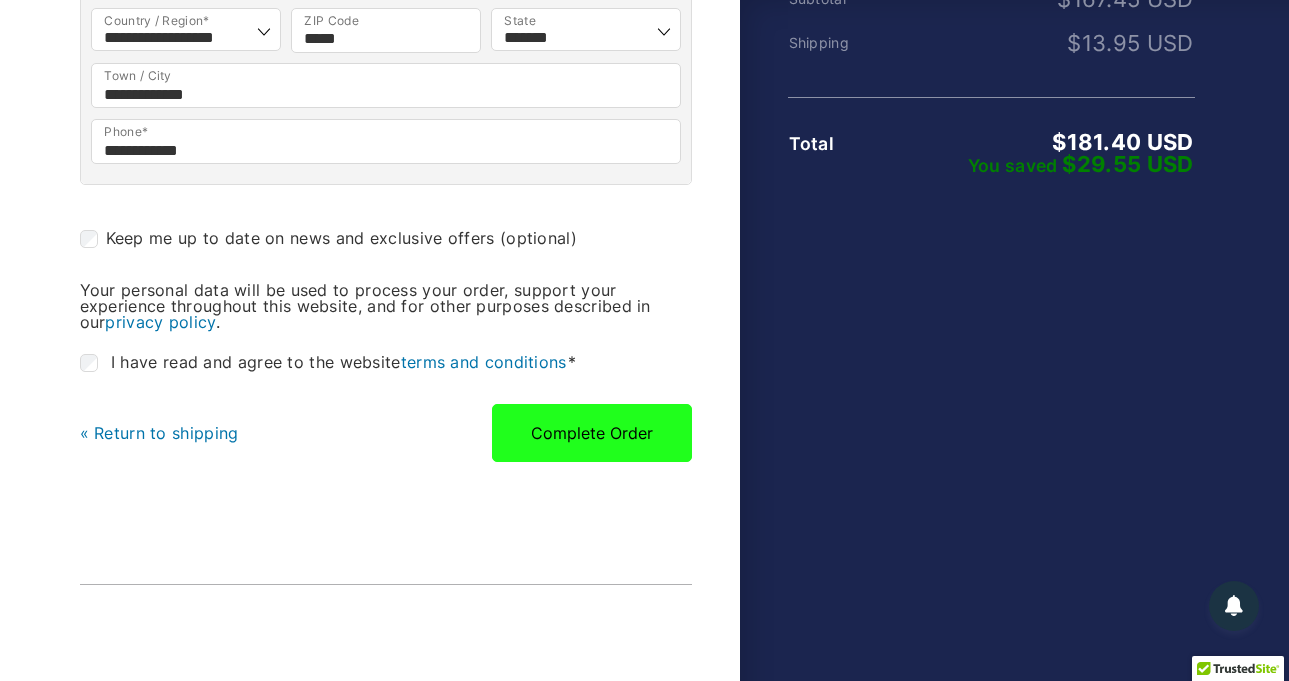 click on "Complete Order" at bounding box center [592, 433] 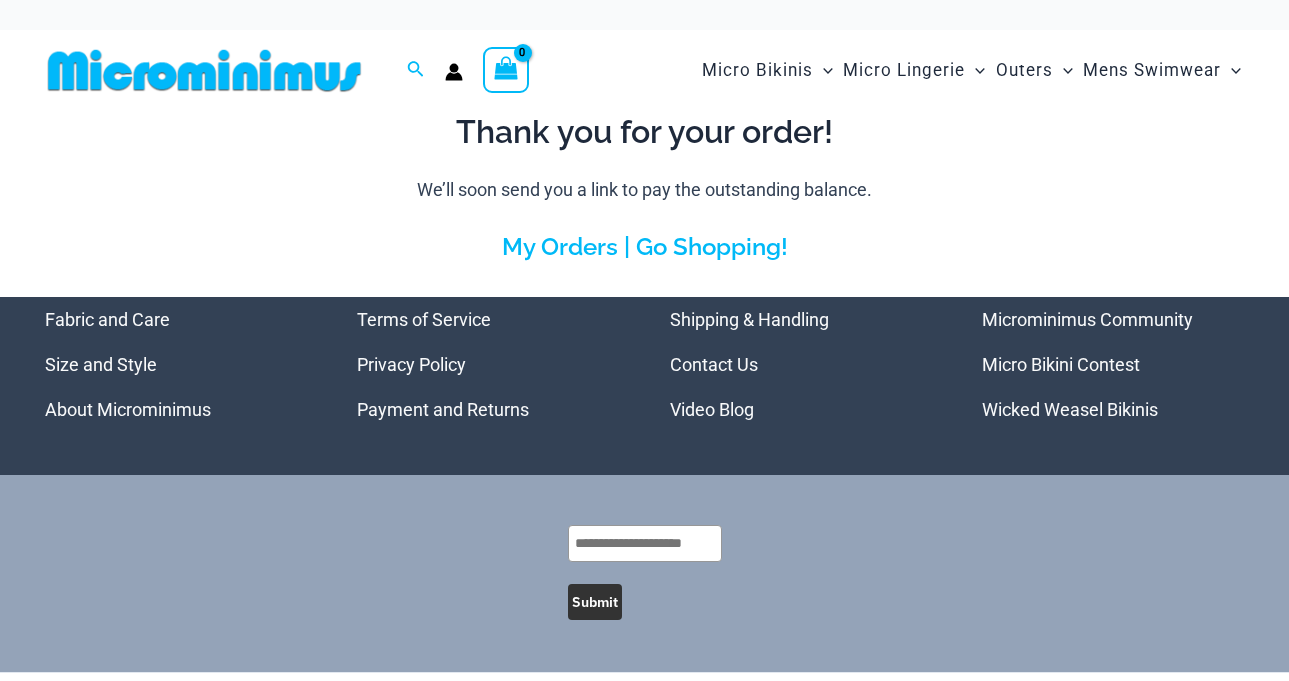 scroll, scrollTop: 0, scrollLeft: 0, axis: both 